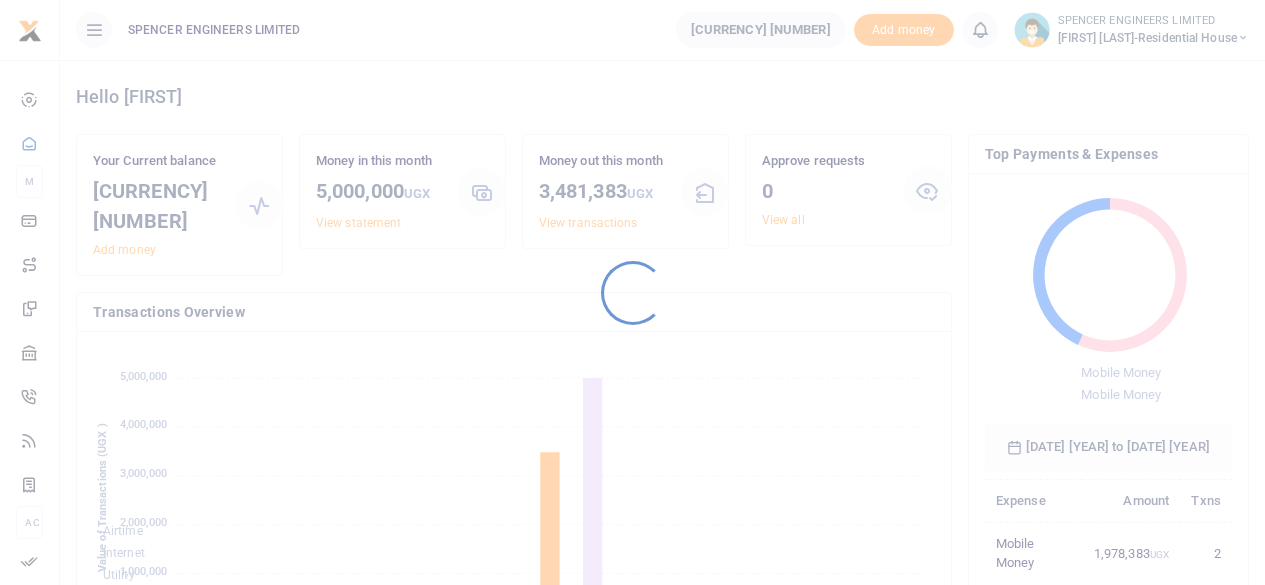 scroll, scrollTop: 0, scrollLeft: 0, axis: both 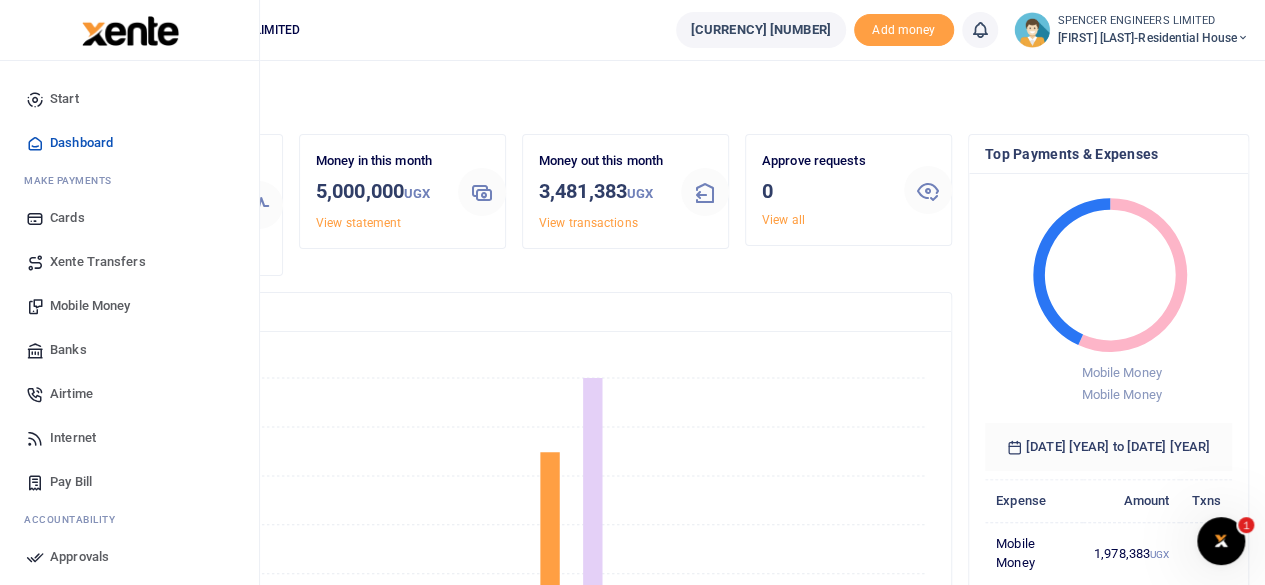 click on "Mobile Money" at bounding box center [90, 306] 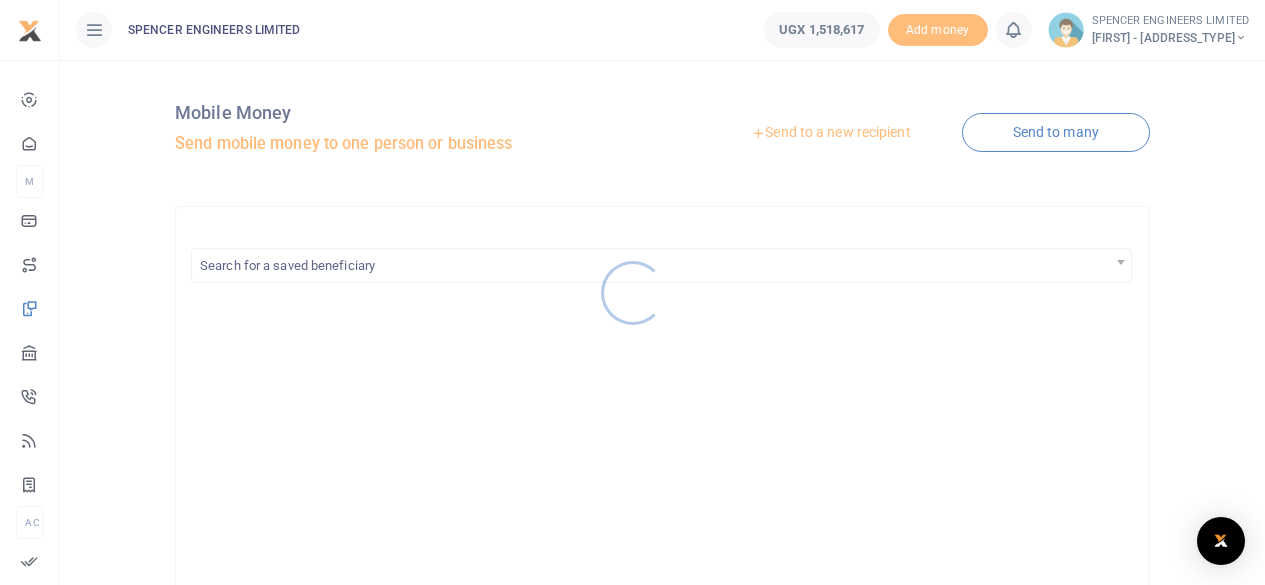 scroll, scrollTop: 0, scrollLeft: 0, axis: both 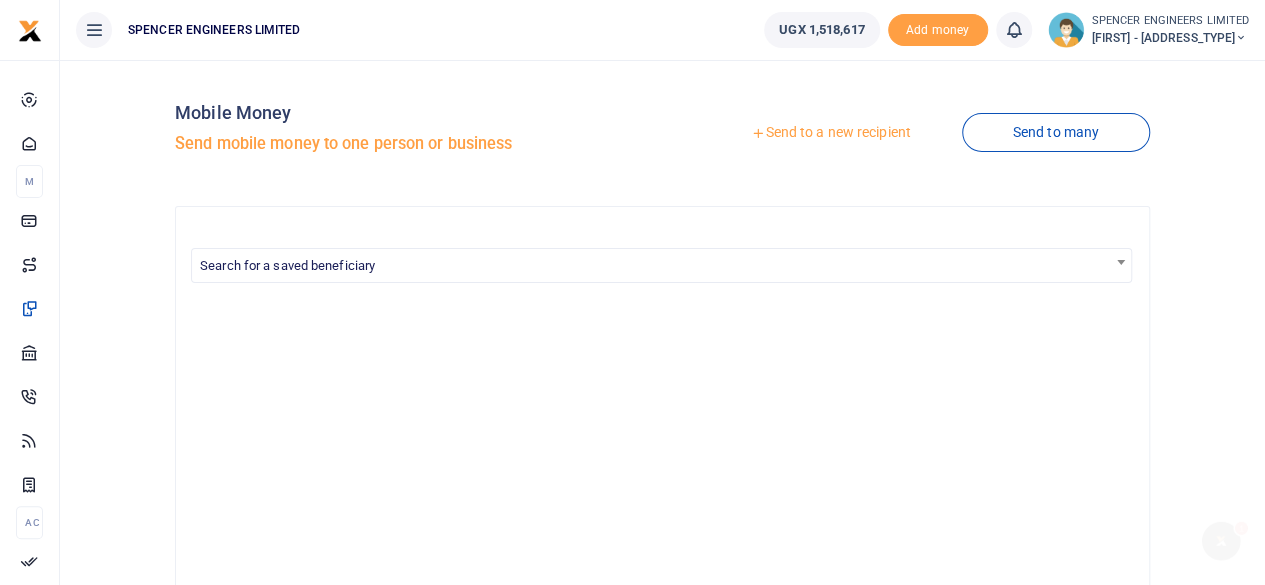 click at bounding box center (1121, 262) 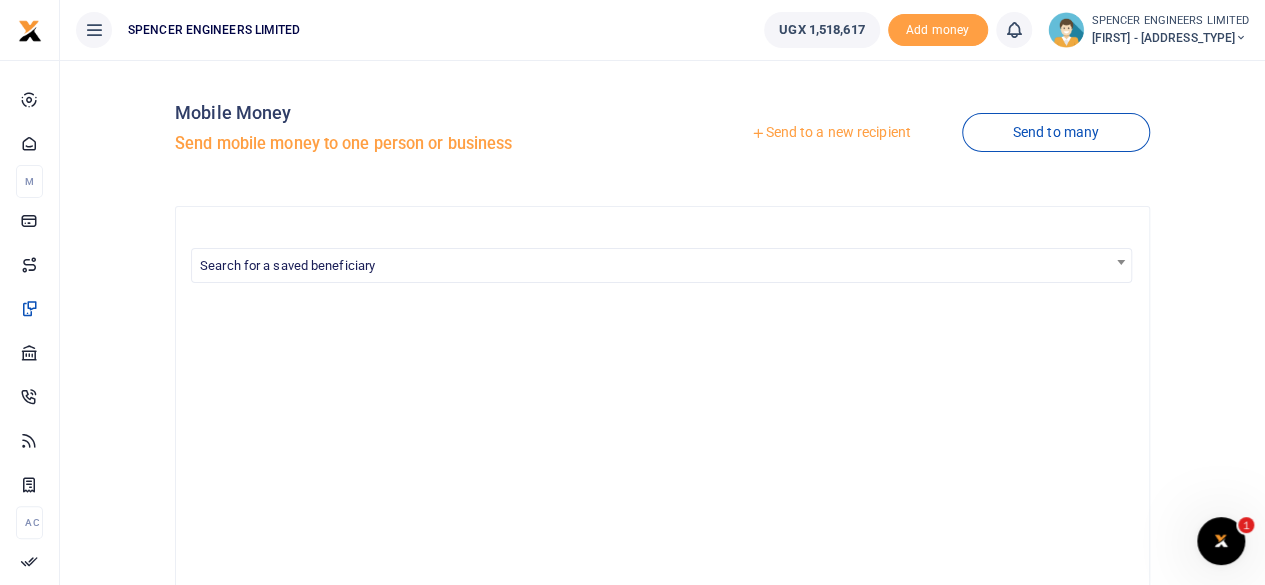 click on "Send to a new recipient" at bounding box center [830, 133] 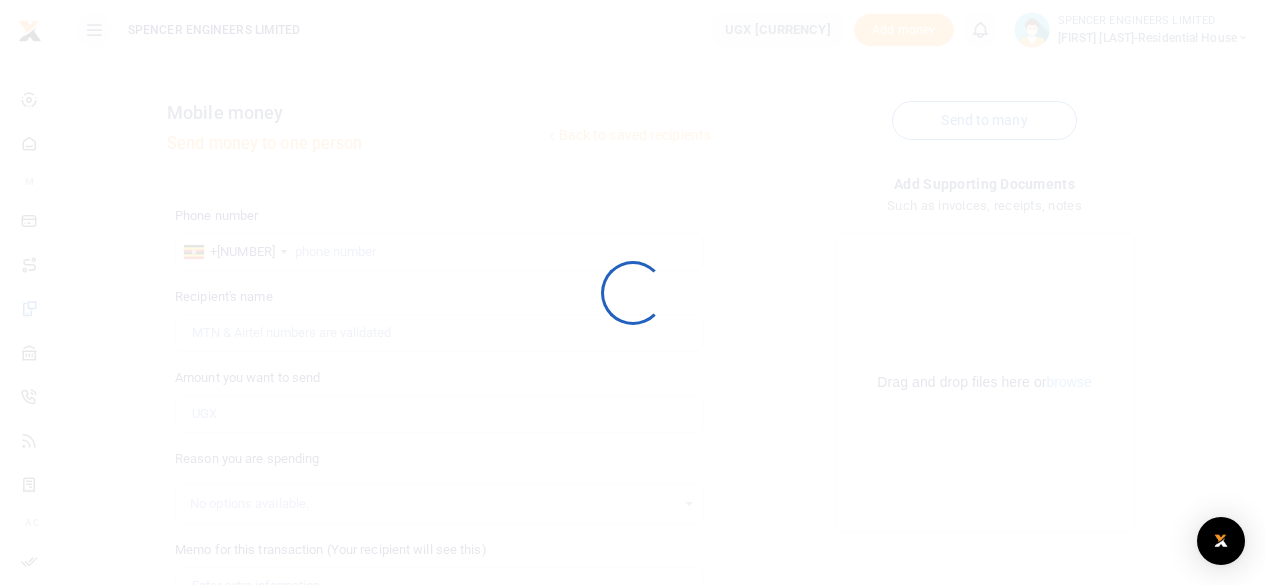 scroll, scrollTop: 0, scrollLeft: 0, axis: both 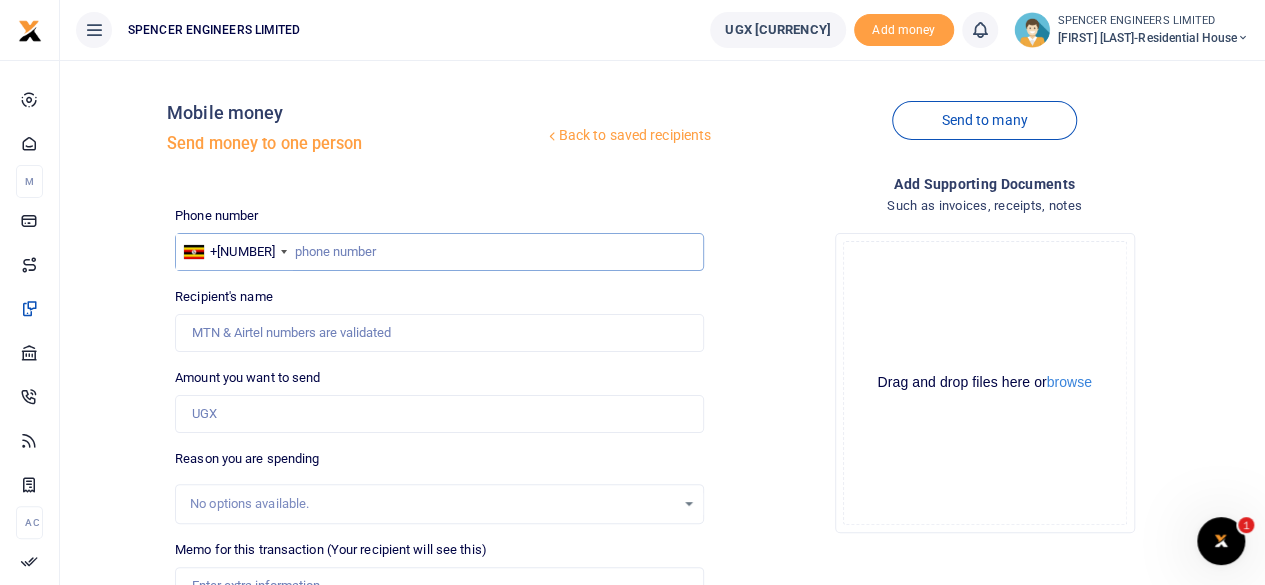 click at bounding box center [439, 252] 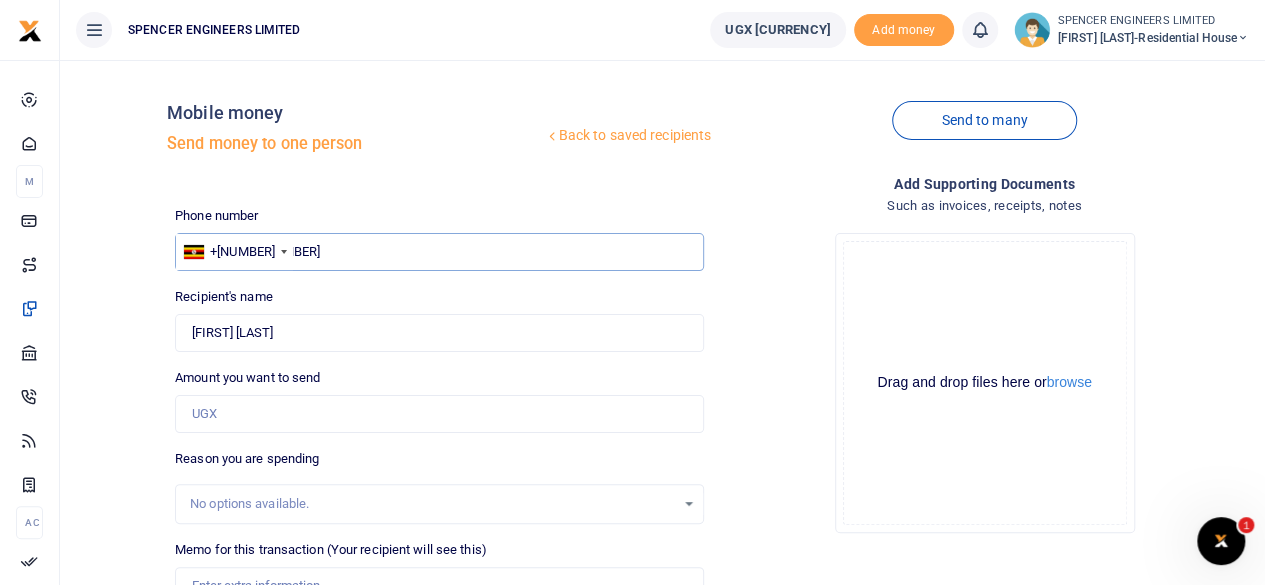type on "[NUMBER]" 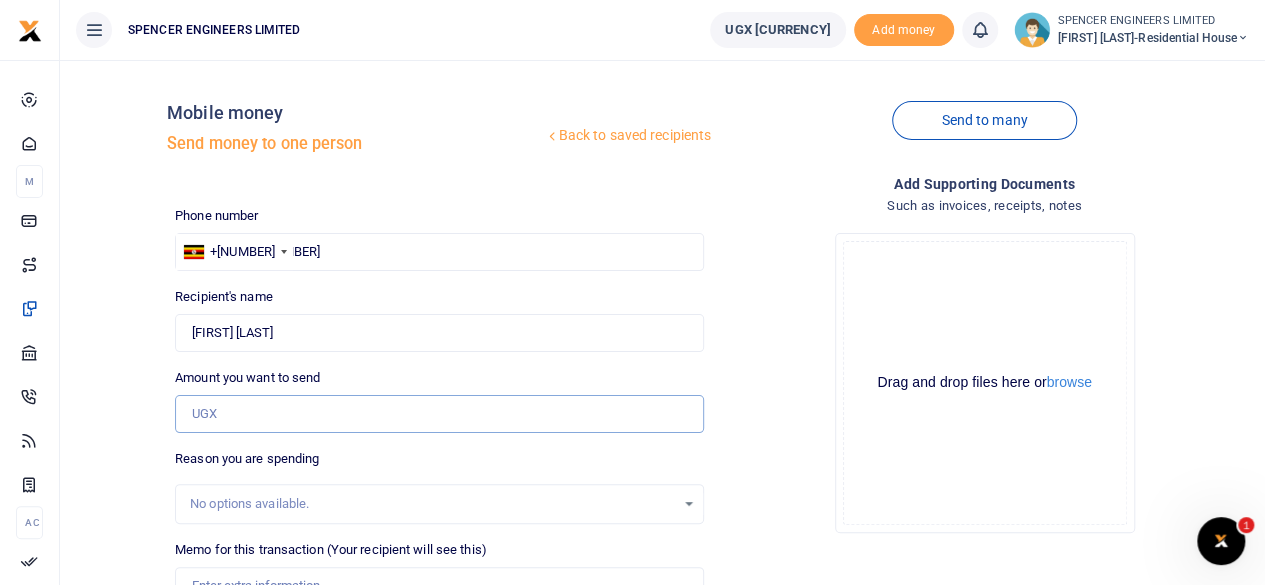 click on "Amount you want to send" at bounding box center (439, 414) 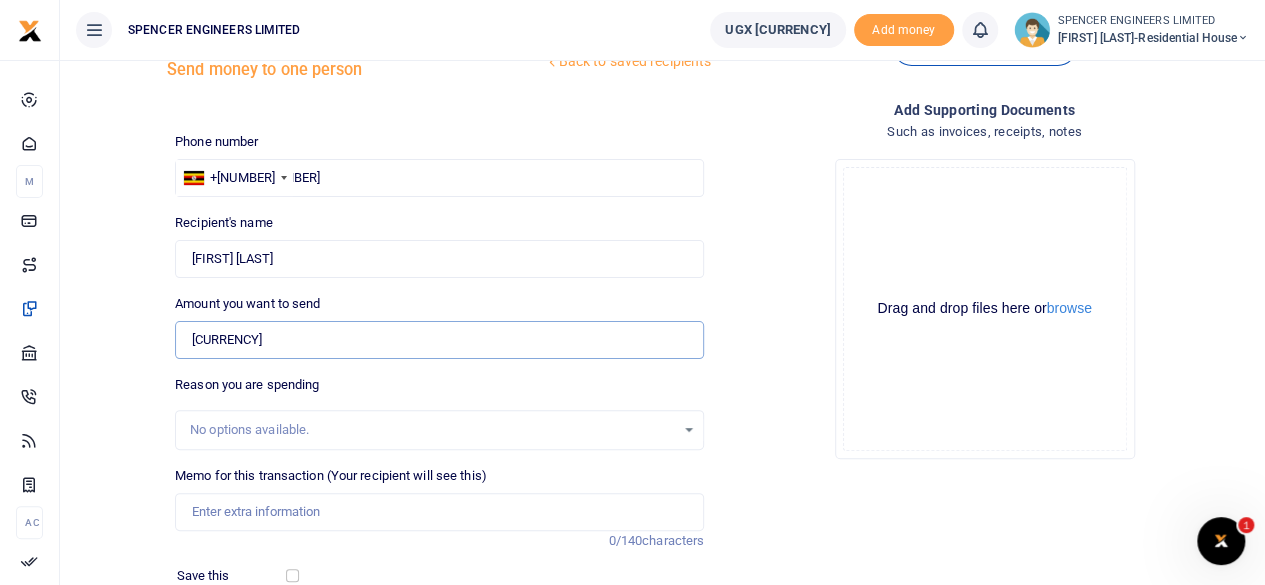 scroll, scrollTop: 100, scrollLeft: 0, axis: vertical 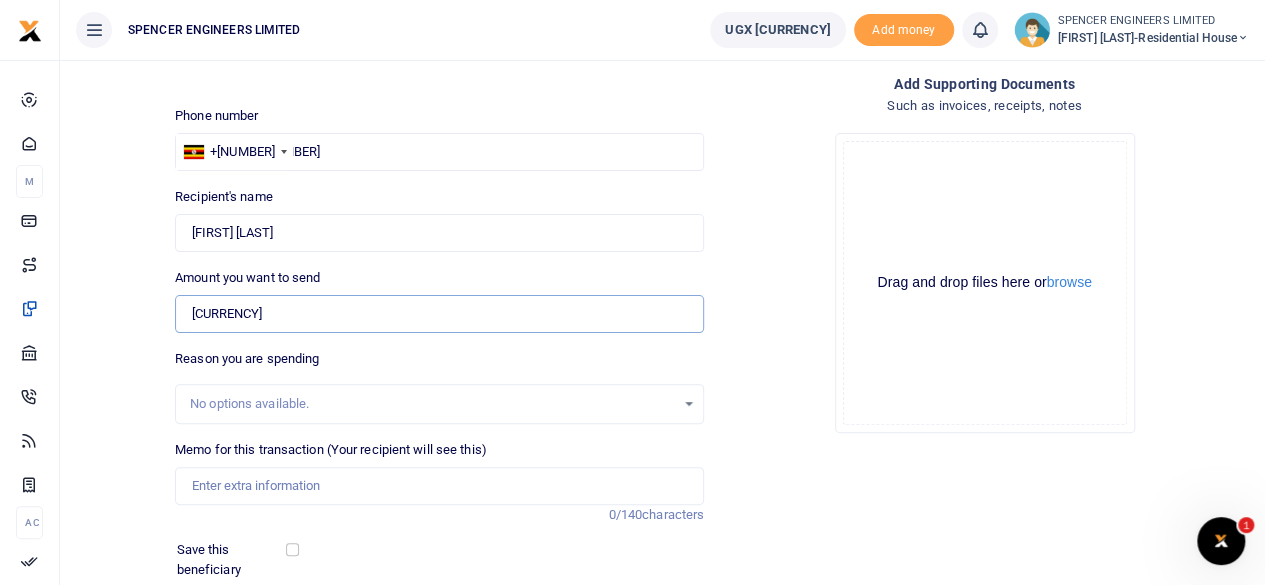 type on "91,532" 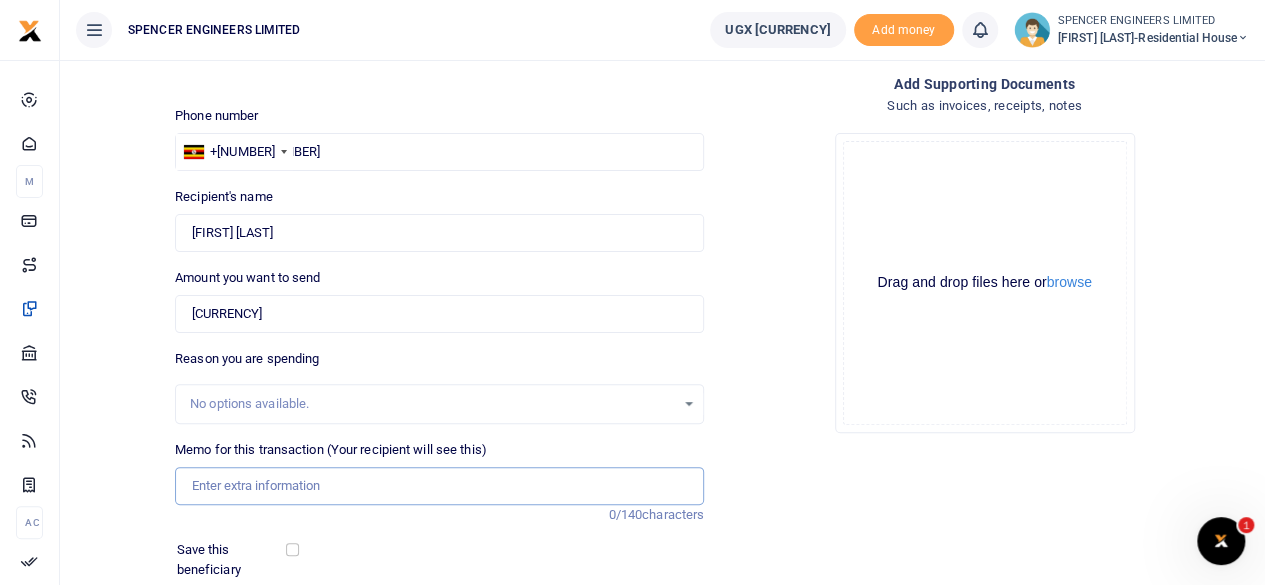 click on "Memo for this transaction (Your recipient will see this)" at bounding box center (439, 486) 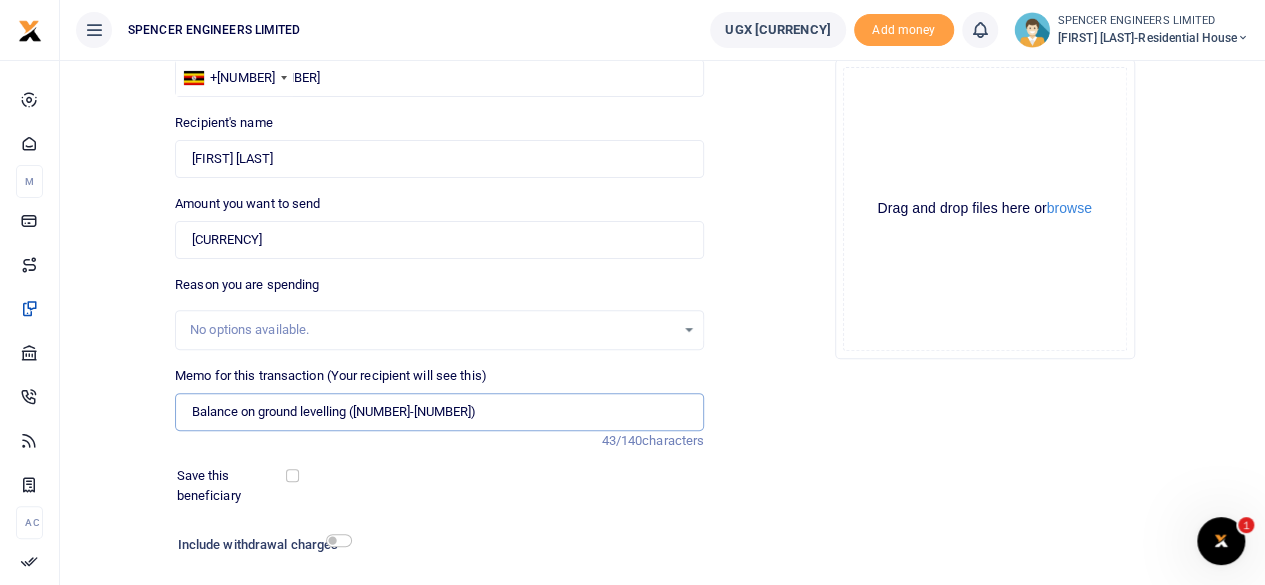 scroll, scrollTop: 200, scrollLeft: 0, axis: vertical 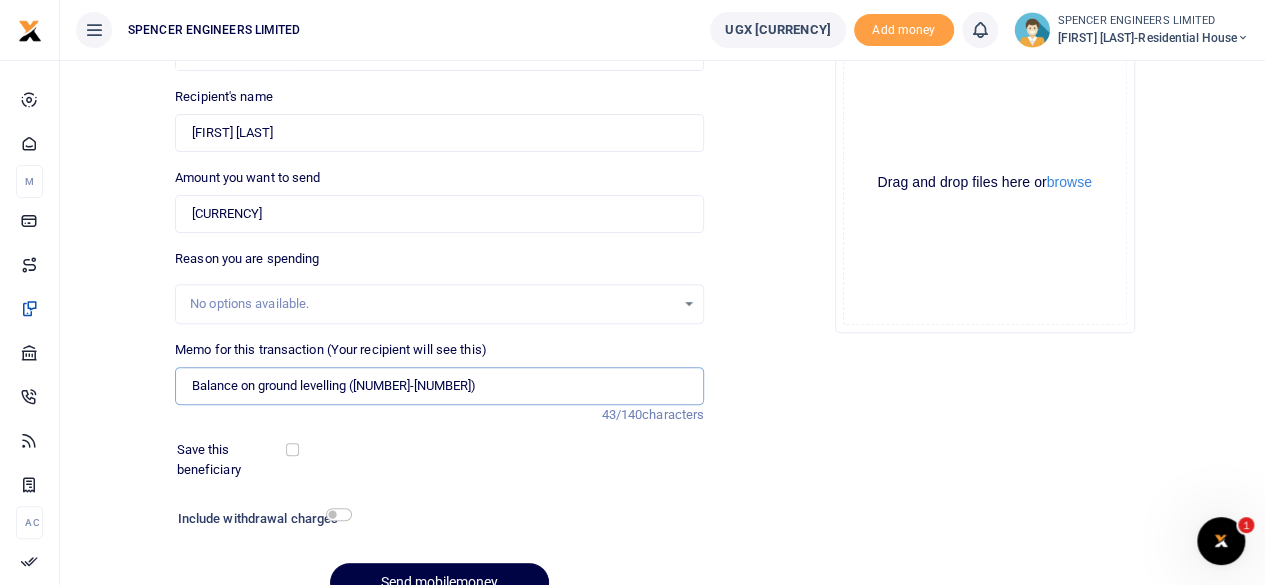 type on "Balance on ground levelling (341532-250000)" 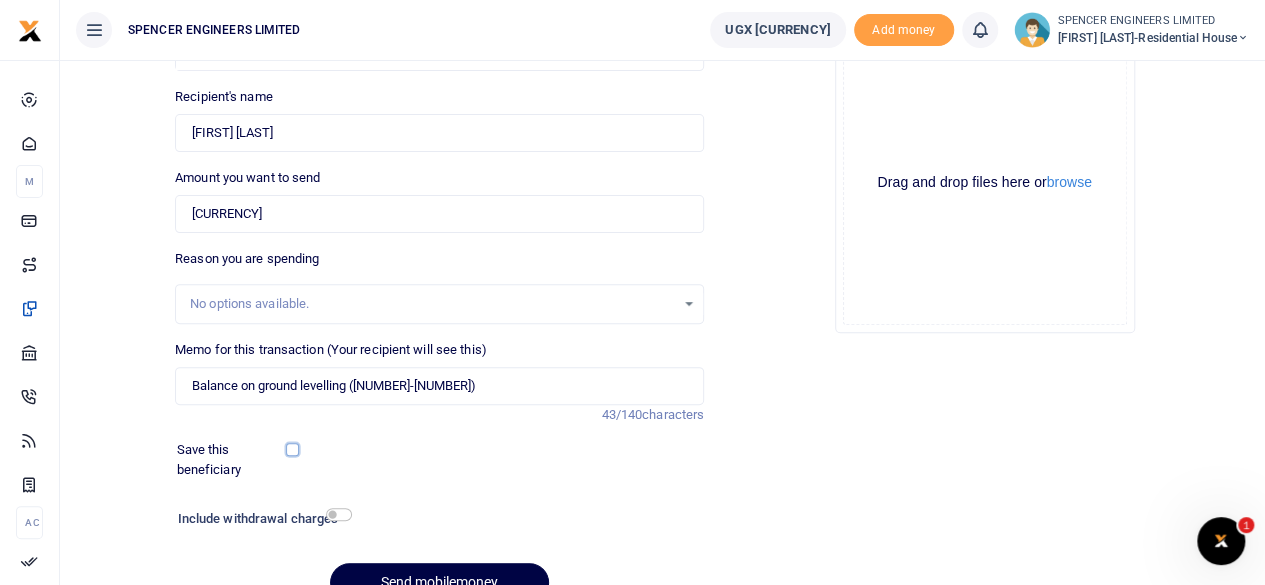 click at bounding box center [292, 449] 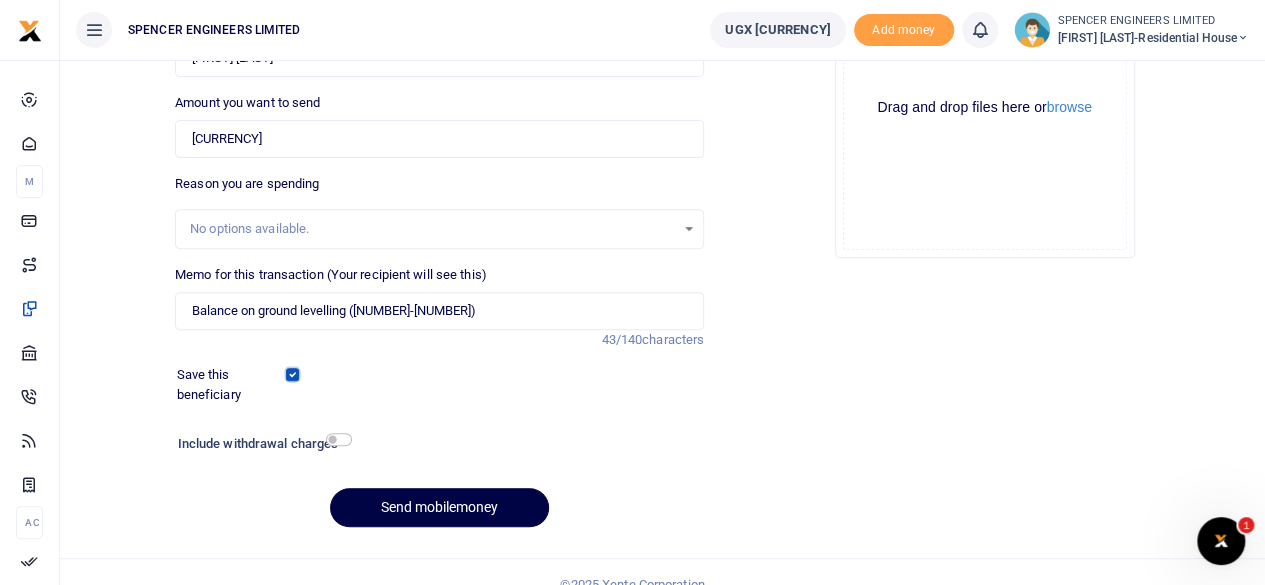 scroll, scrollTop: 298, scrollLeft: 0, axis: vertical 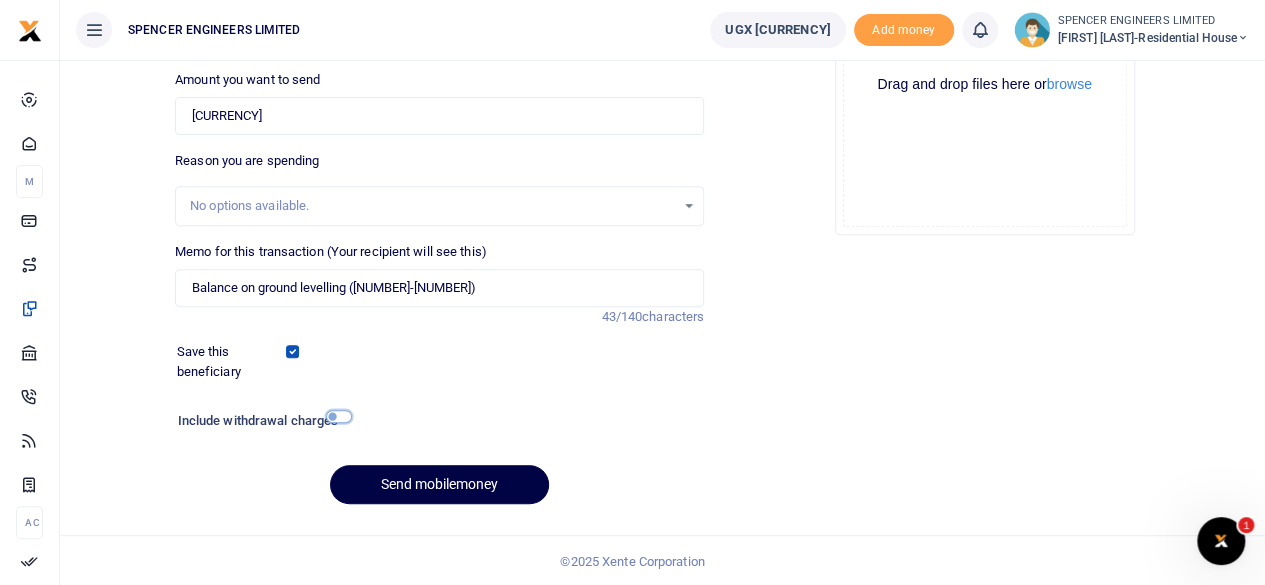 click at bounding box center (339, 416) 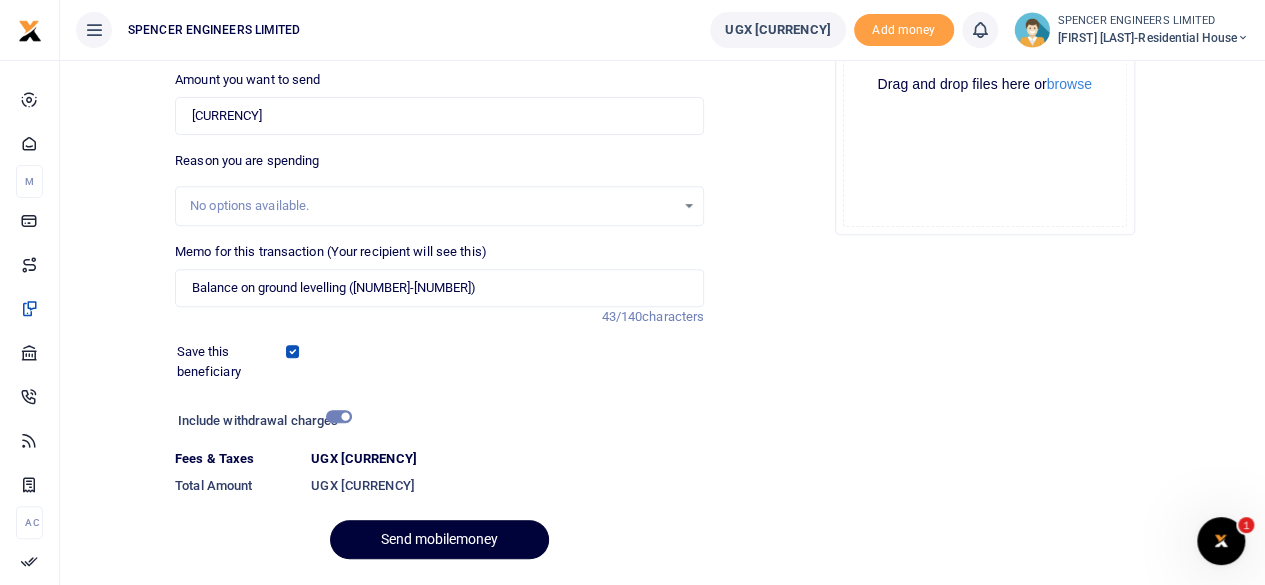 click on "Send mobilemoney" at bounding box center [439, 539] 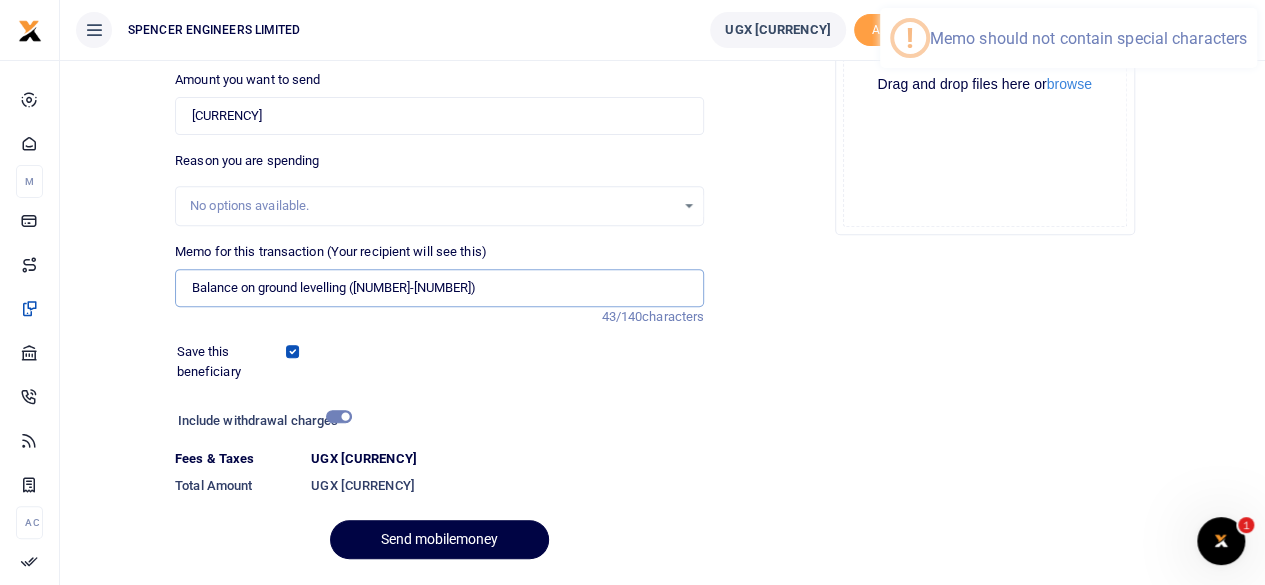 click on "Balance on ground levelling (341532-250000)" at bounding box center [439, 288] 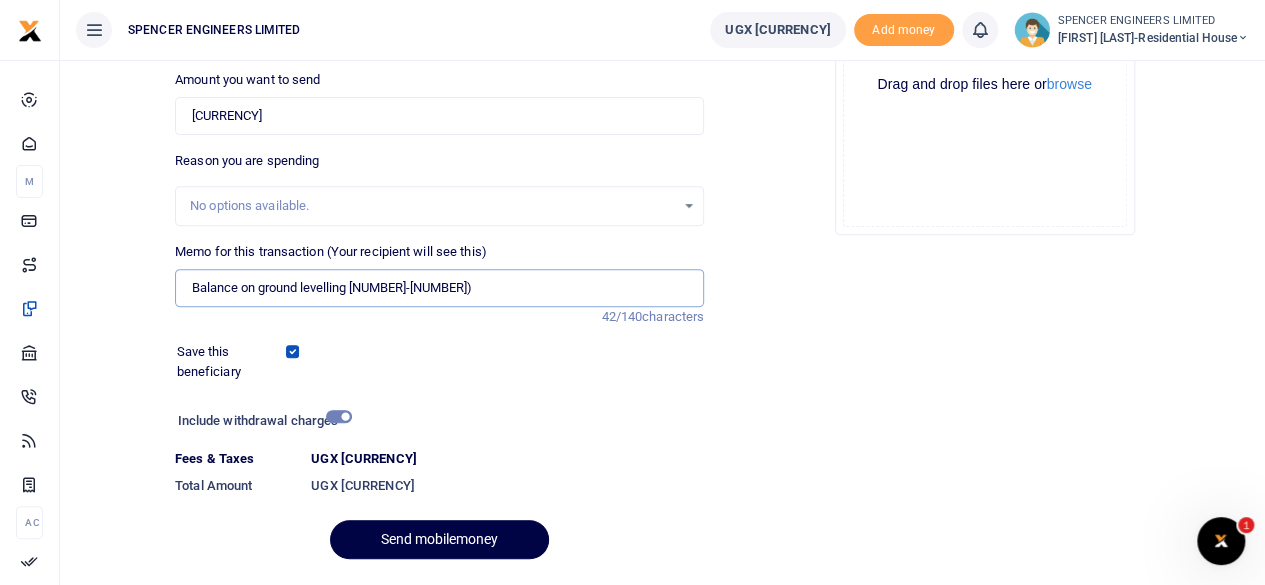 click on "Balance on ground levelling 341532-250000)" at bounding box center (439, 288) 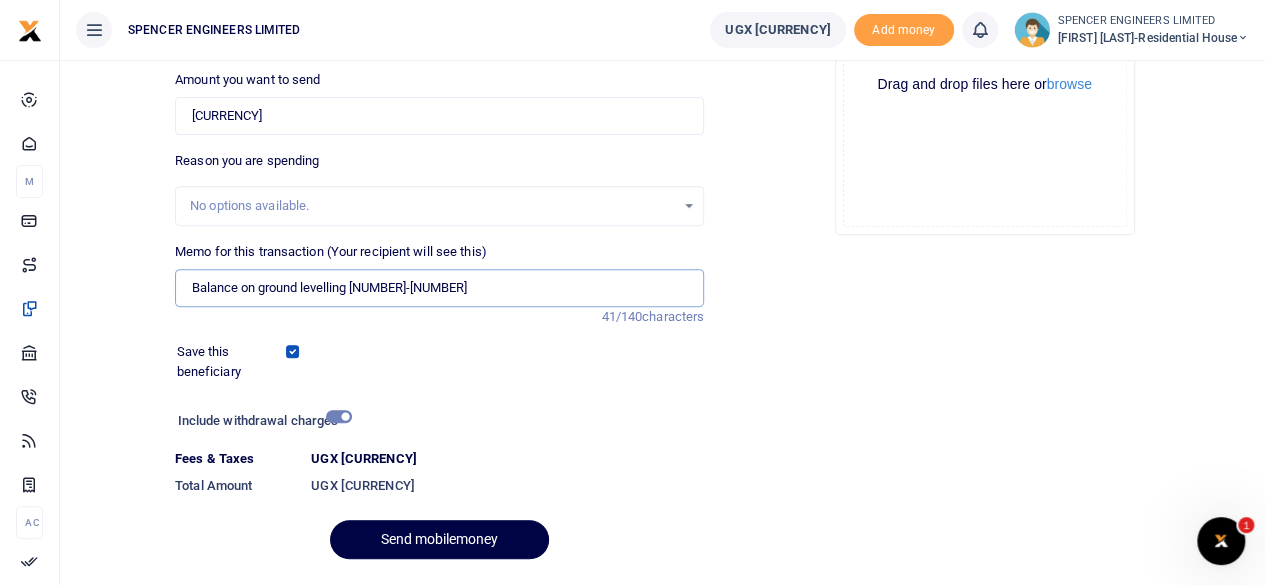click on "Balance on ground levelling 341532-250000" at bounding box center [439, 288] 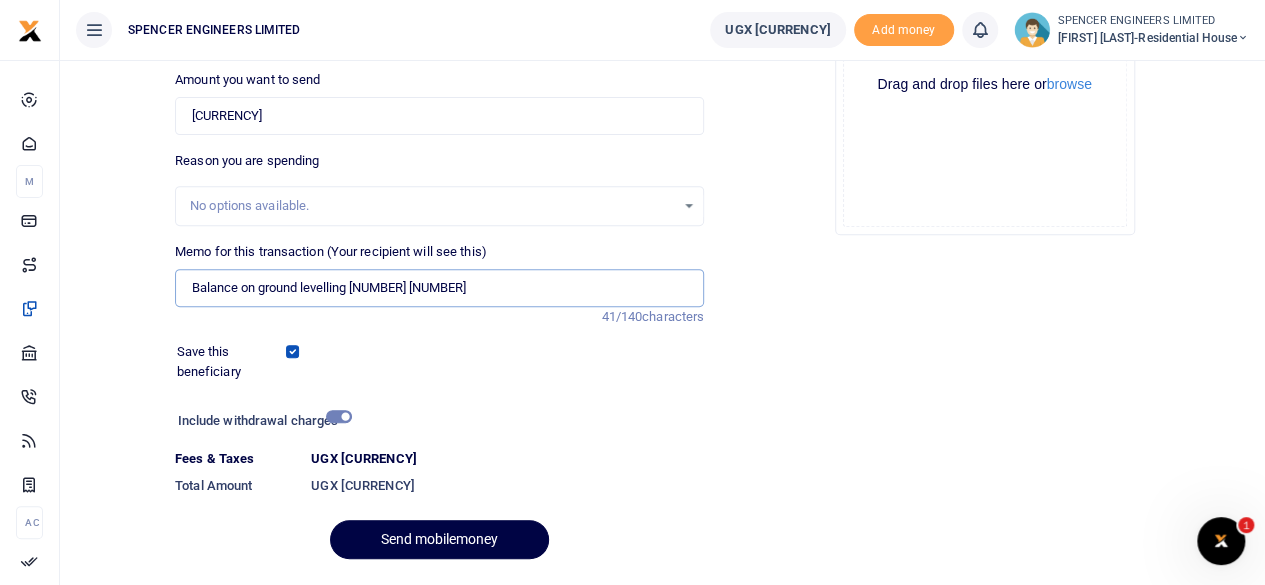 drag, startPoint x: 445, startPoint y: 283, endPoint x: 351, endPoint y: 281, distance: 94.02127 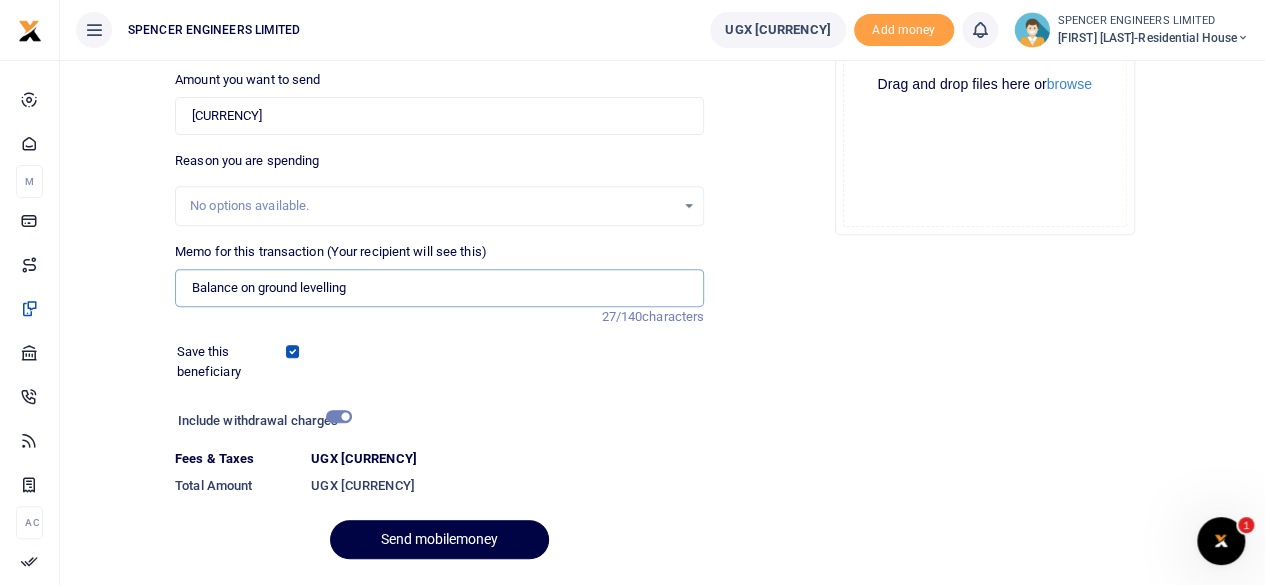 type on "Balance on ground levelling" 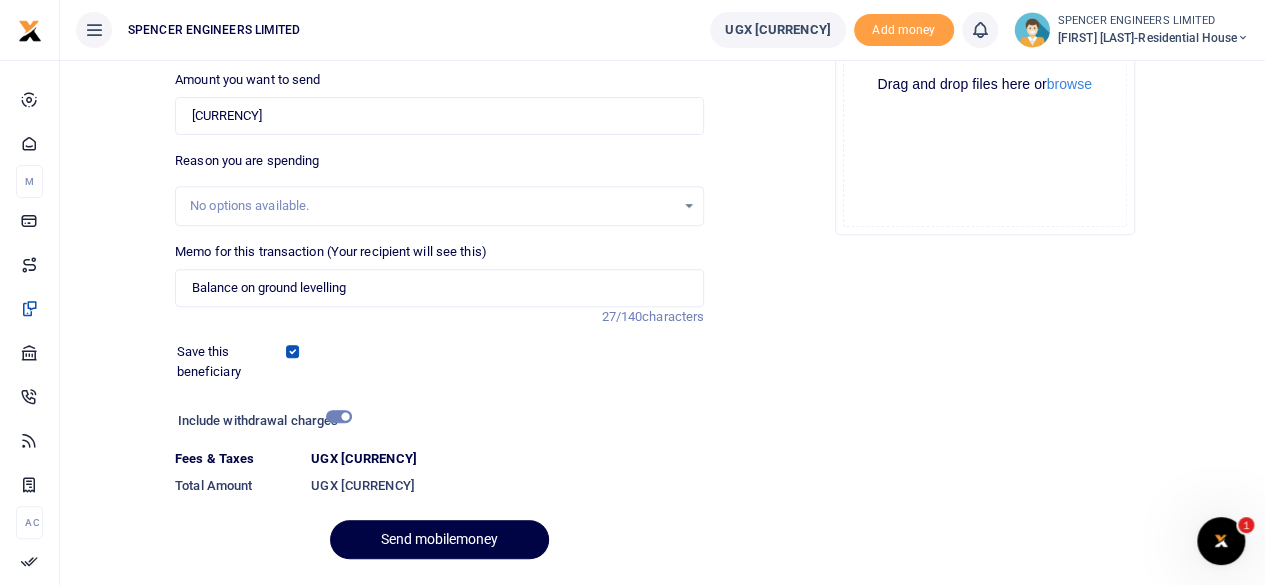 click on "Save this beneficiary" at bounding box center [427, 361] 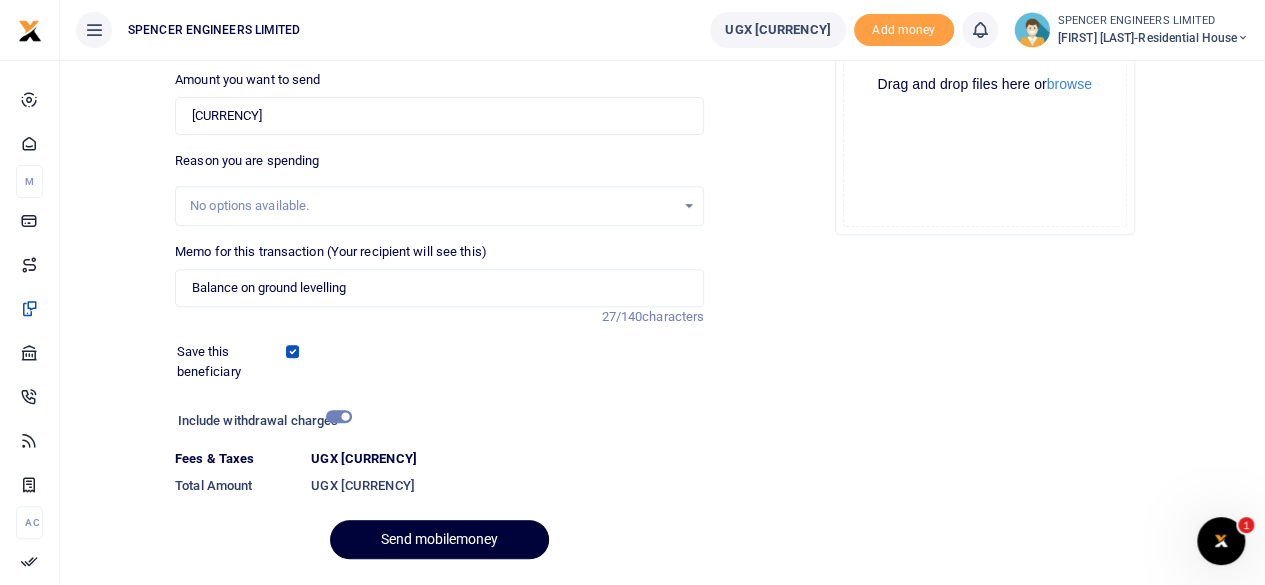 click on "Send mobilemoney" at bounding box center (439, 539) 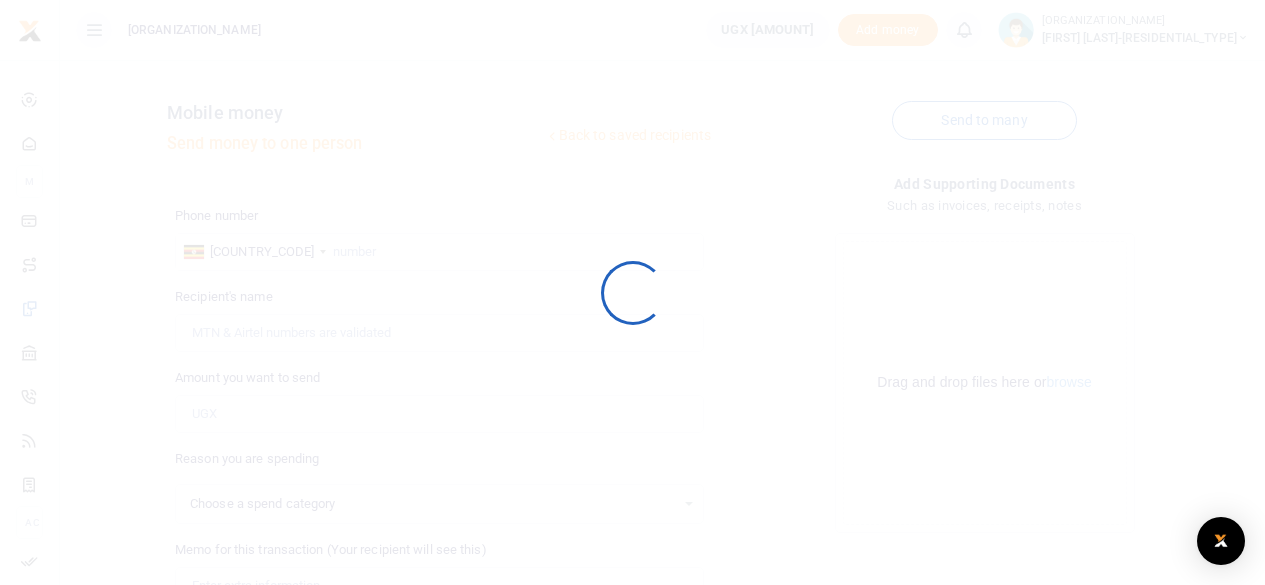 scroll, scrollTop: 297, scrollLeft: 0, axis: vertical 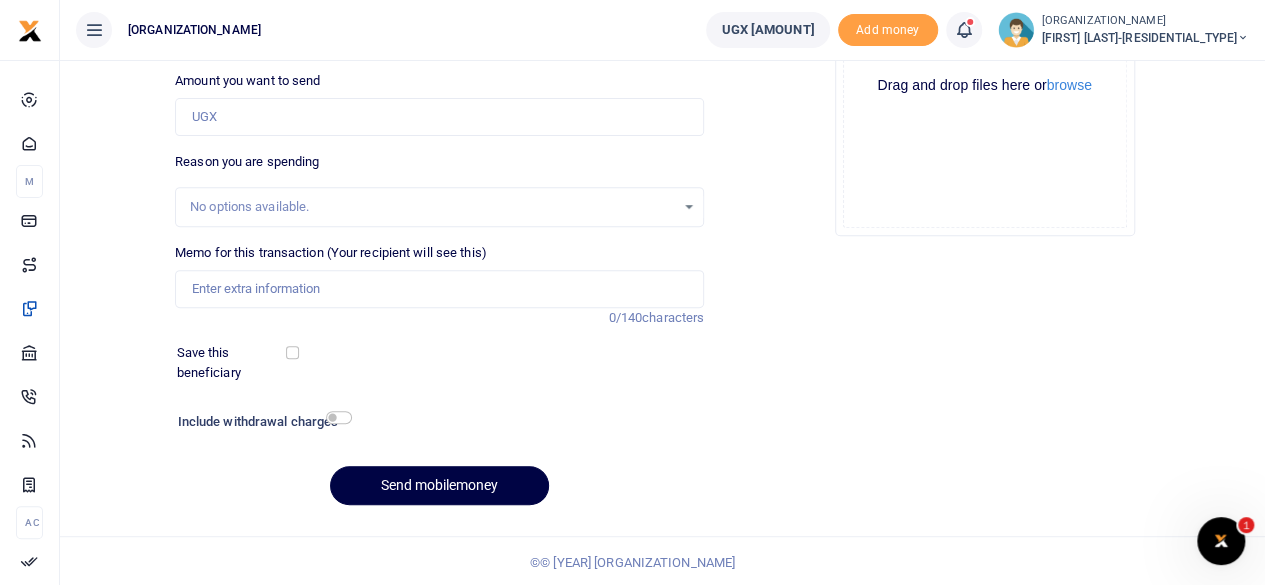 click at bounding box center [964, 30] 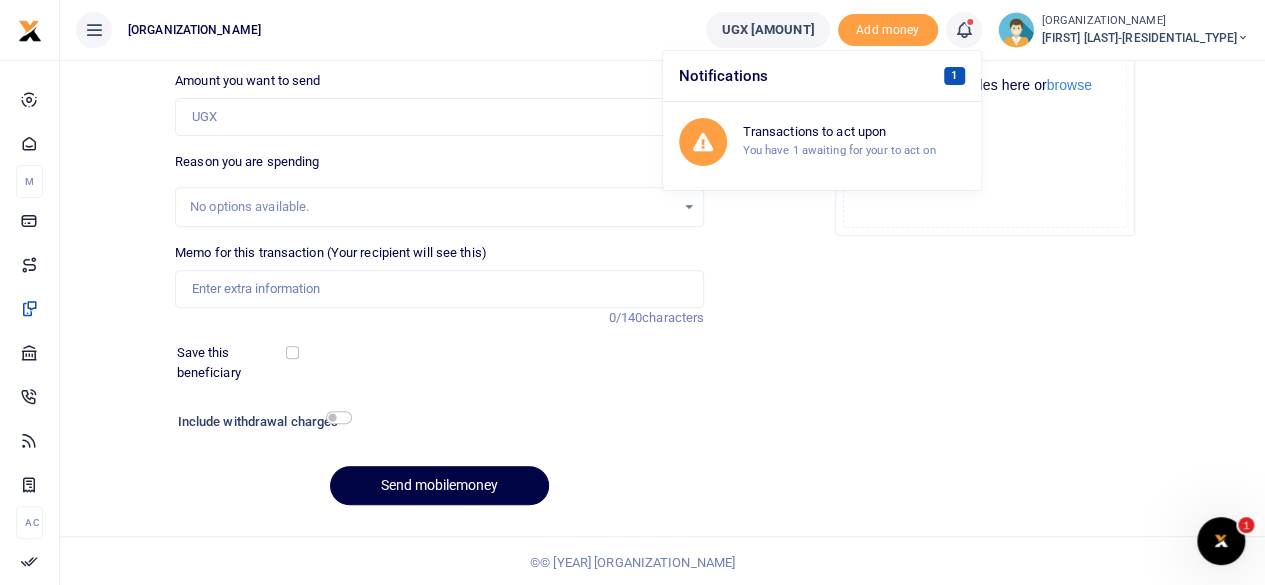 click on "1" at bounding box center [954, 76] 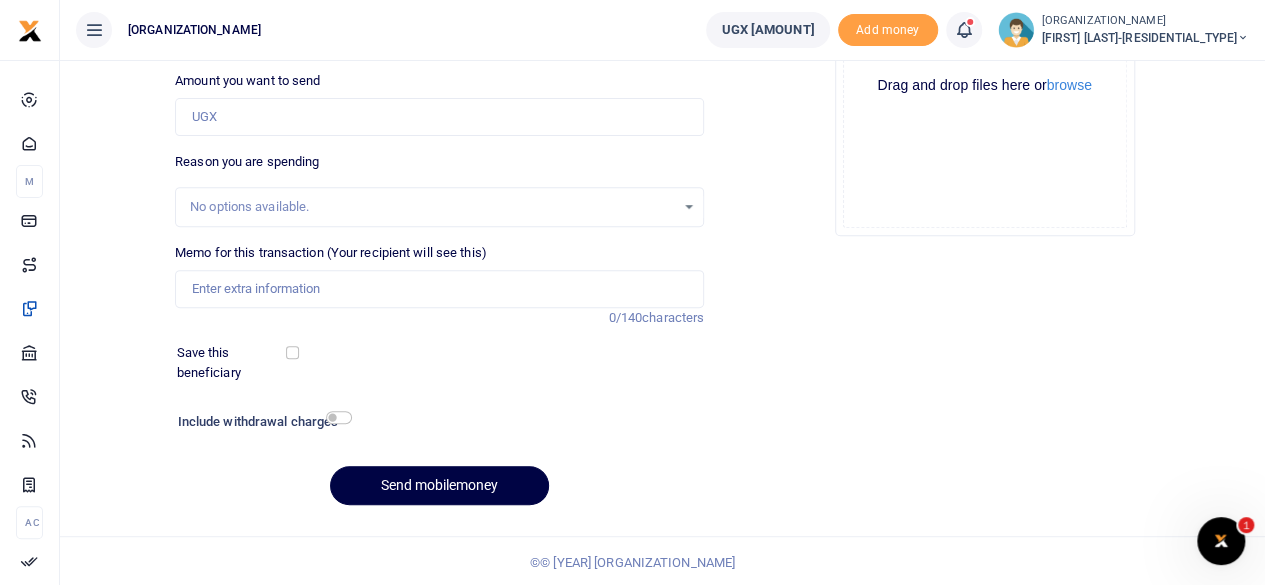 click at bounding box center [964, 30] 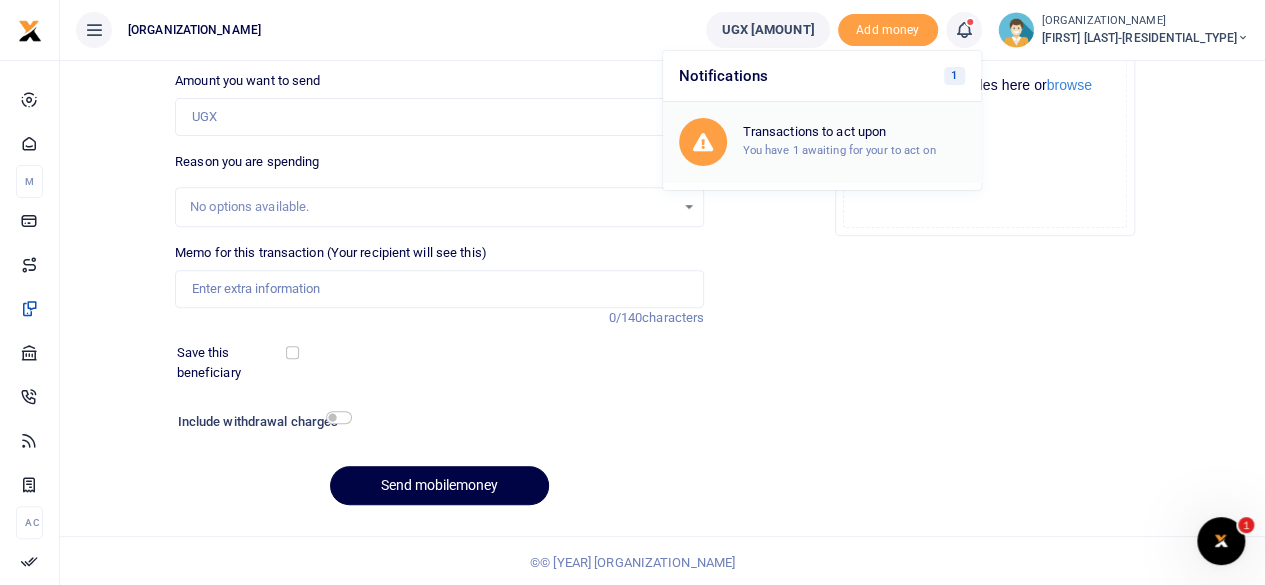 click on "Transactions to act upon
You have 1 awaiting for your to act on" at bounding box center (854, 141) 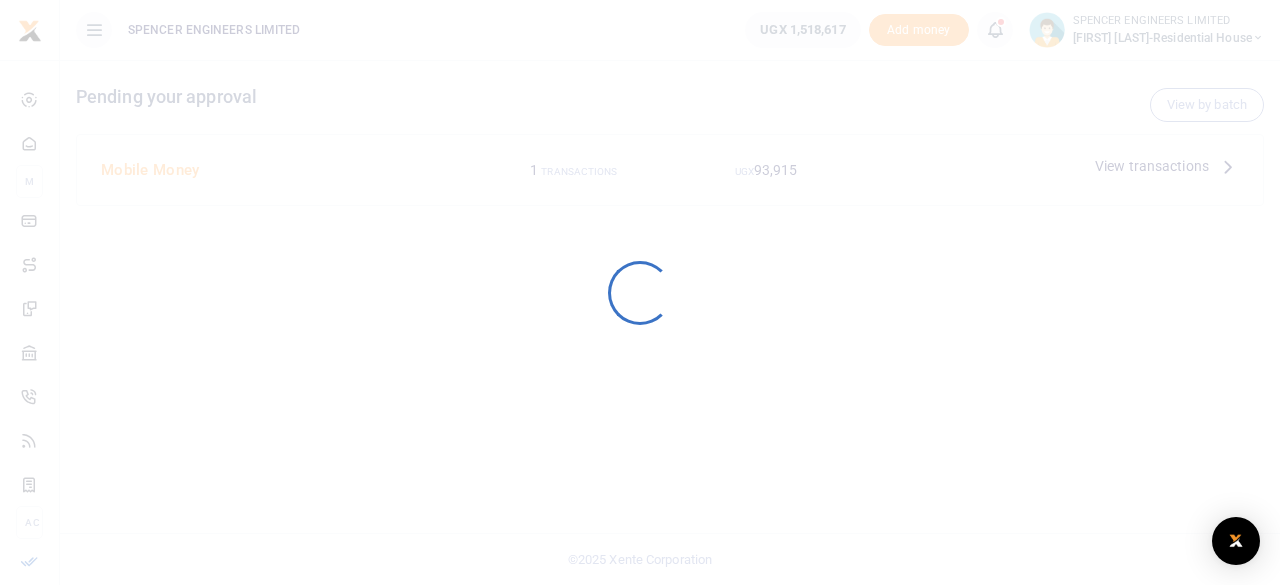 scroll, scrollTop: 0, scrollLeft: 0, axis: both 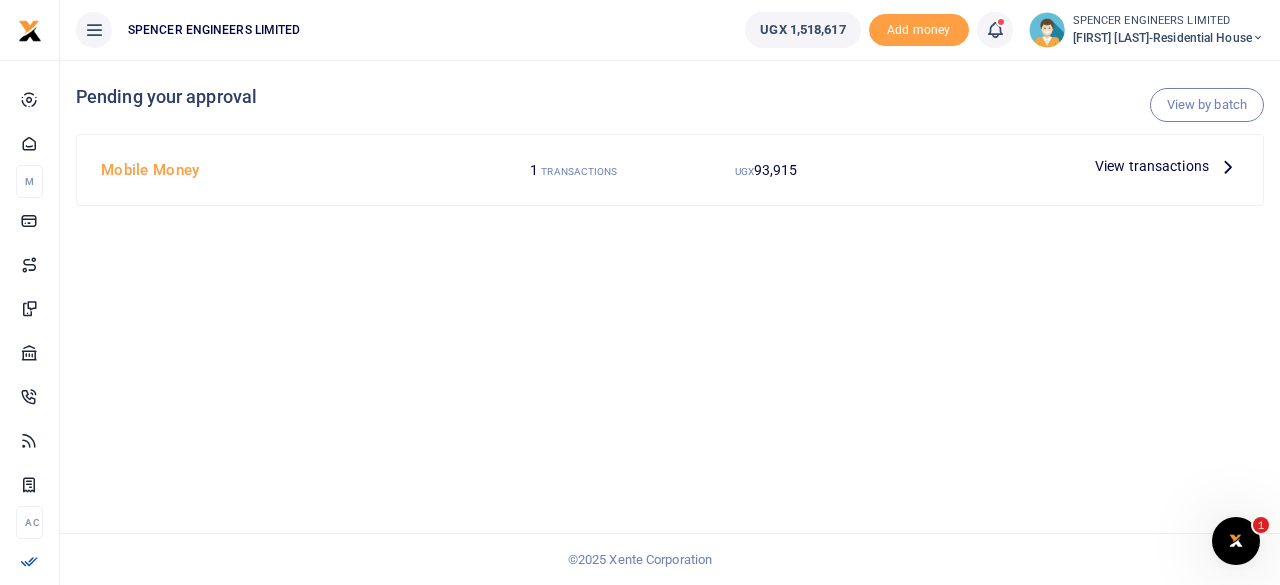click at bounding box center (1228, 166) 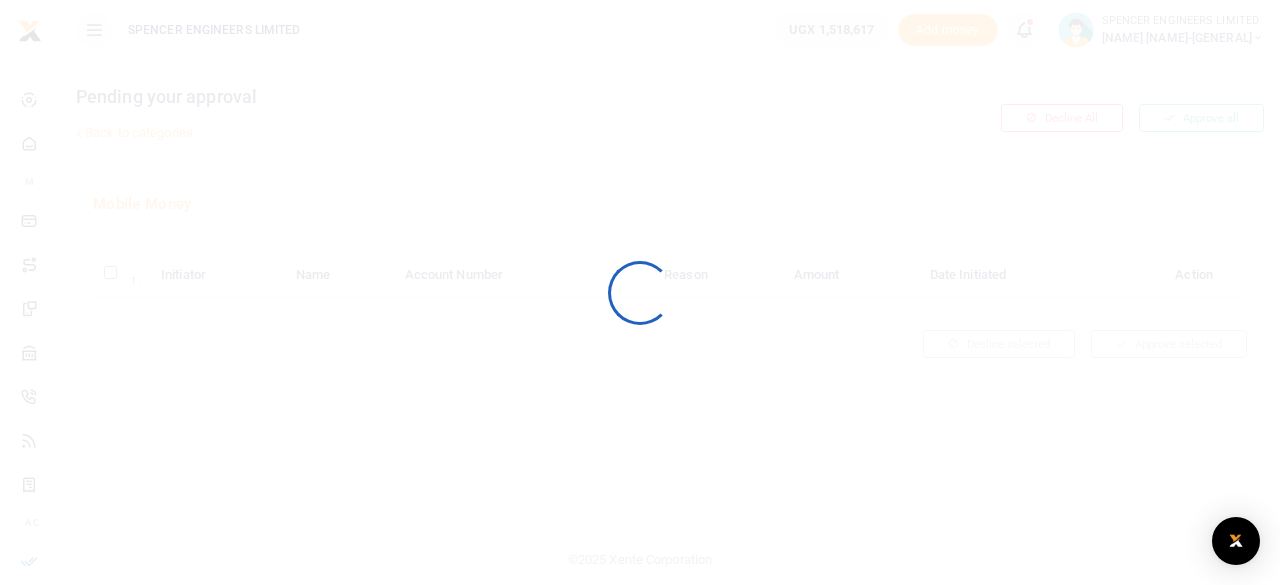 scroll, scrollTop: 0, scrollLeft: 0, axis: both 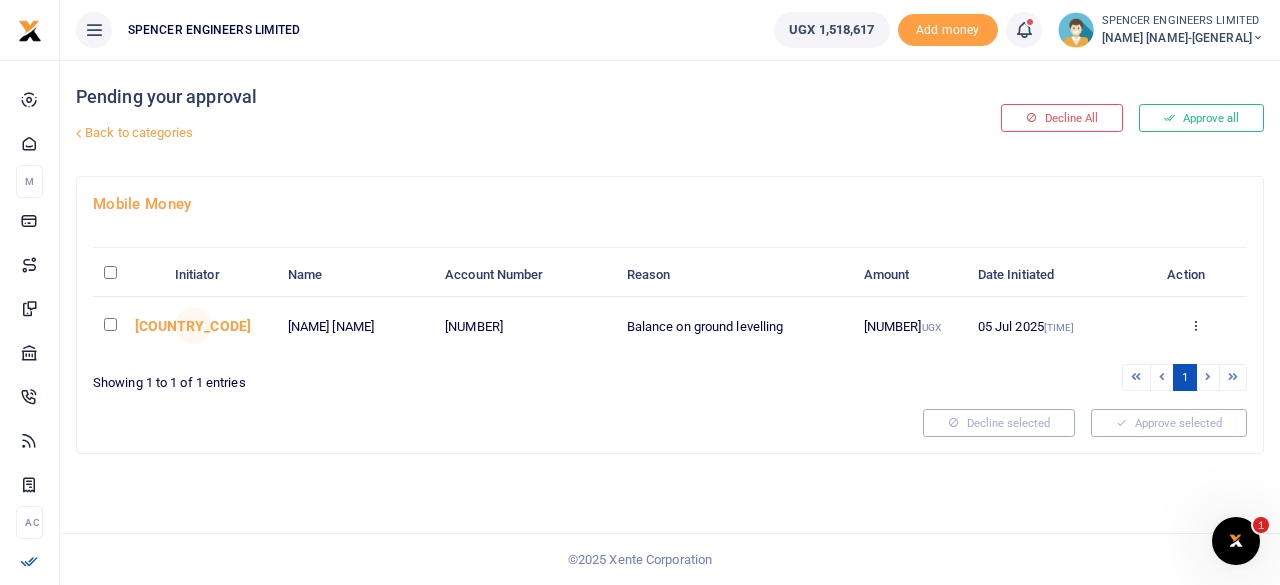 click at bounding box center (110, 324) 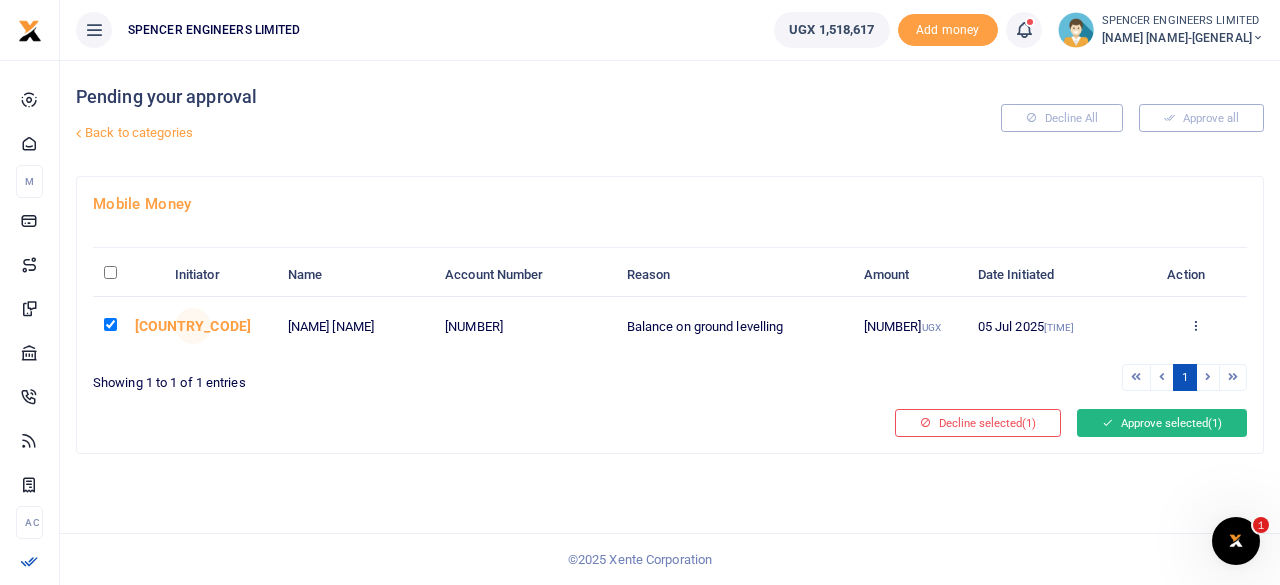 click on "Approve selected  (1)" at bounding box center (1162, 423) 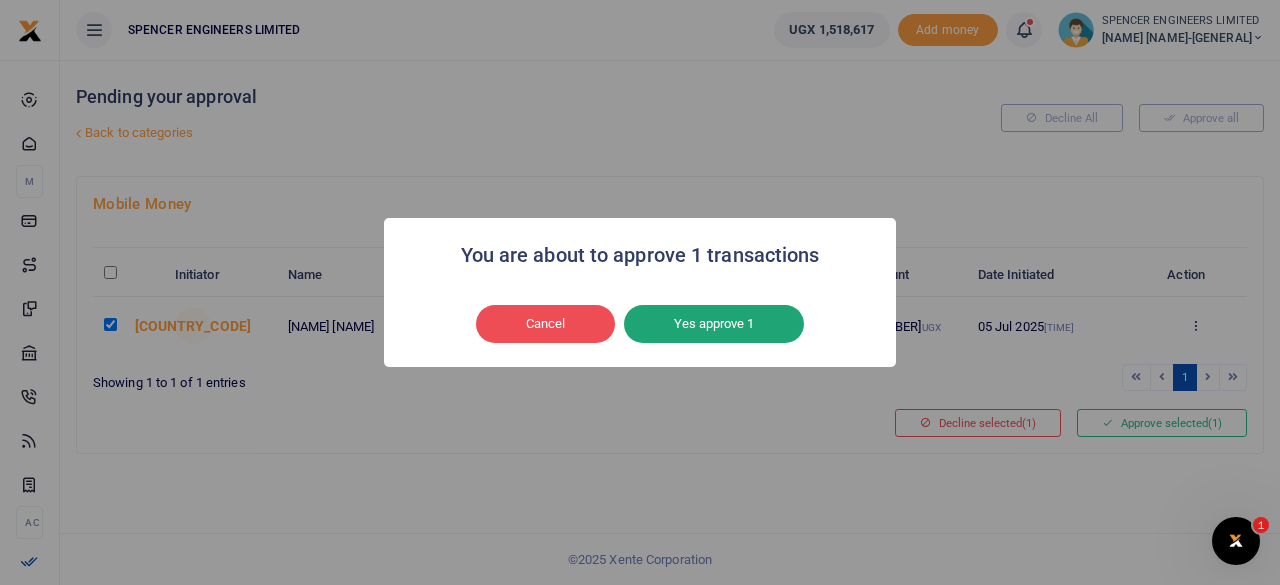 click on "Yes approve 1" at bounding box center [714, 324] 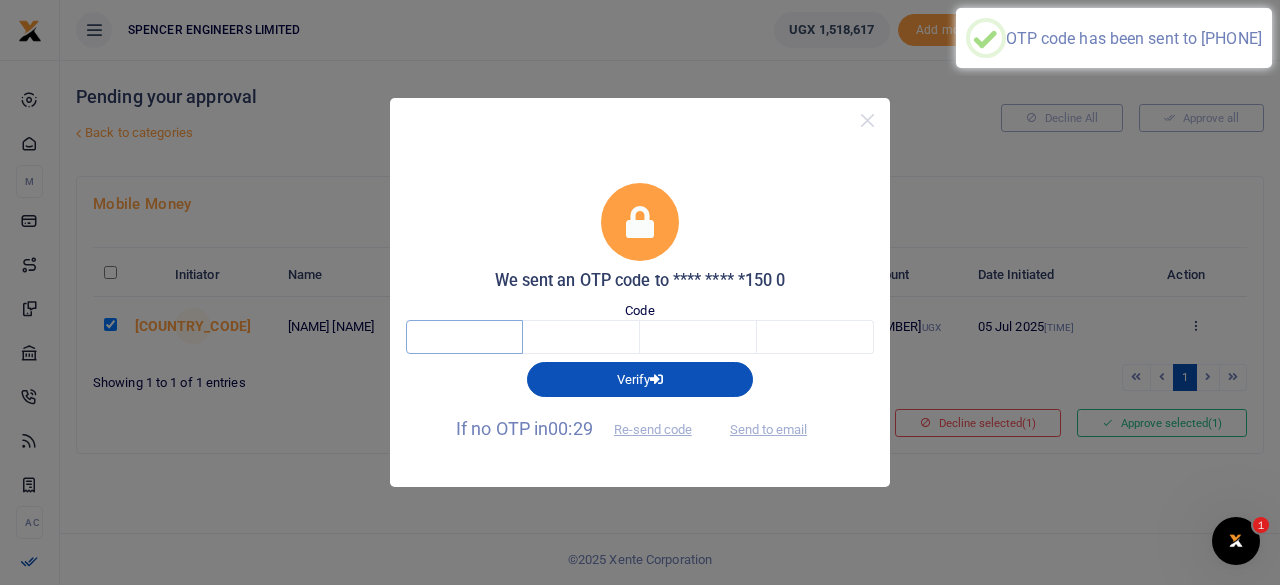 click at bounding box center [464, 337] 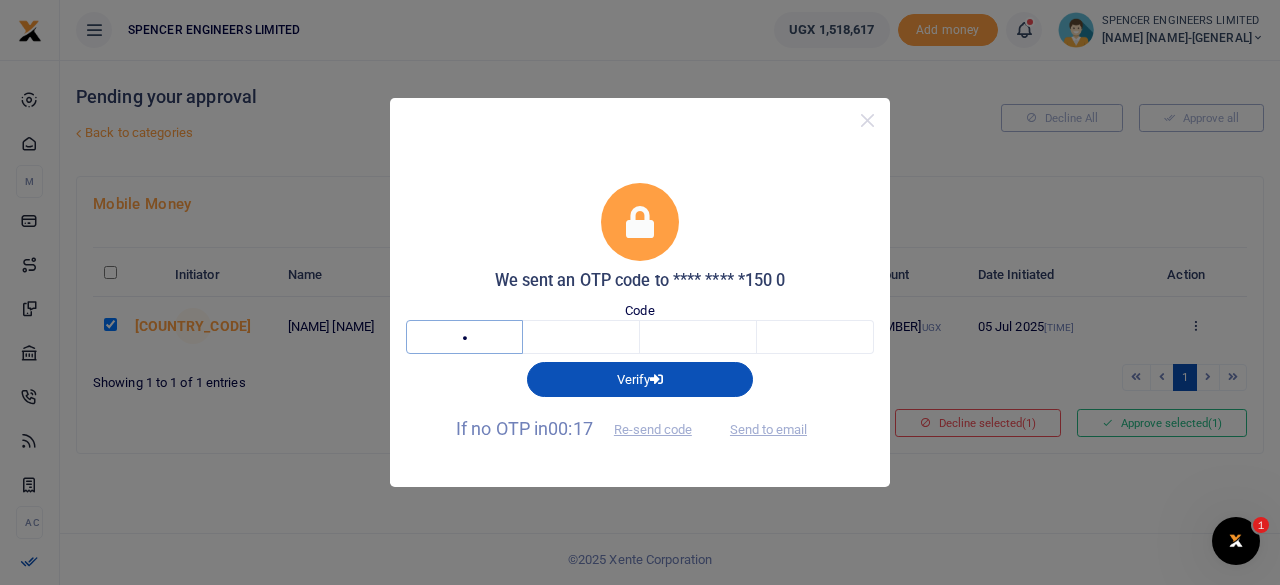 type on "6" 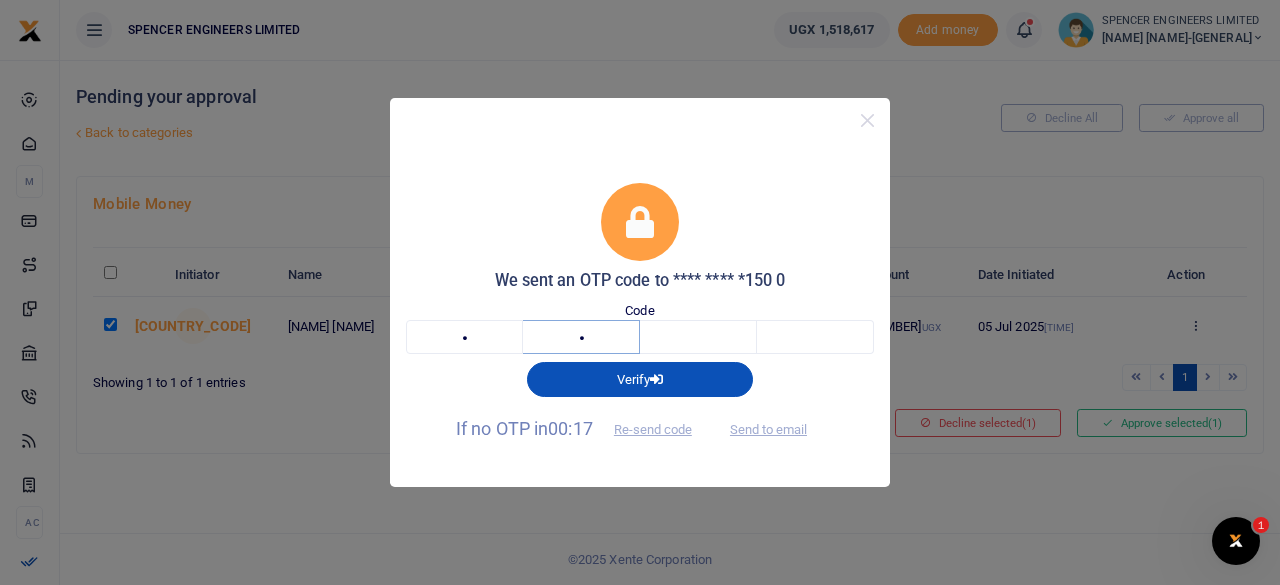 type on "8" 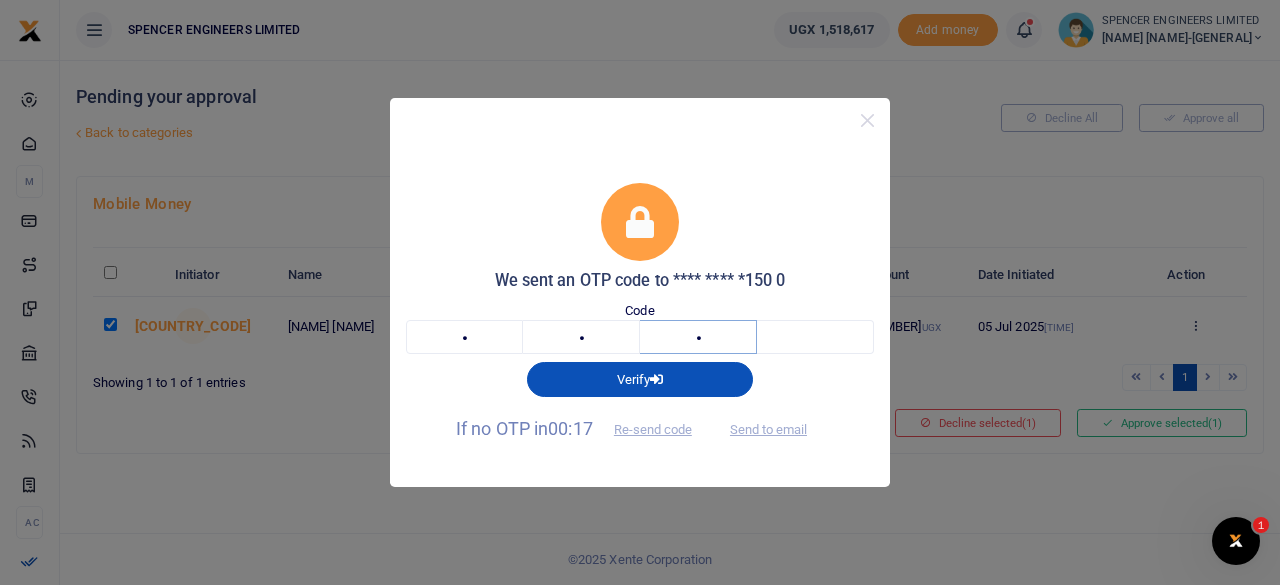 type on "8" 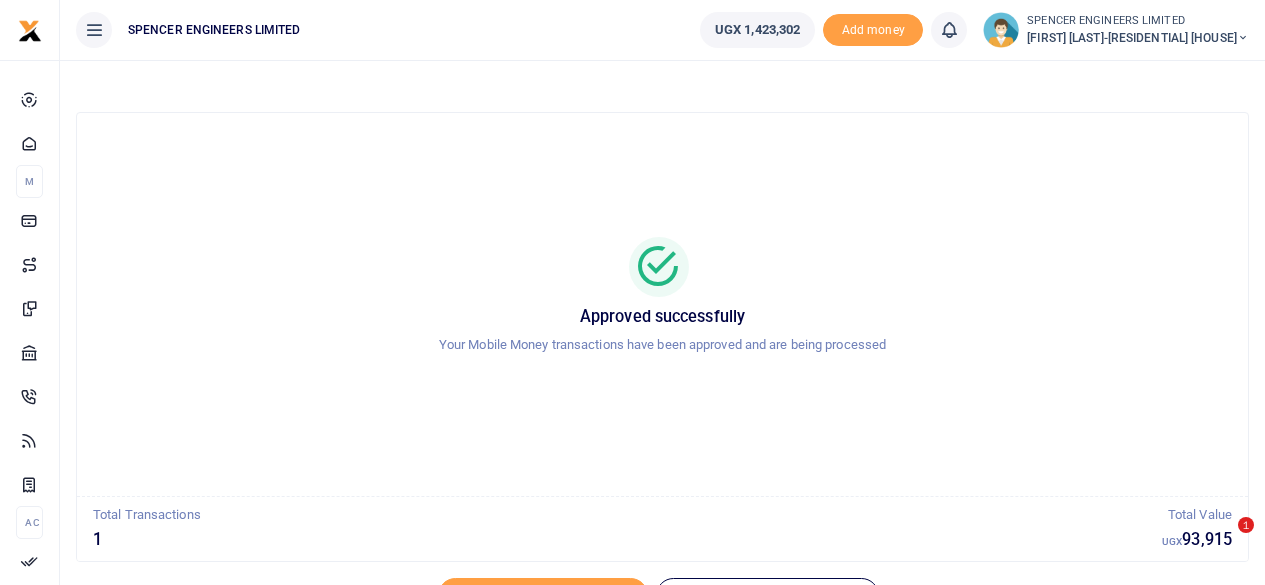 scroll, scrollTop: 0, scrollLeft: 0, axis: both 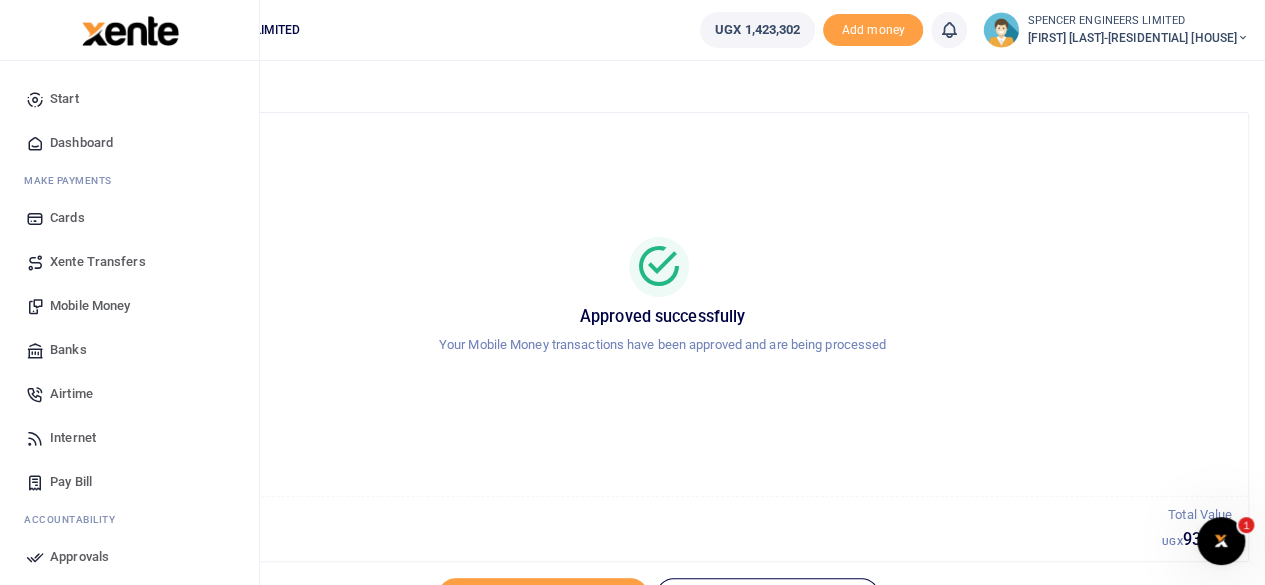 click on "Mobile Money" at bounding box center [90, 306] 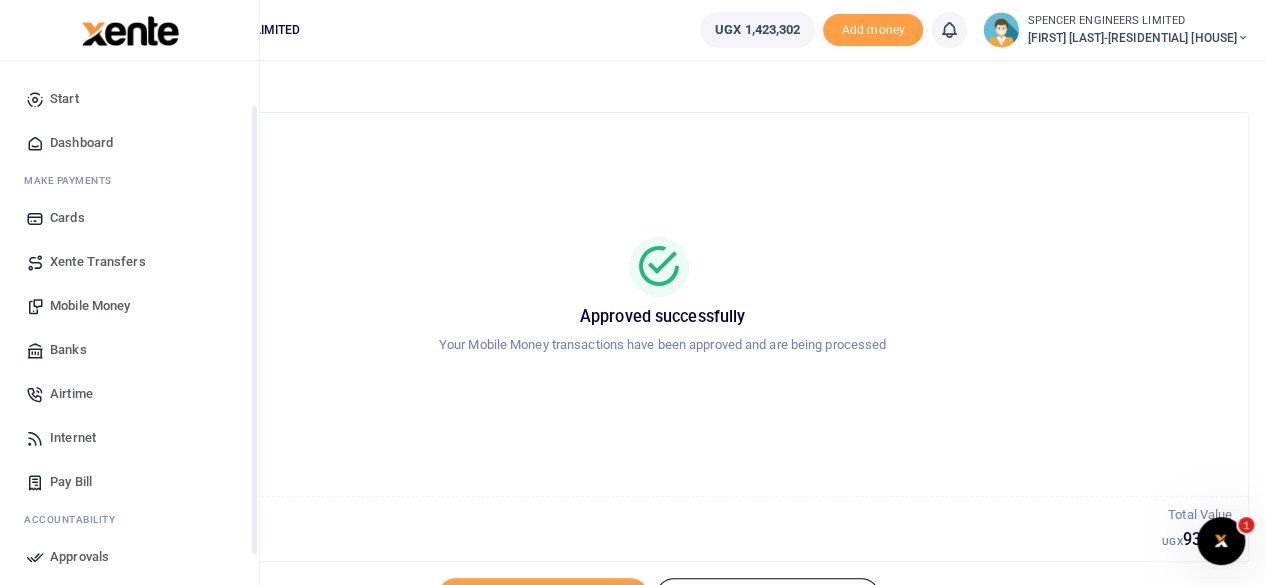 scroll, scrollTop: 74, scrollLeft: 0, axis: vertical 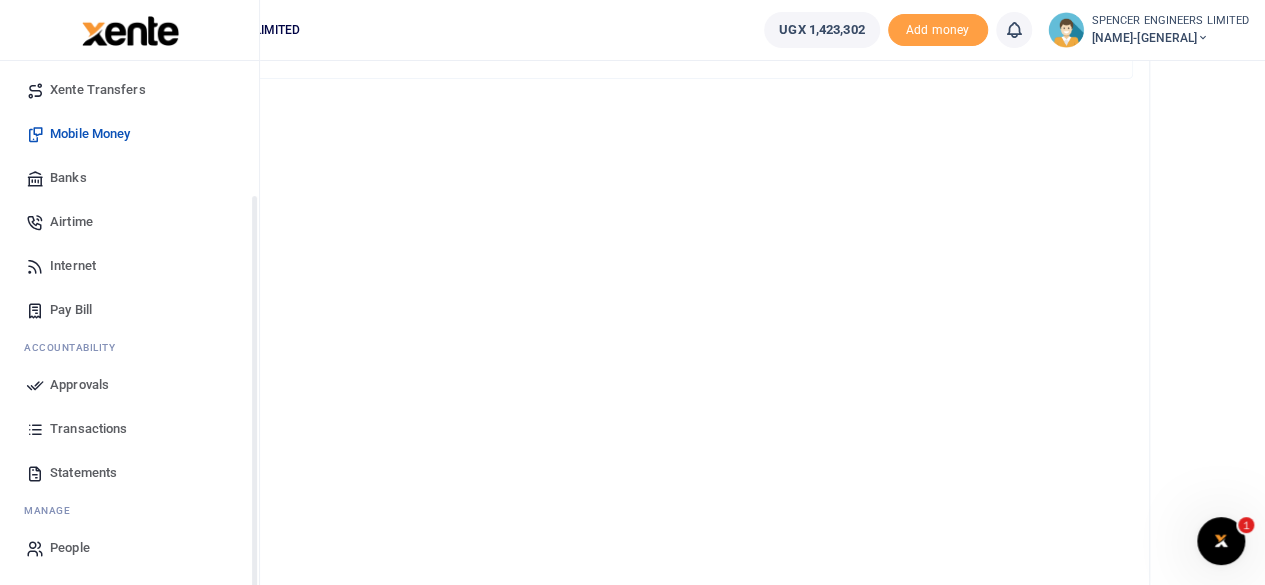 click on "Transactions" at bounding box center [88, 429] 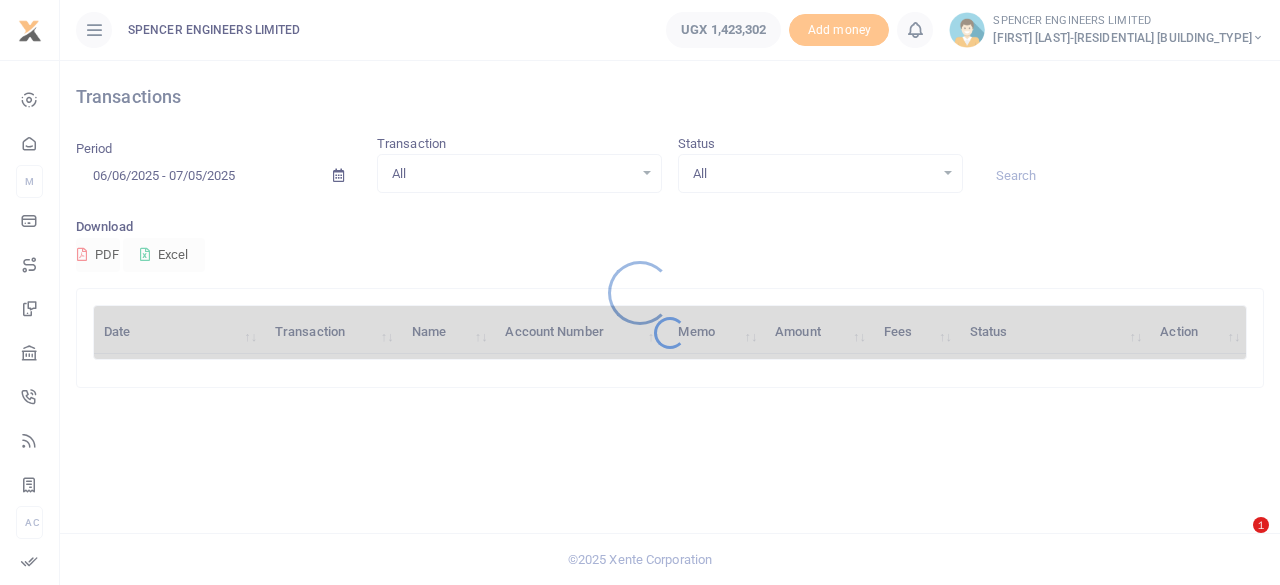 scroll, scrollTop: 0, scrollLeft: 0, axis: both 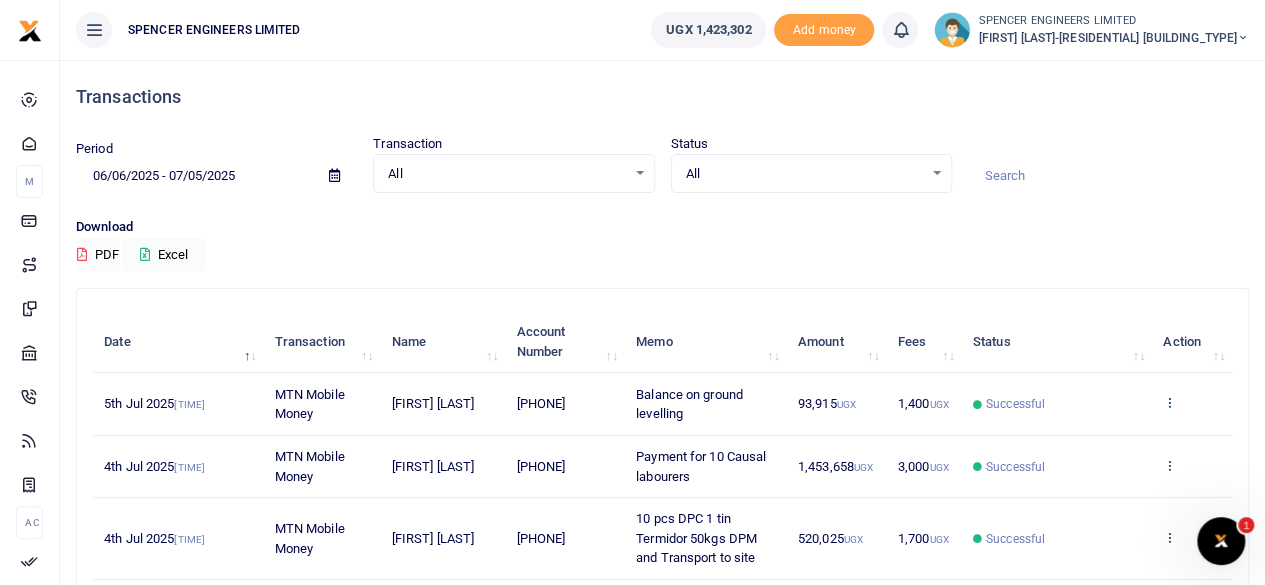 click at bounding box center (1169, 402) 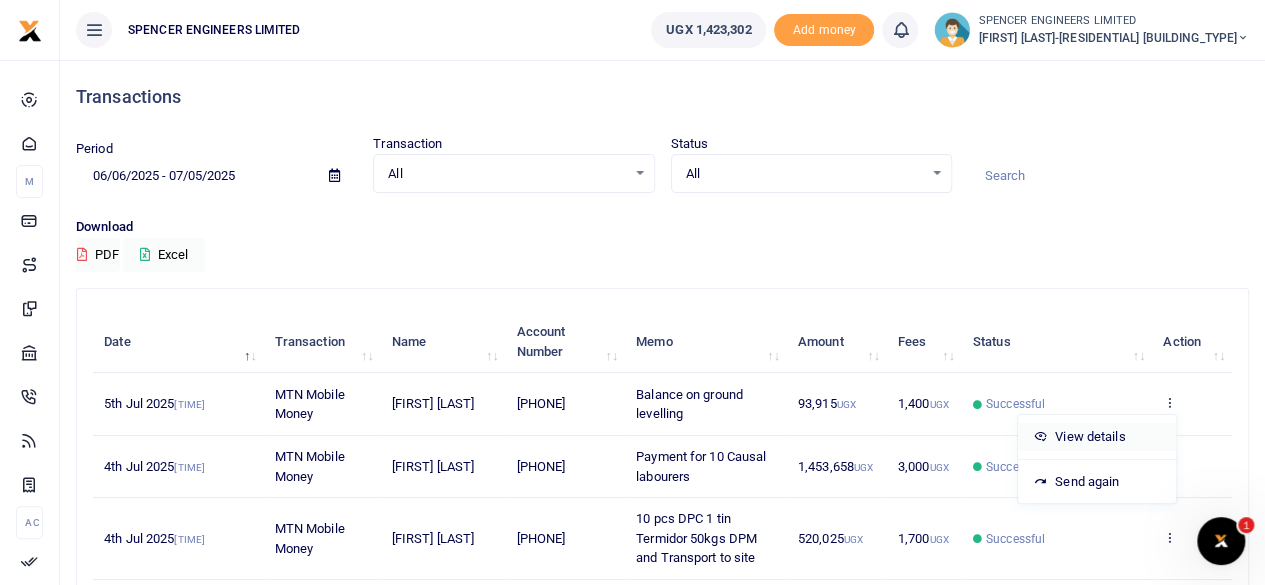 click on "View details" at bounding box center (1097, 437) 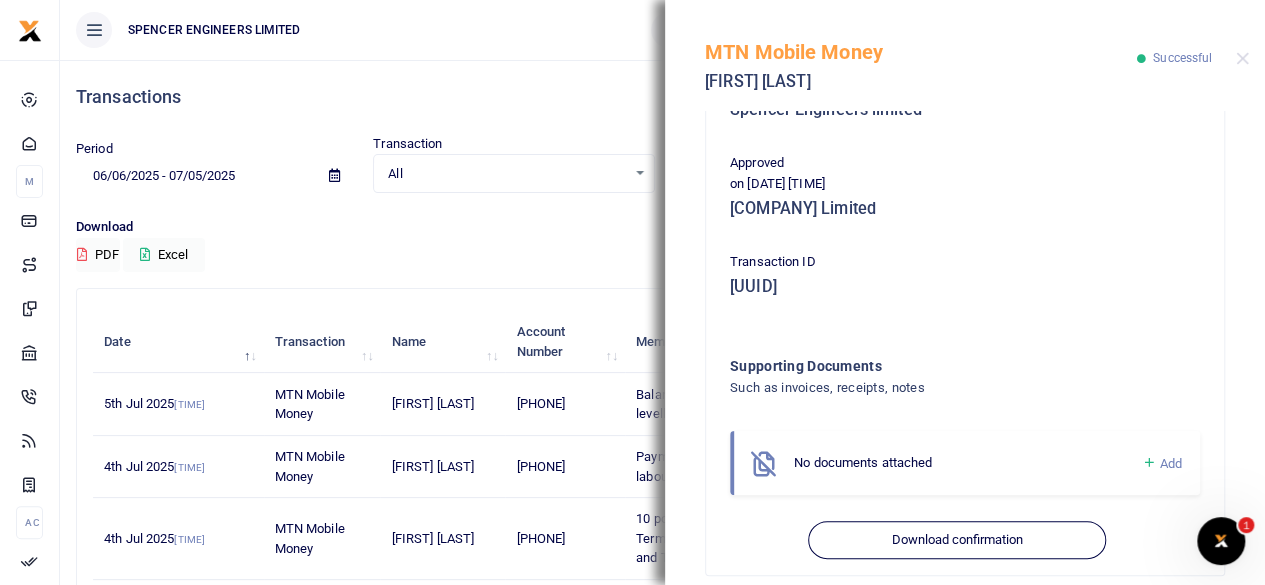 scroll, scrollTop: 556, scrollLeft: 0, axis: vertical 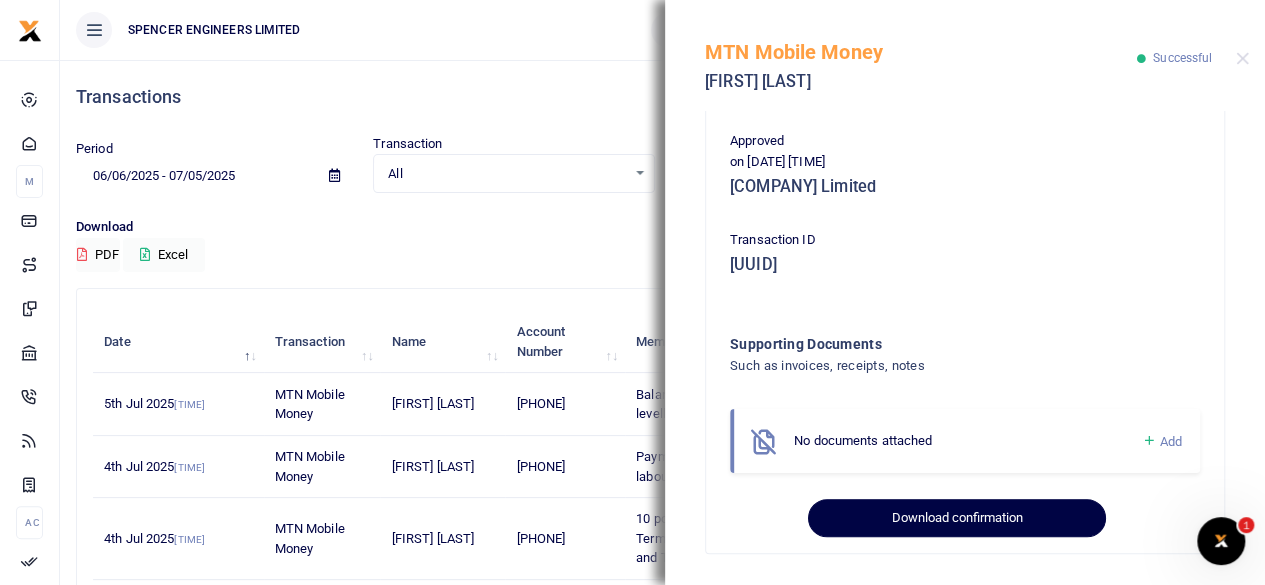 click on "Download confirmation" at bounding box center (956, 518) 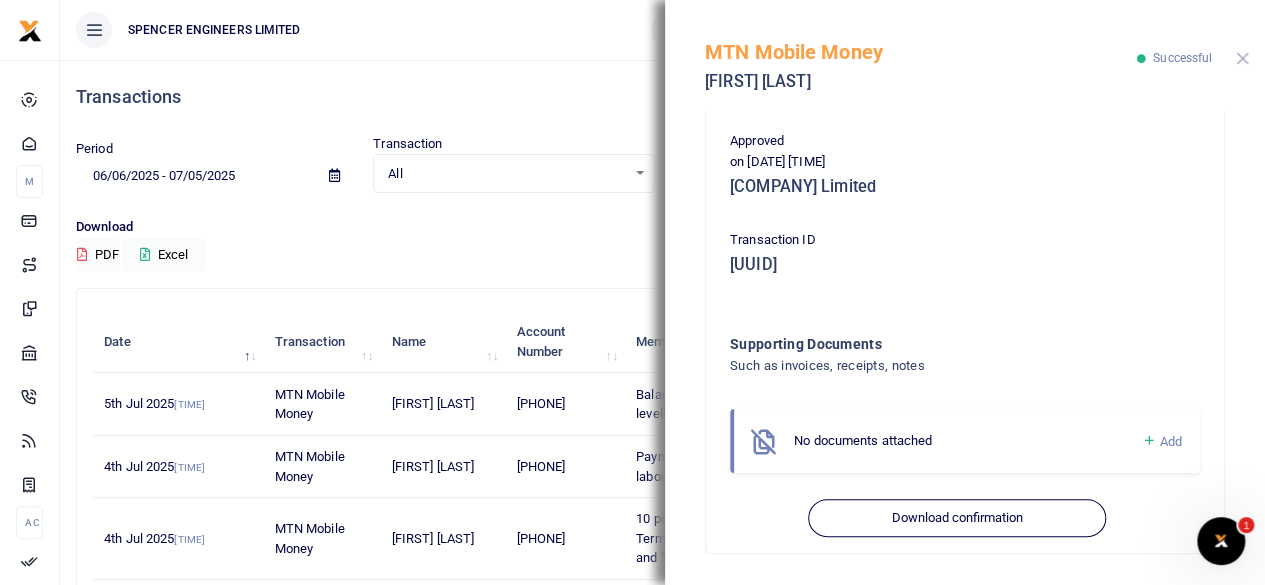 click at bounding box center (1242, 58) 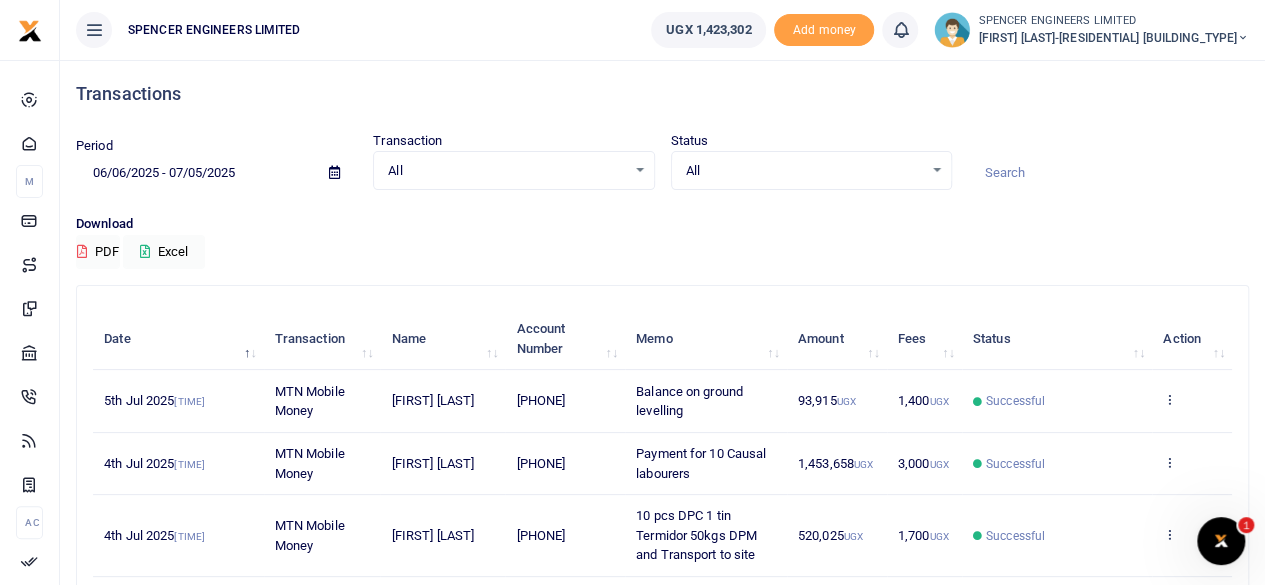 scroll, scrollTop: 0, scrollLeft: 0, axis: both 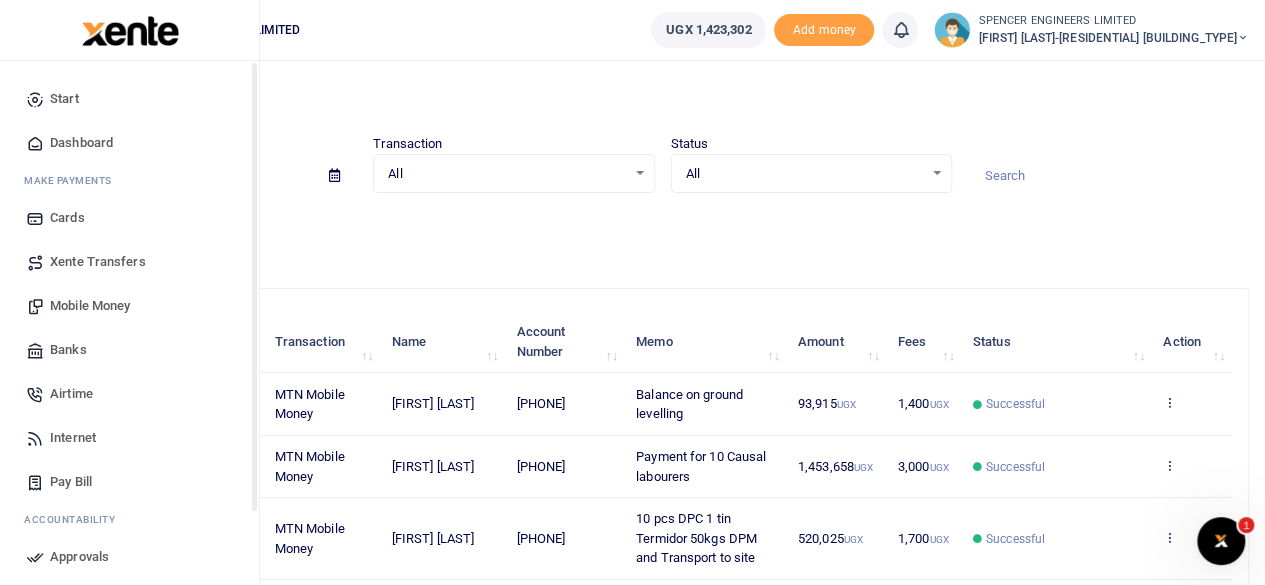 click on "Mobile Money" at bounding box center (90, 306) 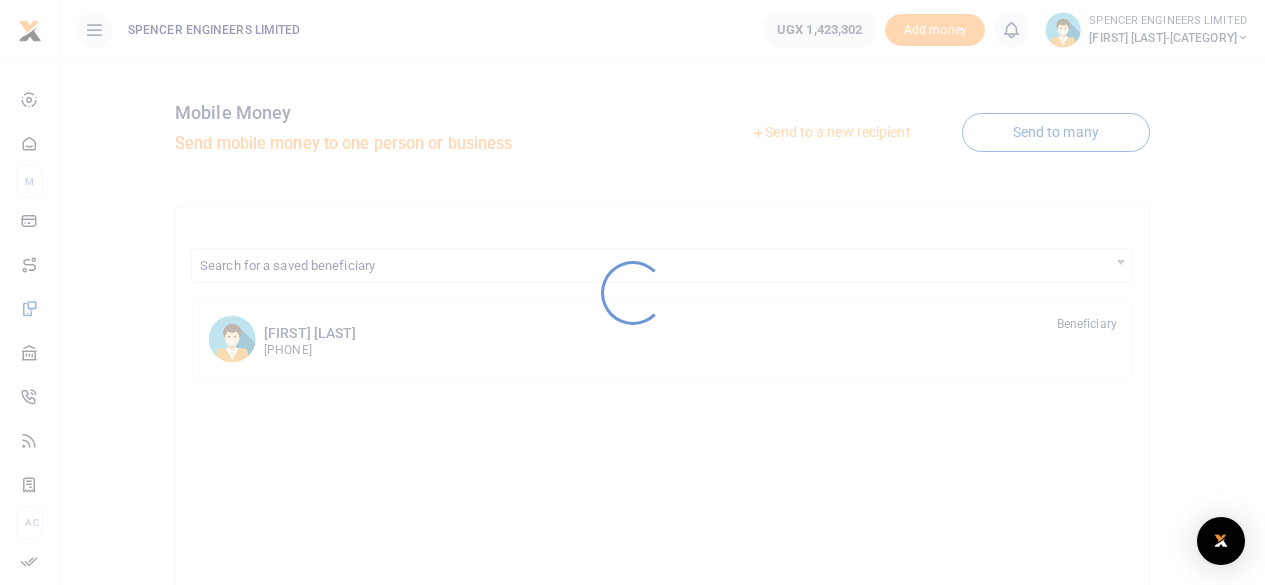 scroll, scrollTop: 0, scrollLeft: 0, axis: both 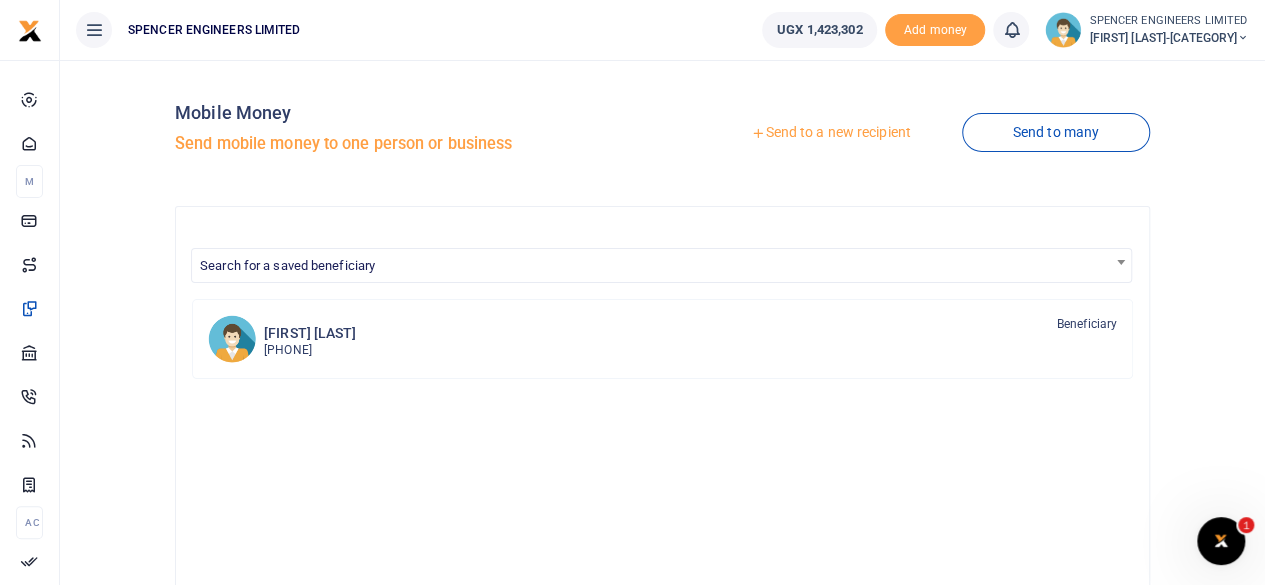 click on "Send to a new recipient" at bounding box center [830, 133] 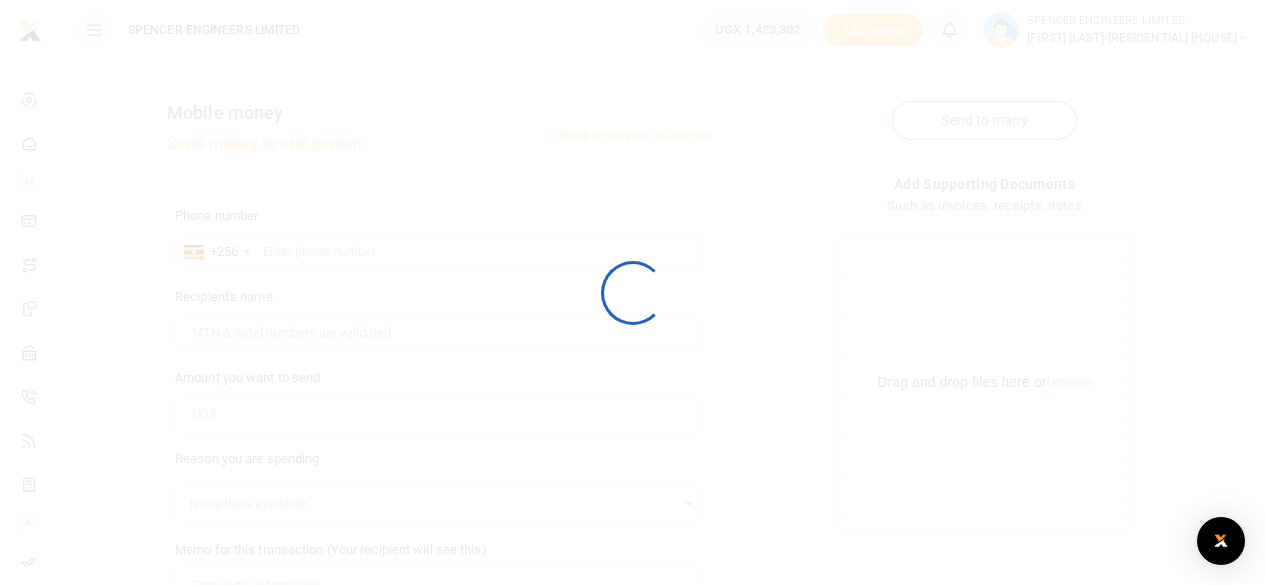 scroll, scrollTop: 0, scrollLeft: 0, axis: both 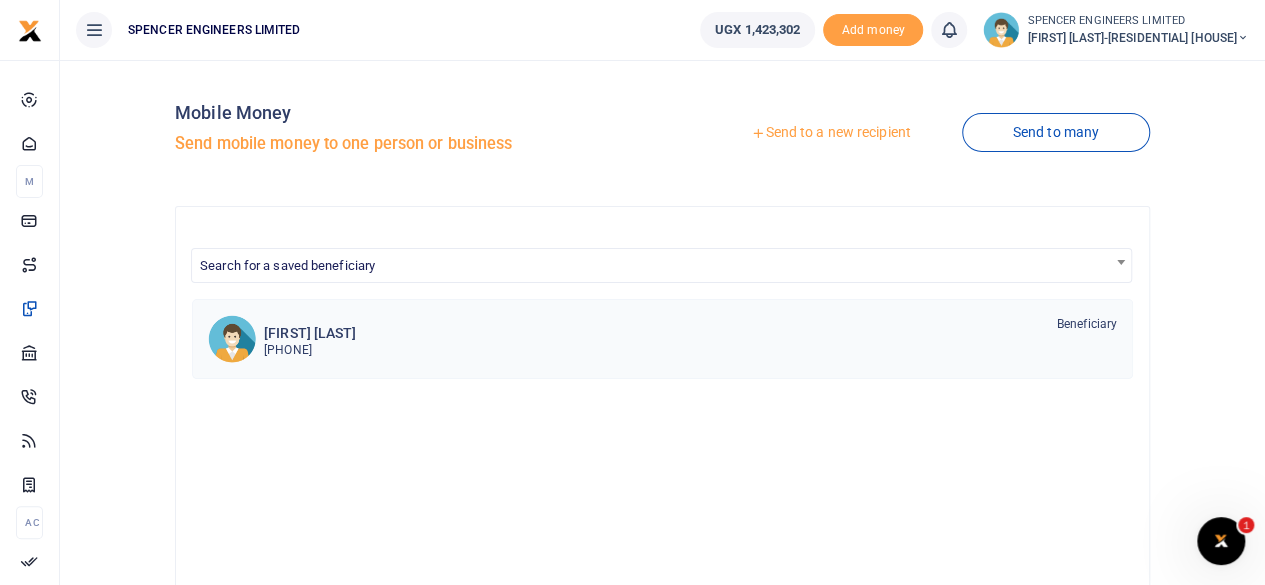 click on "Zaina Namusoke
256763120425
Beneficiary" at bounding box center (690, 338) 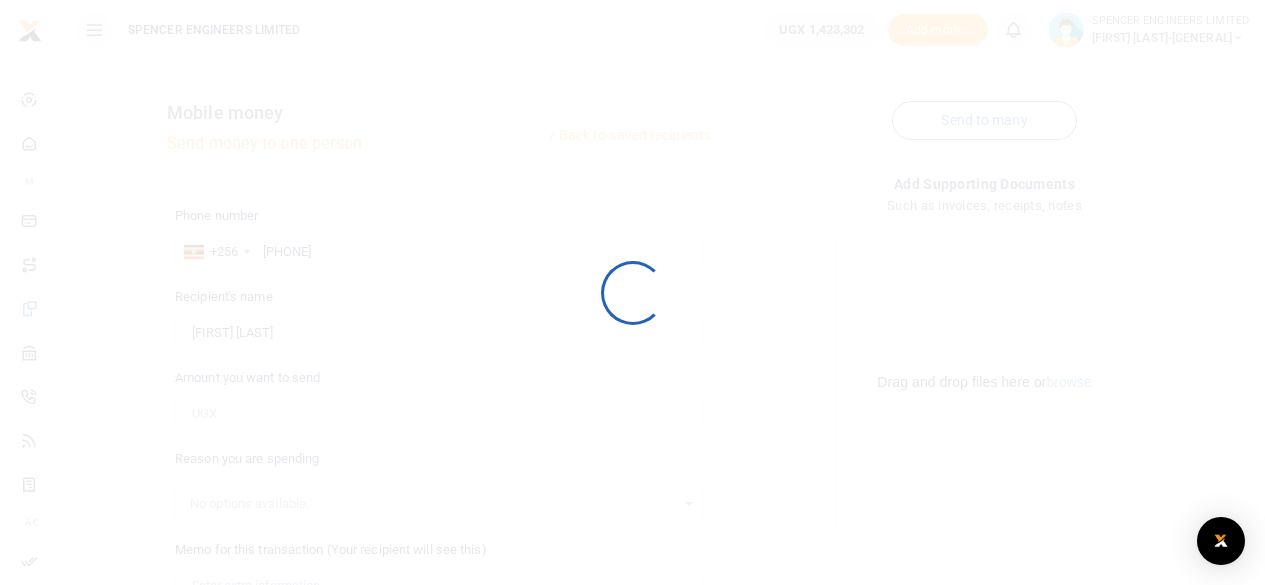 scroll, scrollTop: 0, scrollLeft: 0, axis: both 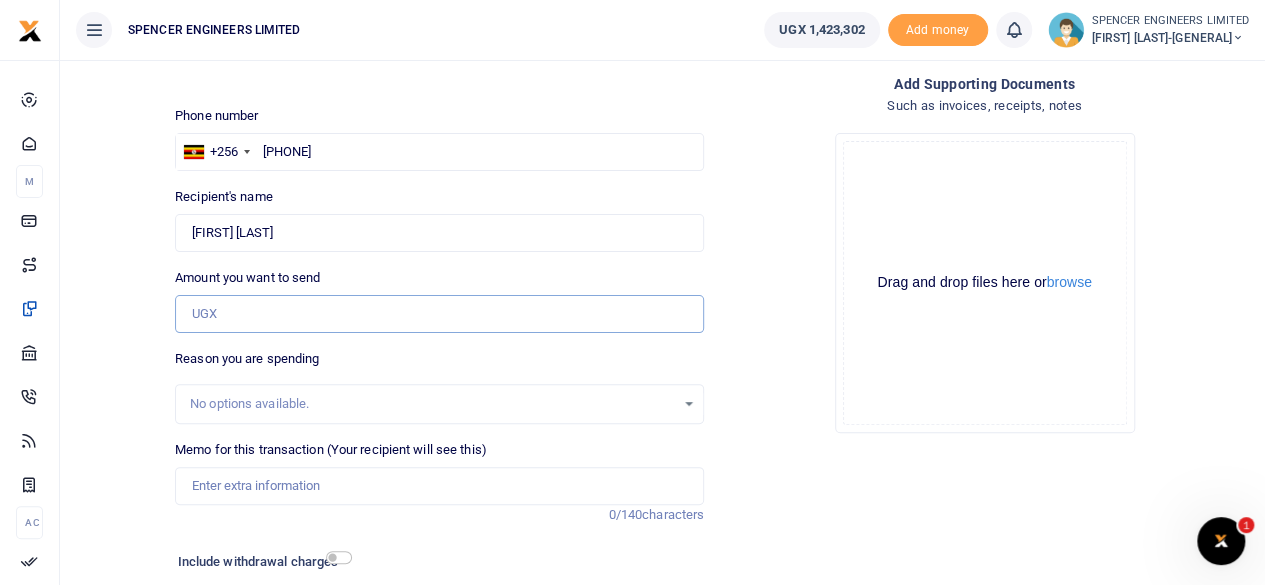 click on "Amount you want to send" at bounding box center [439, 314] 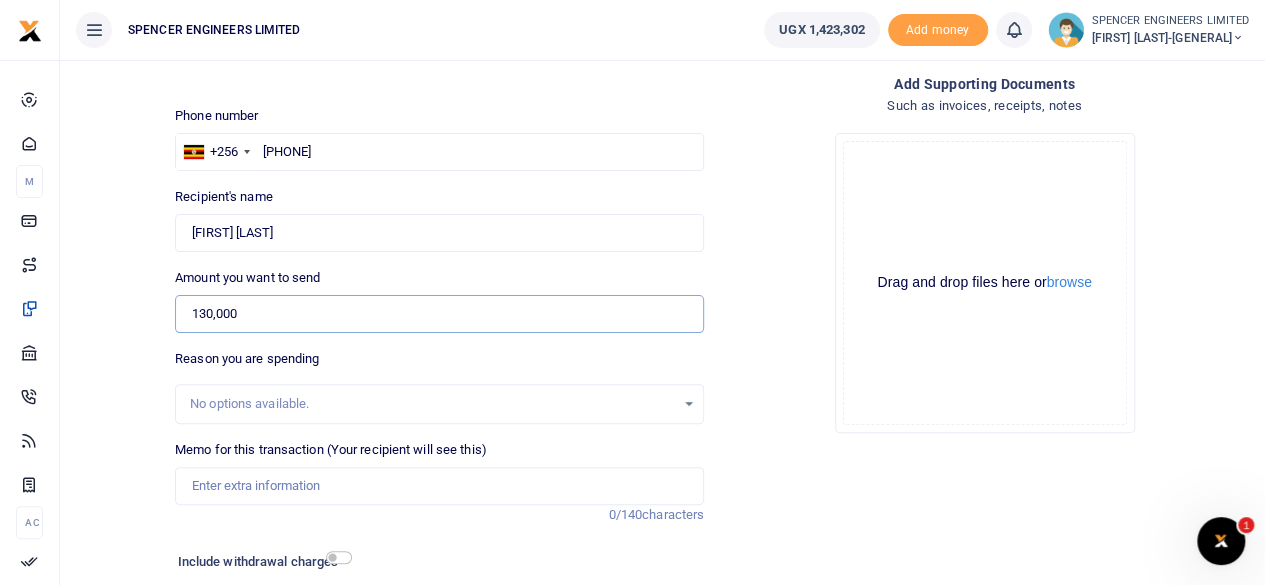 type on "130,000" 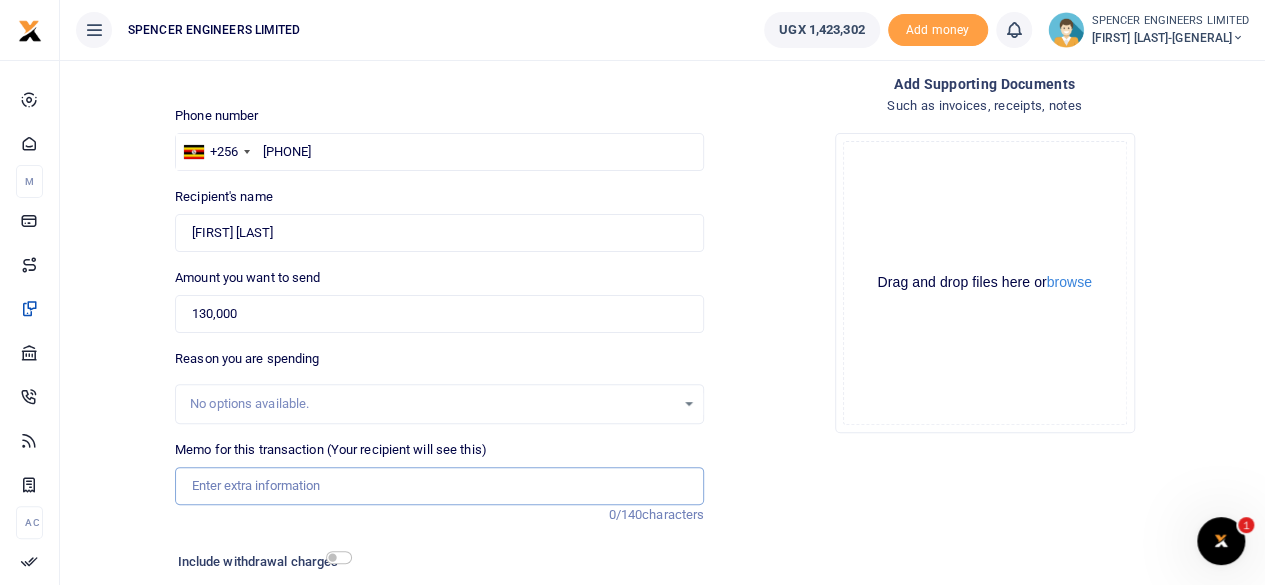click on "Memo for this transaction (Your recipient will see this)" at bounding box center (439, 486) 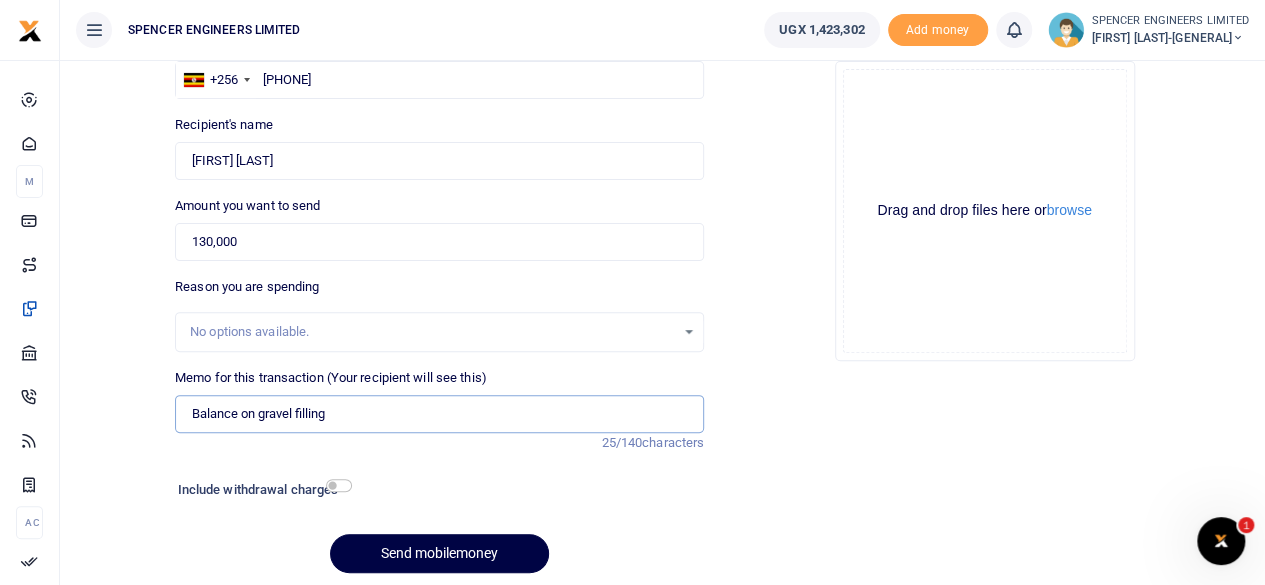 scroll, scrollTop: 200, scrollLeft: 0, axis: vertical 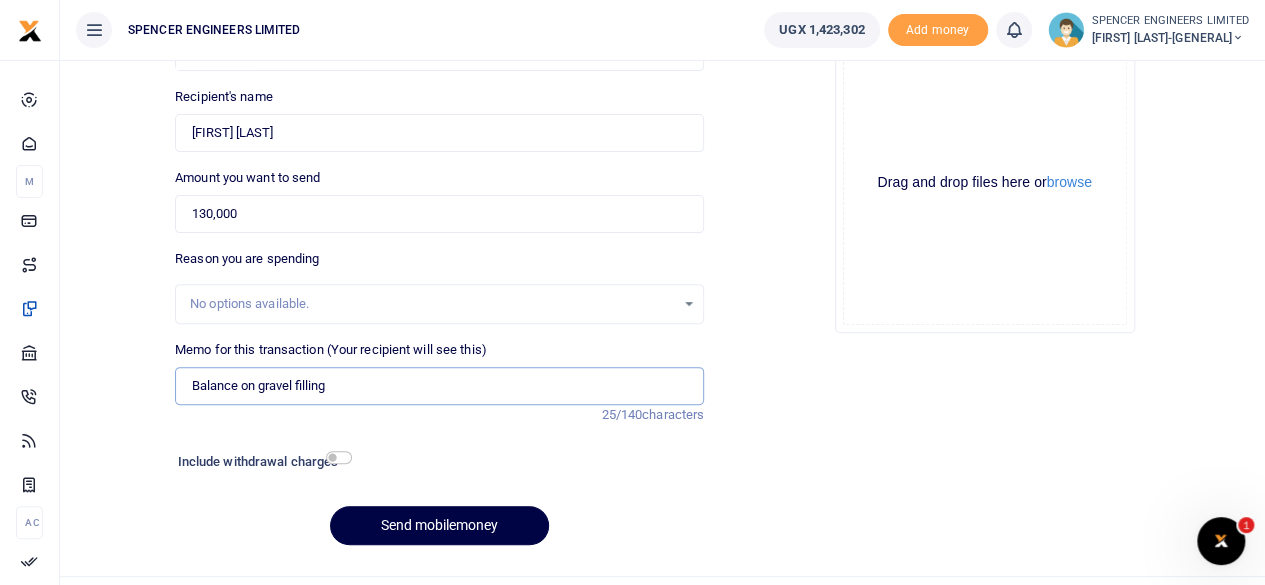 type on "Balance on gravel filling" 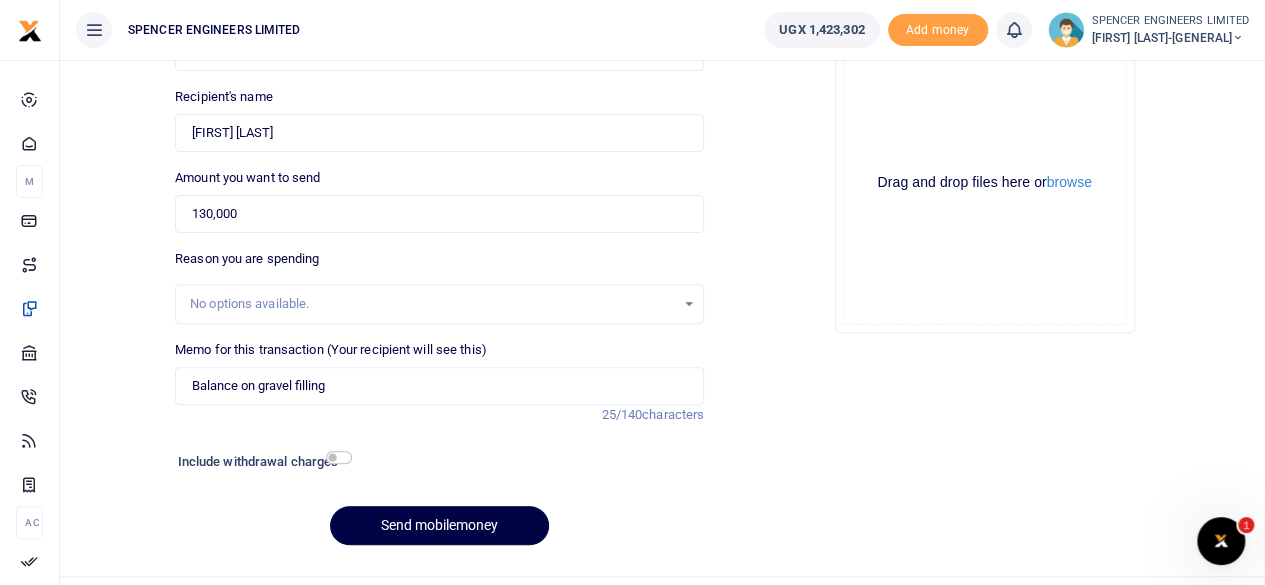 click on "Include withdrawal charges" at bounding box center (260, 462) 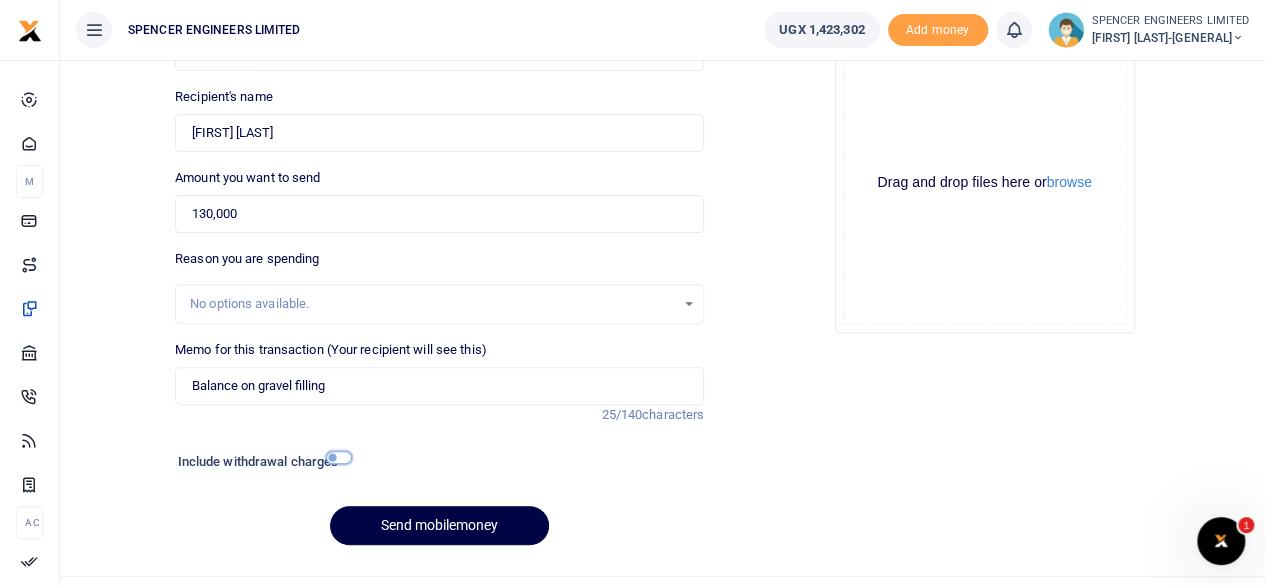 click at bounding box center (339, 457) 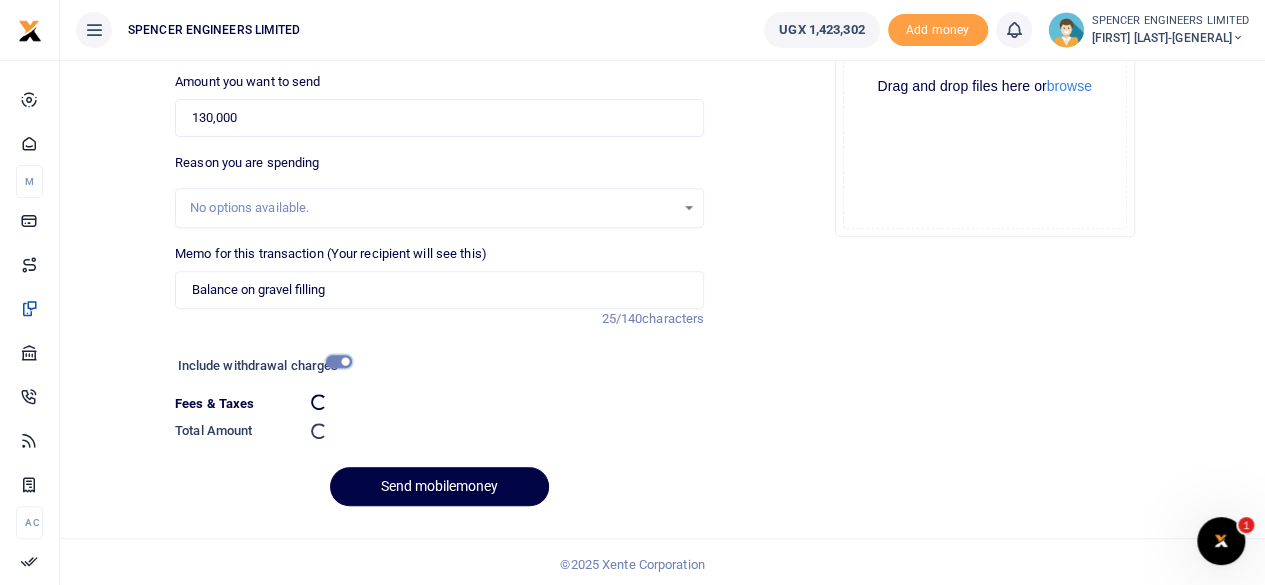 scroll, scrollTop: 300, scrollLeft: 0, axis: vertical 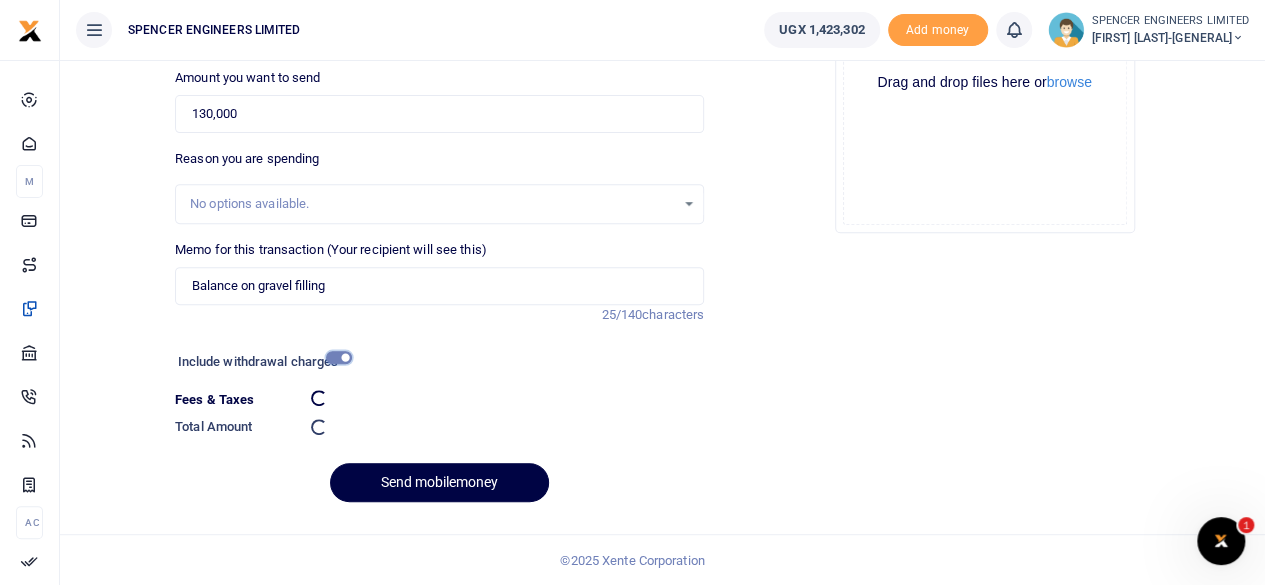 click at bounding box center [339, 357] 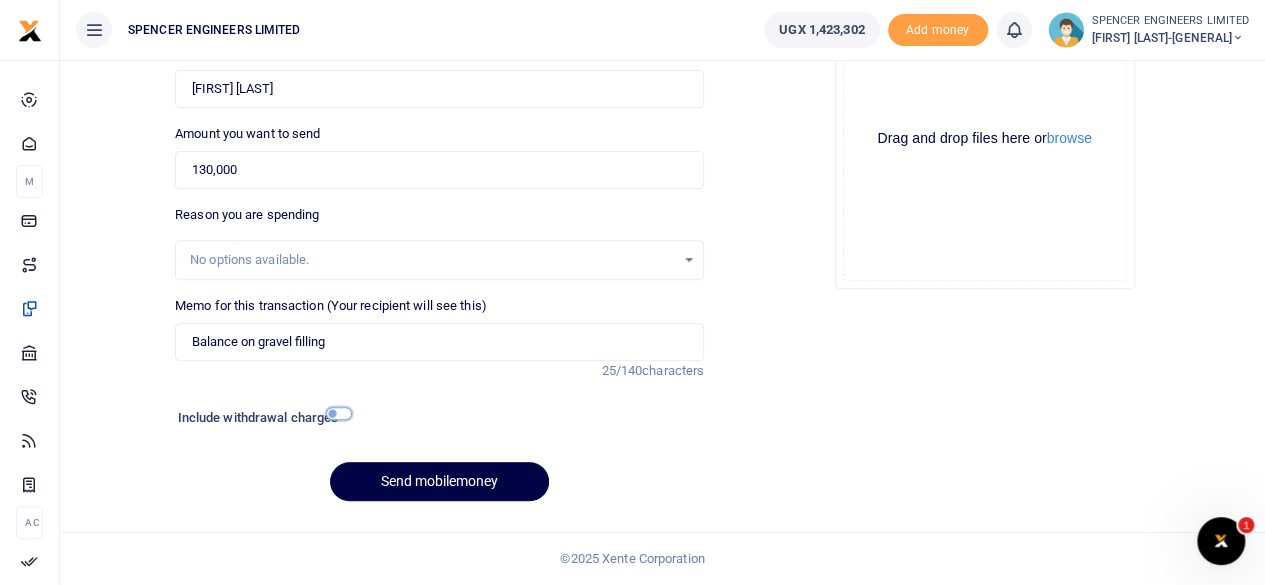 scroll, scrollTop: 242, scrollLeft: 0, axis: vertical 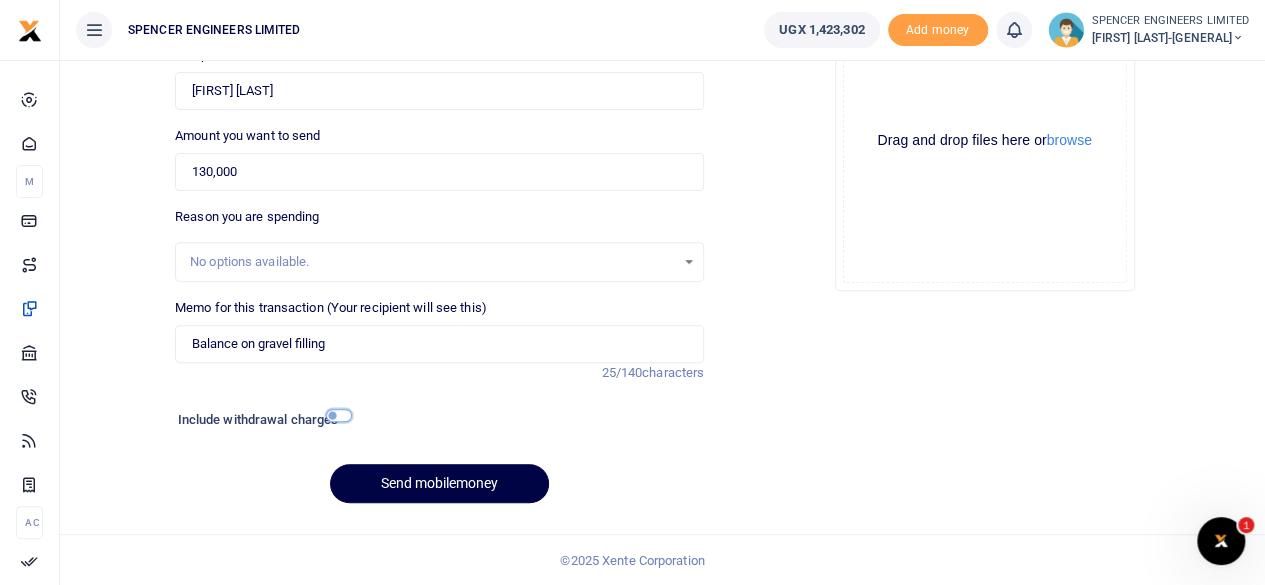 click at bounding box center (339, 415) 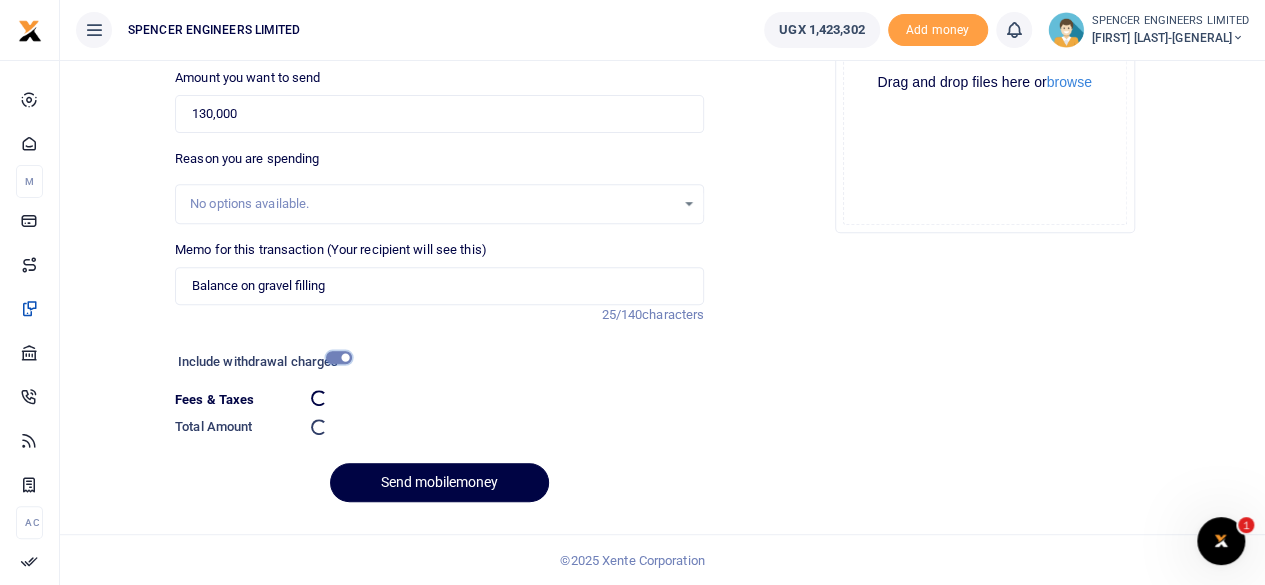 scroll, scrollTop: 297, scrollLeft: 0, axis: vertical 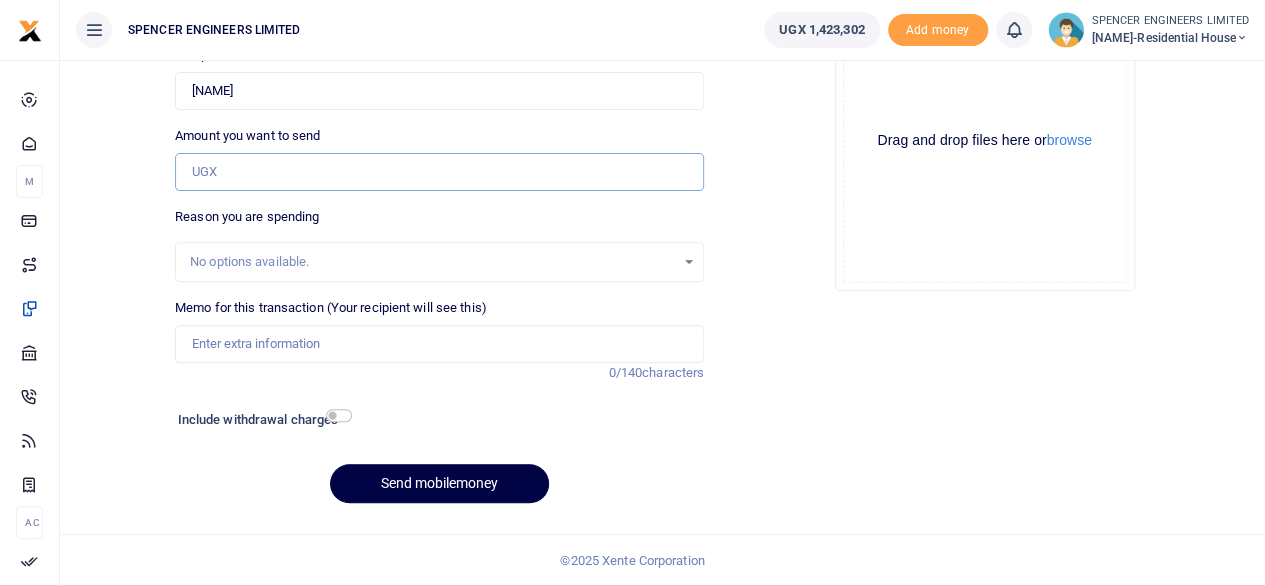 click on "Amount you want to send" at bounding box center [439, 172] 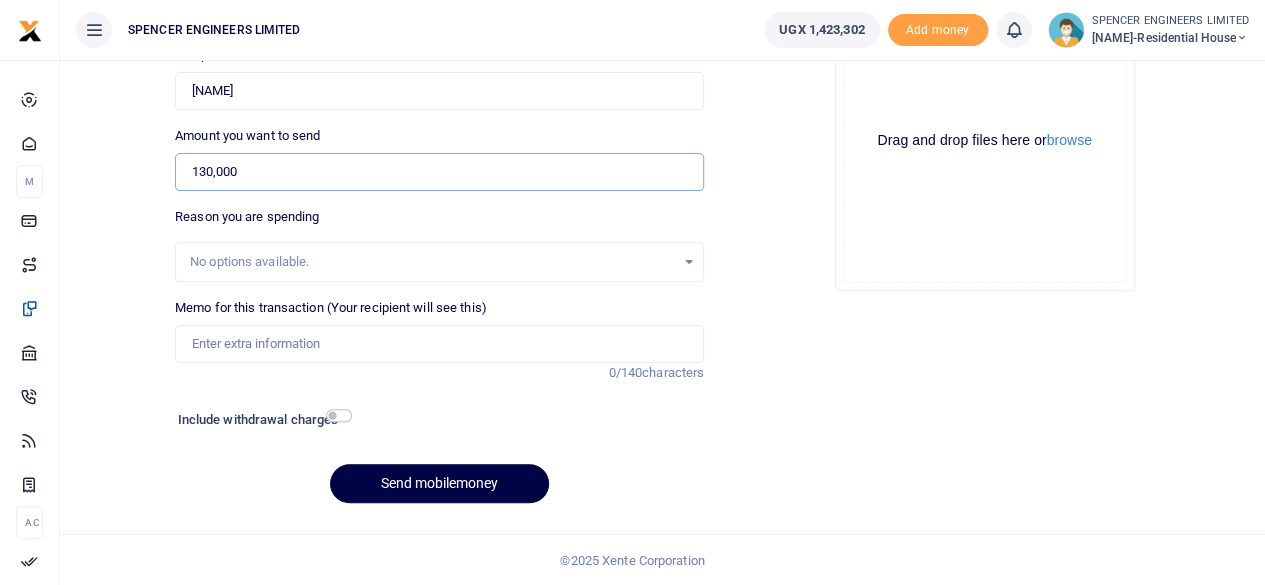 type on "130,000" 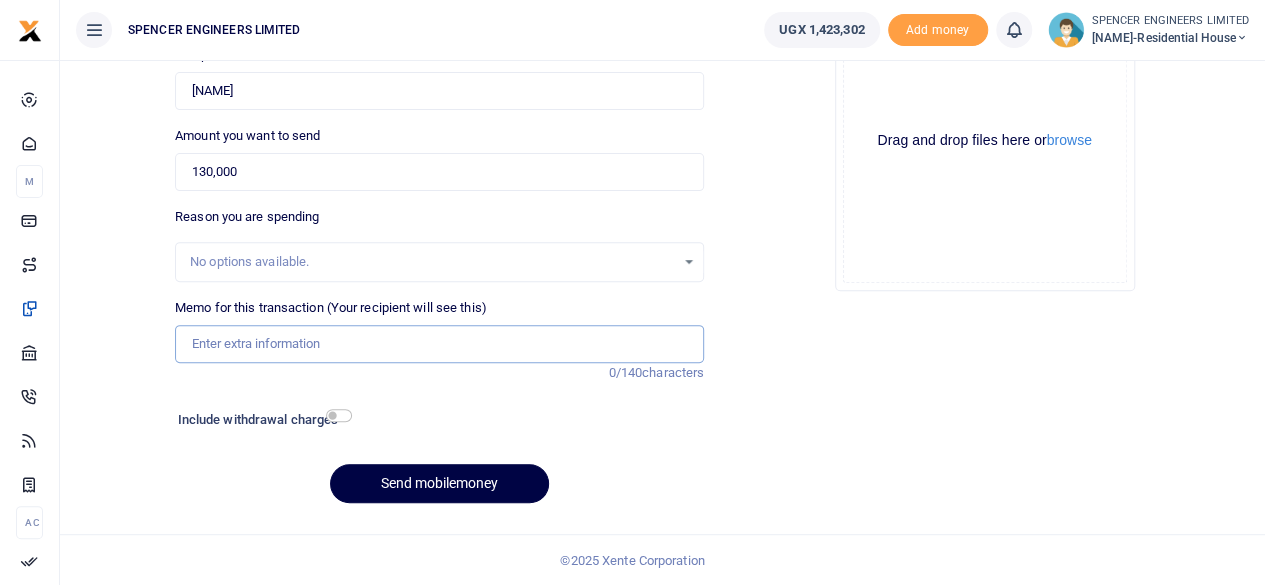 click on "Memo for this transaction (Your recipient will see this)" at bounding box center [439, 344] 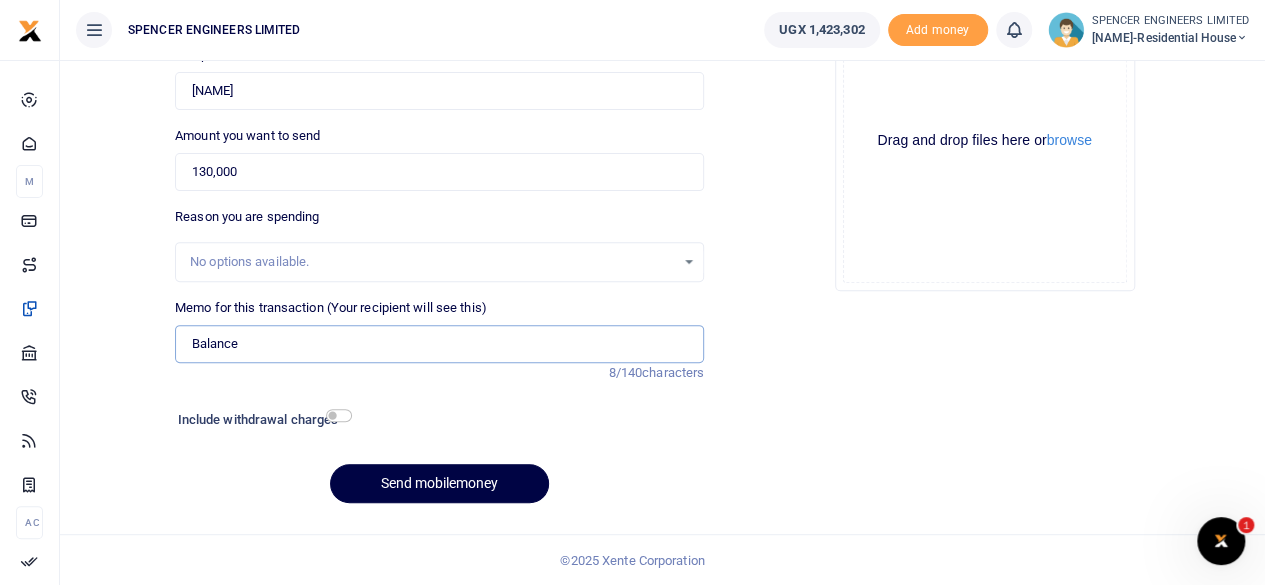scroll, scrollTop: 0, scrollLeft: 0, axis: both 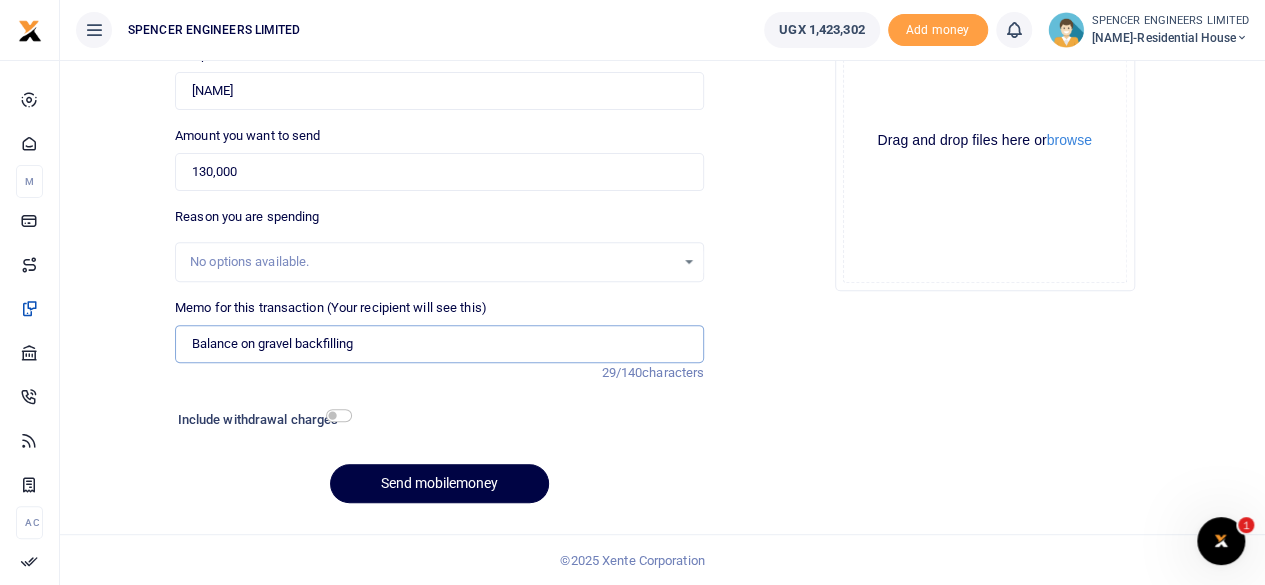 type on "Balance on gravel backfilling" 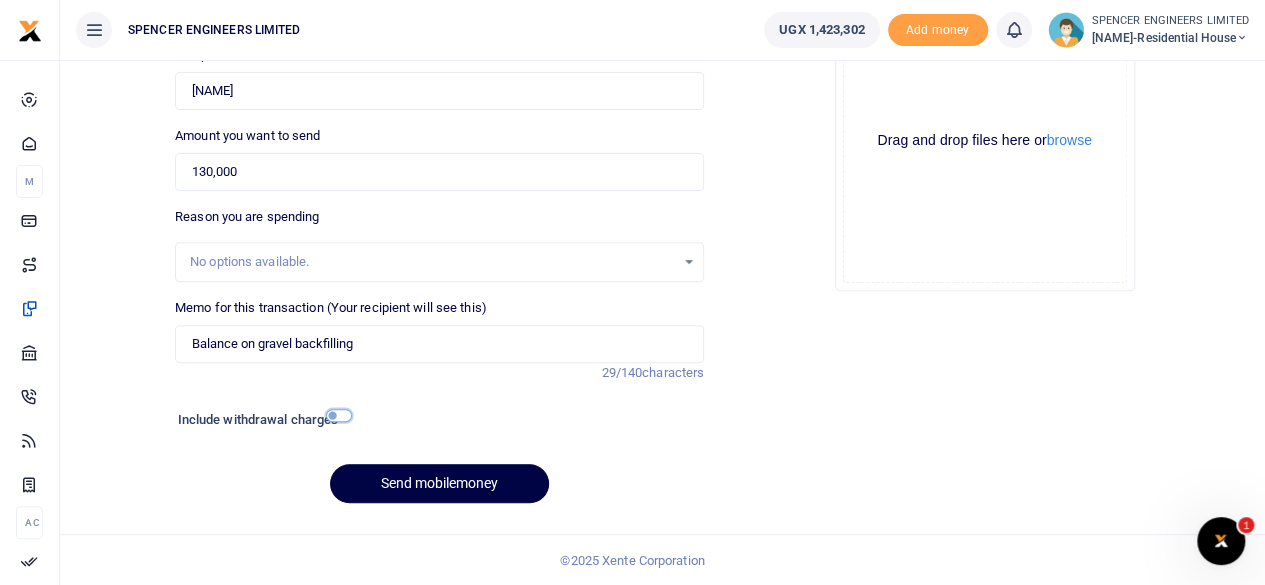click at bounding box center (339, 415) 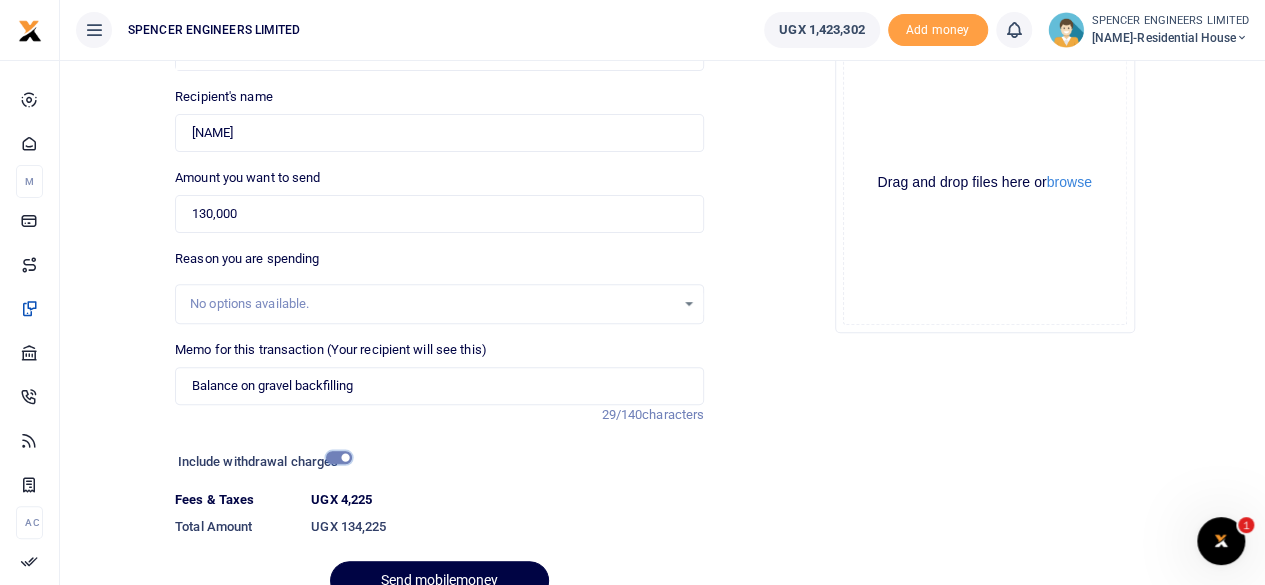 scroll, scrollTop: 297, scrollLeft: 0, axis: vertical 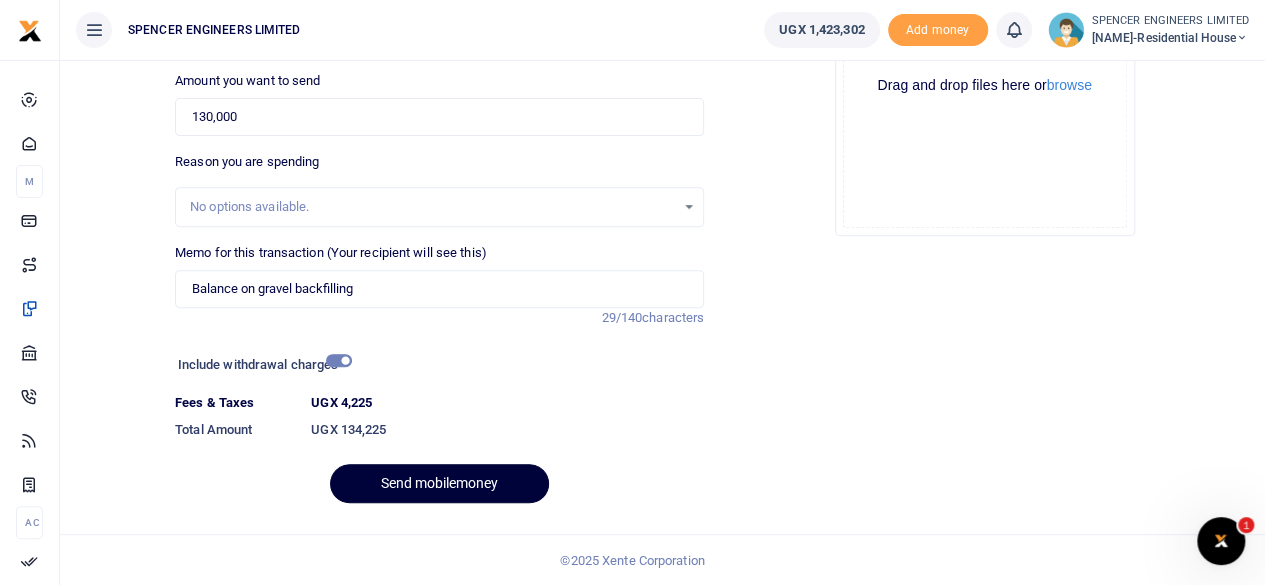 click on "Send mobilemoney" at bounding box center [439, 483] 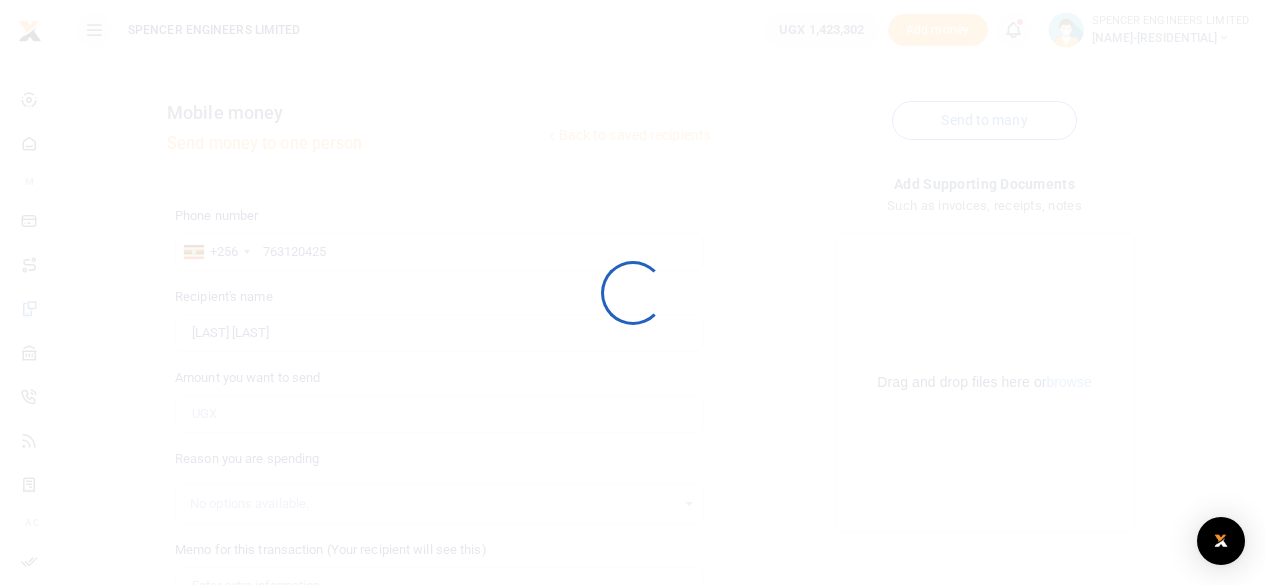 scroll, scrollTop: 242, scrollLeft: 0, axis: vertical 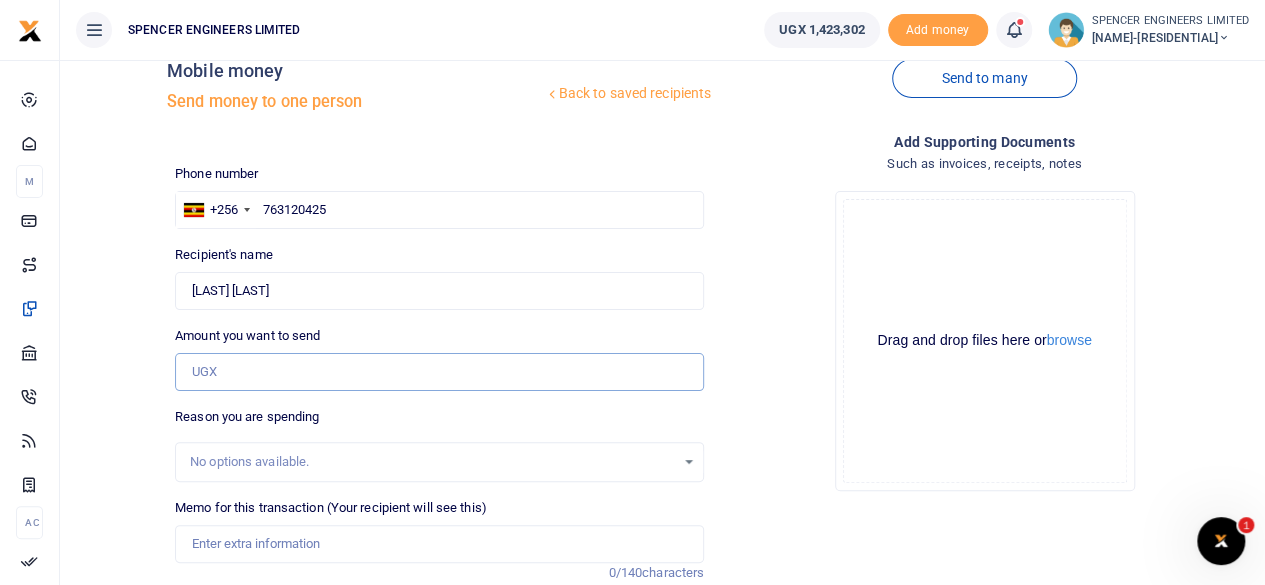 click on "Amount you want to send" at bounding box center [439, 372] 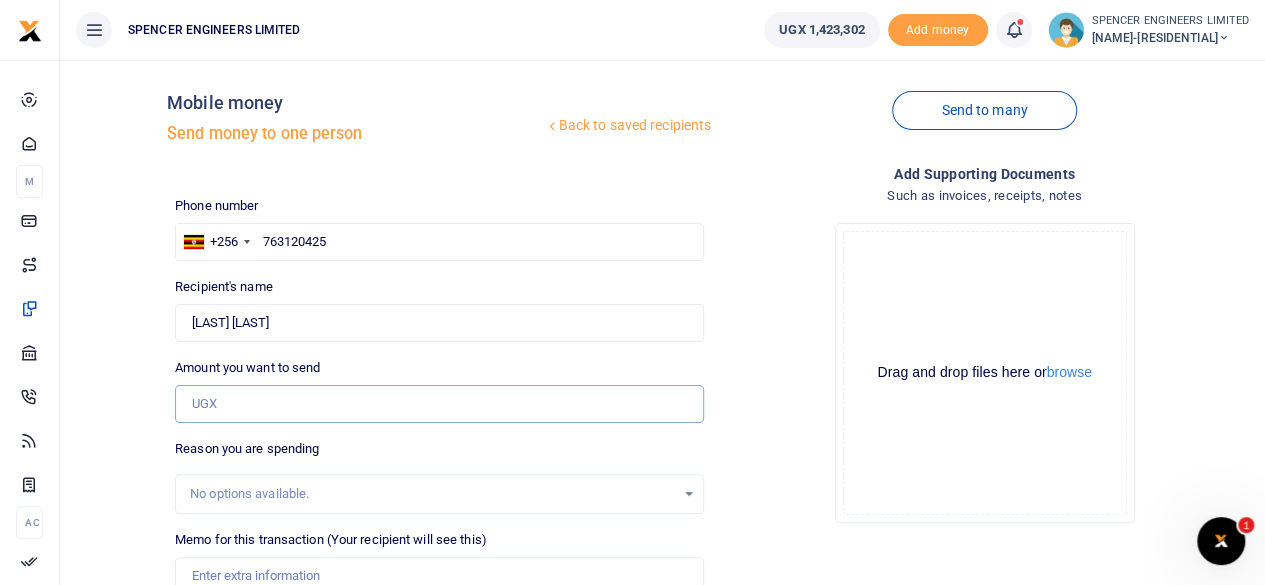 scroll, scrollTop: 0, scrollLeft: 0, axis: both 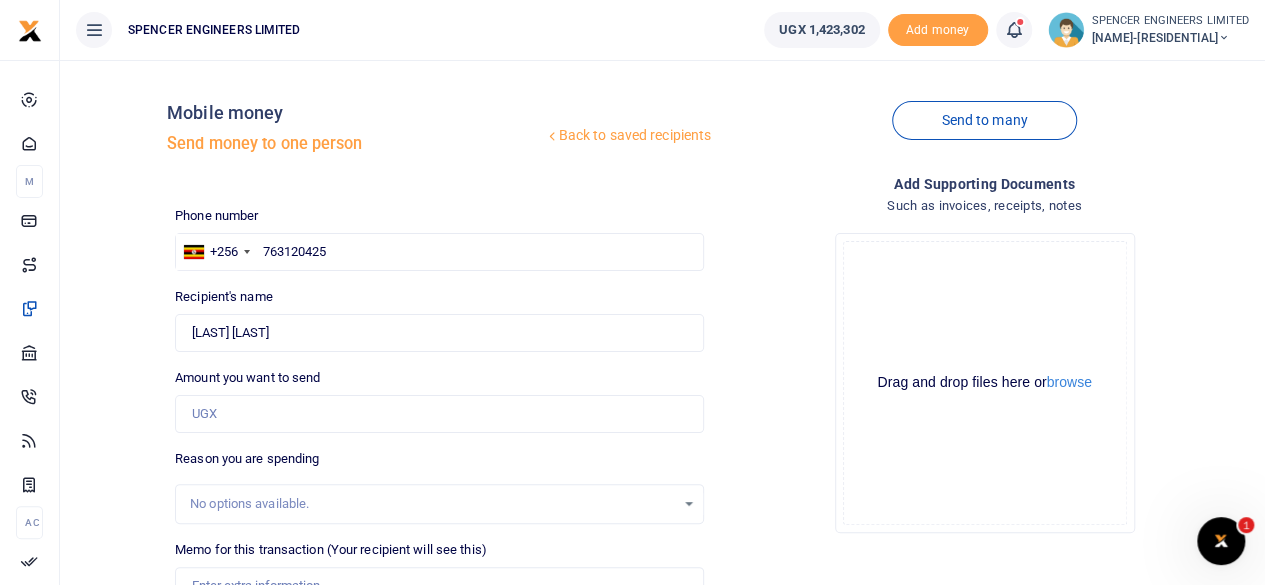 click at bounding box center [1013, 30] 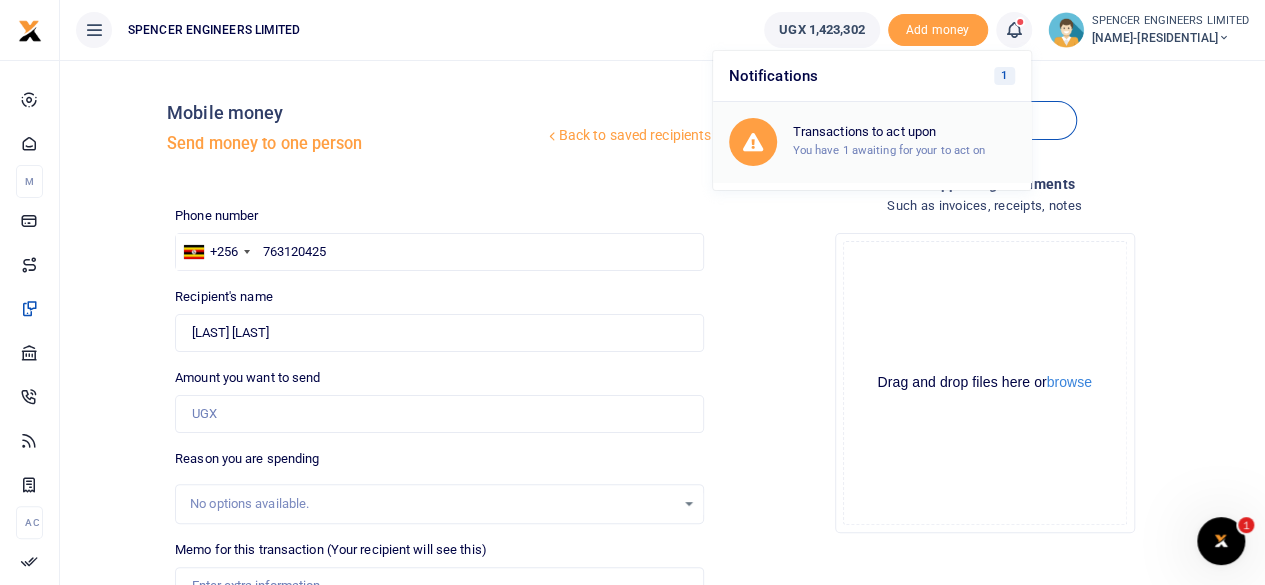 click on "You have 1 awaiting for your to act on" at bounding box center (889, 150) 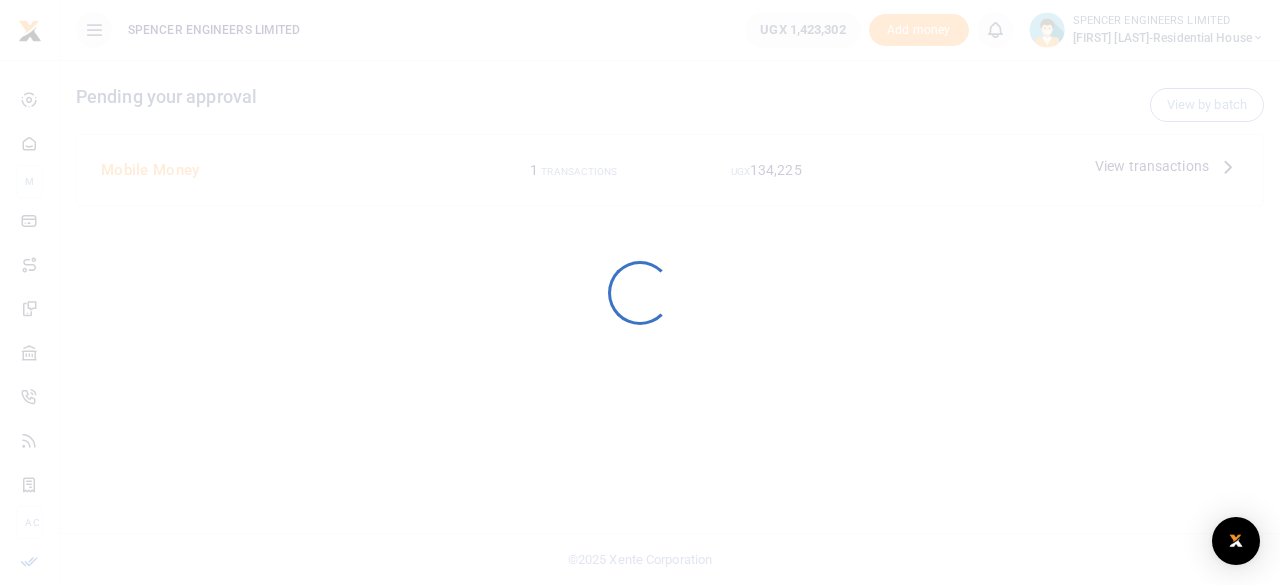 scroll, scrollTop: 0, scrollLeft: 0, axis: both 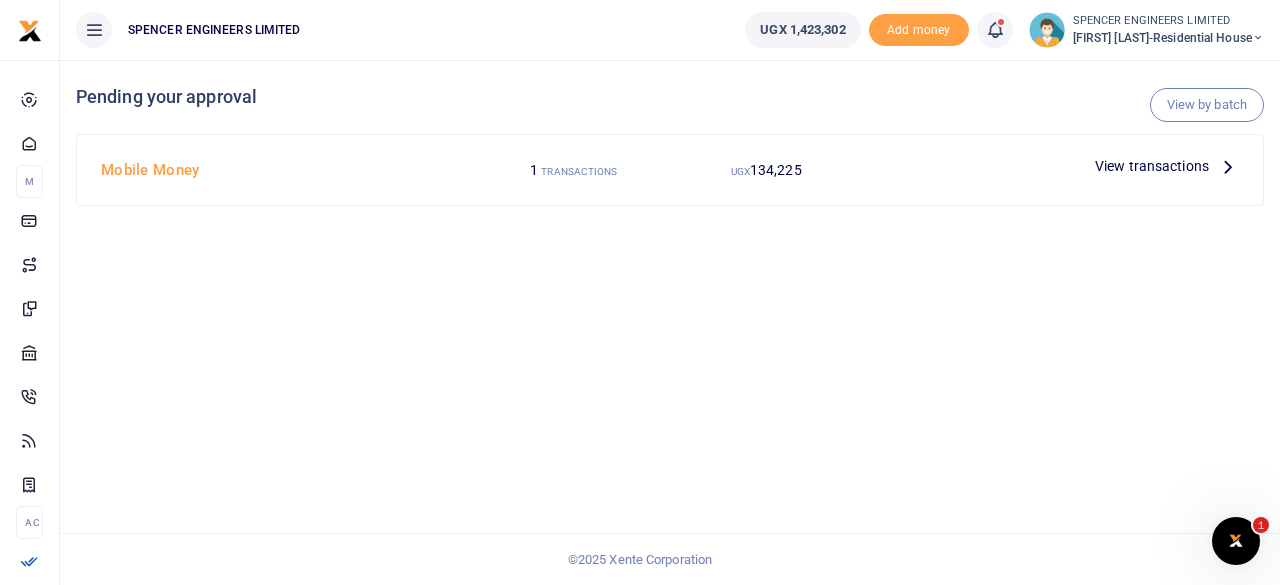 click at bounding box center [1228, 166] 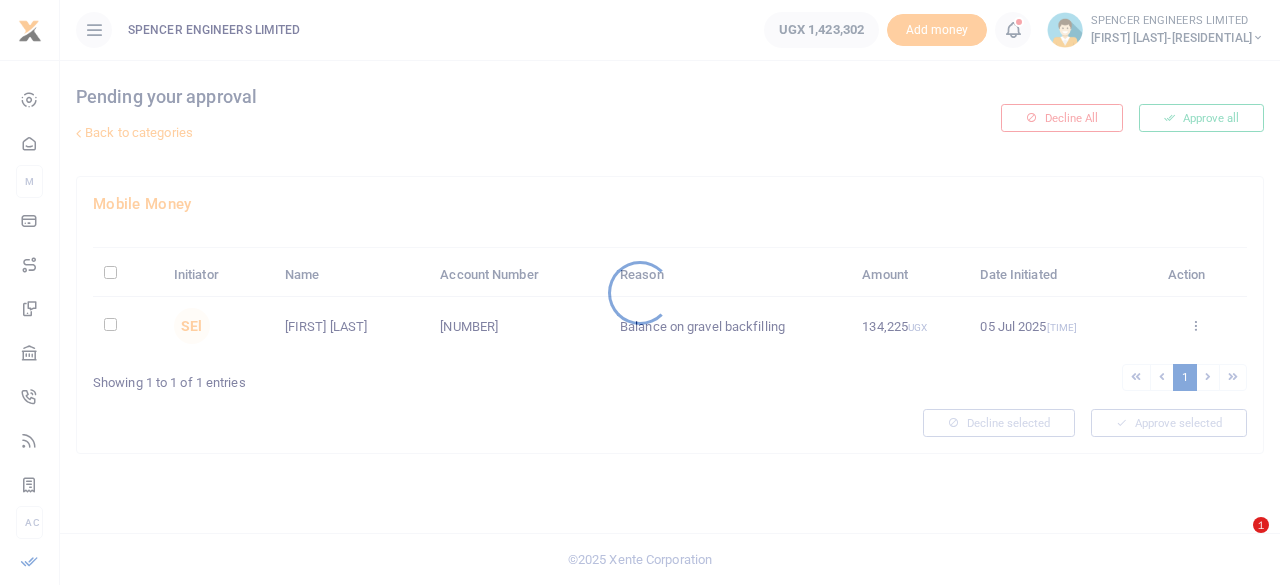scroll, scrollTop: 0, scrollLeft: 0, axis: both 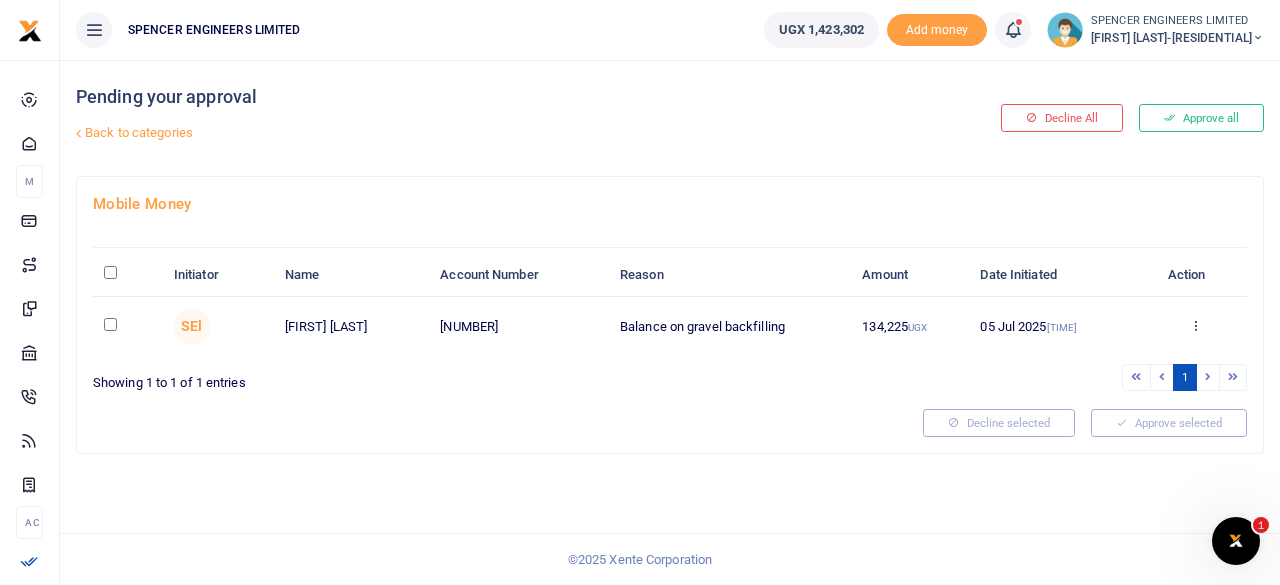 click at bounding box center [110, 324] 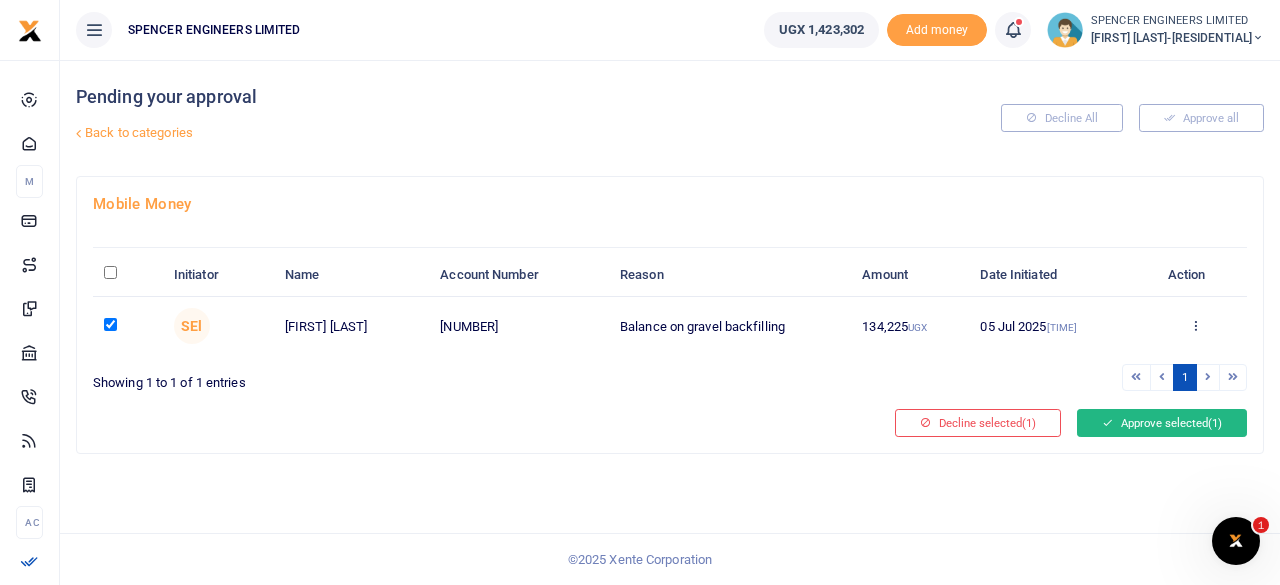click on "Approve selected  (1)" at bounding box center (1162, 423) 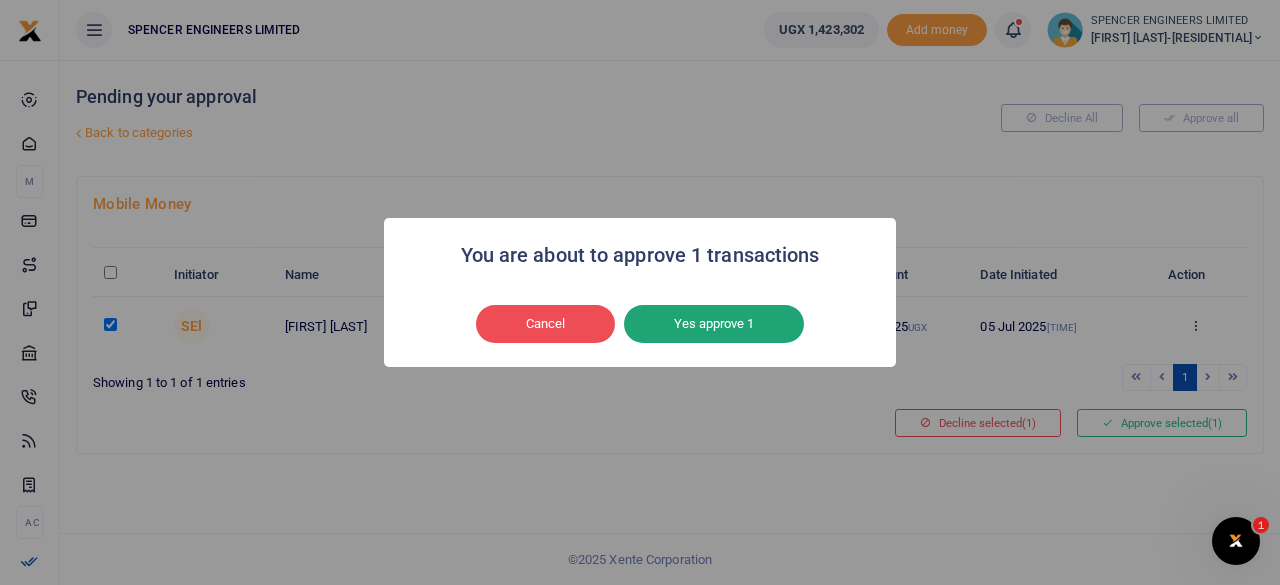 click on "Yes approve 1" at bounding box center (714, 324) 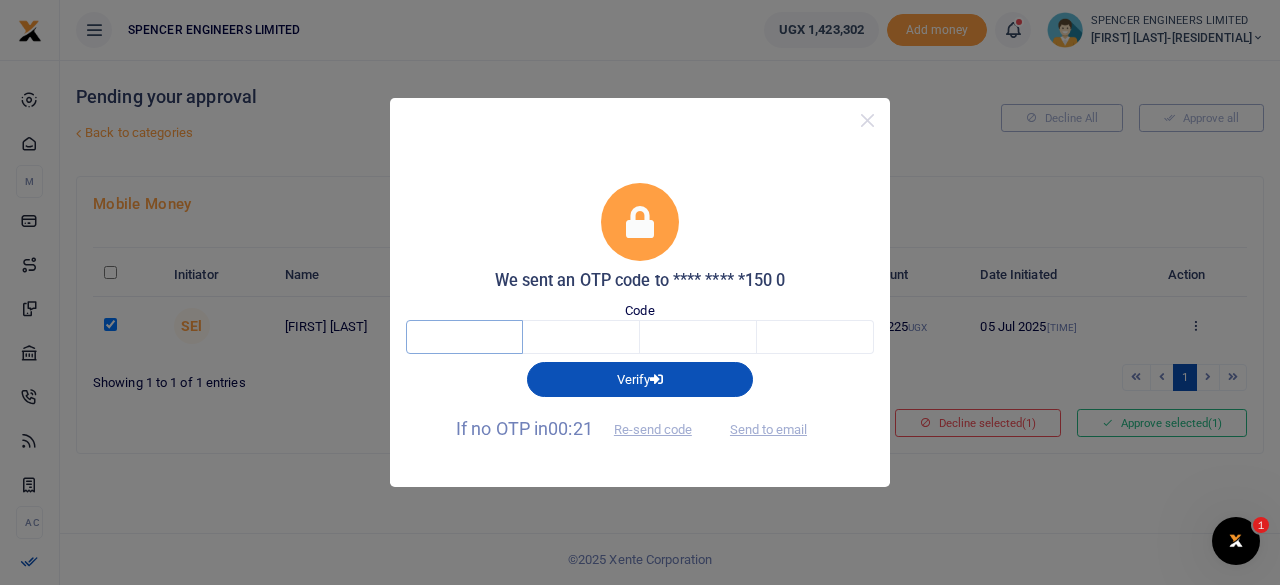 click at bounding box center (464, 337) 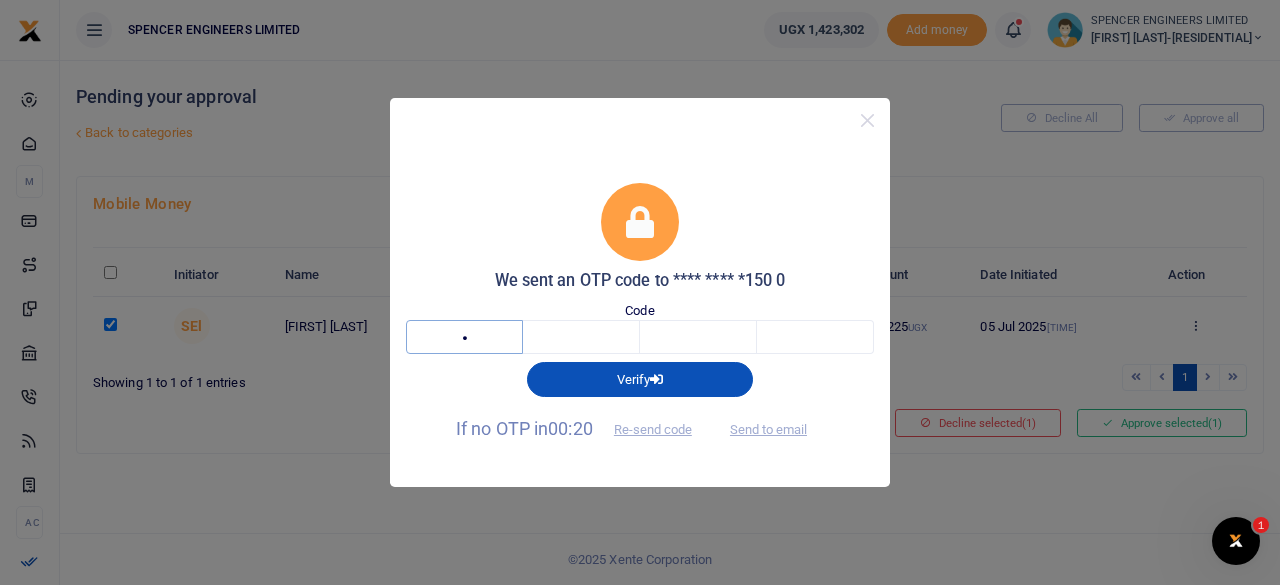 type on "1" 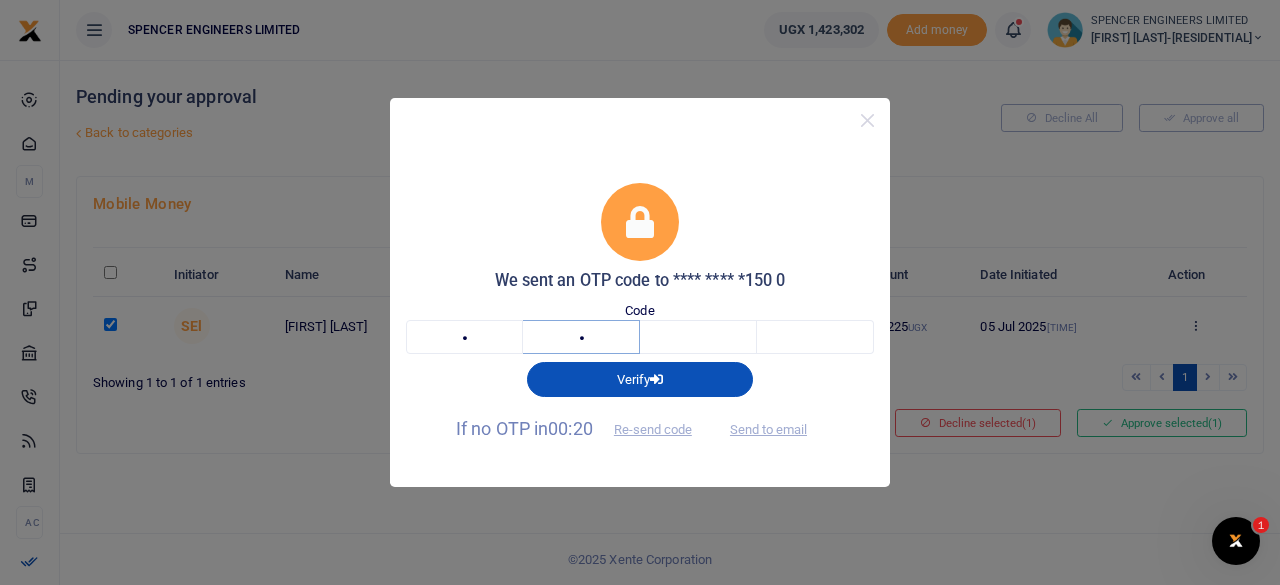 type on "5" 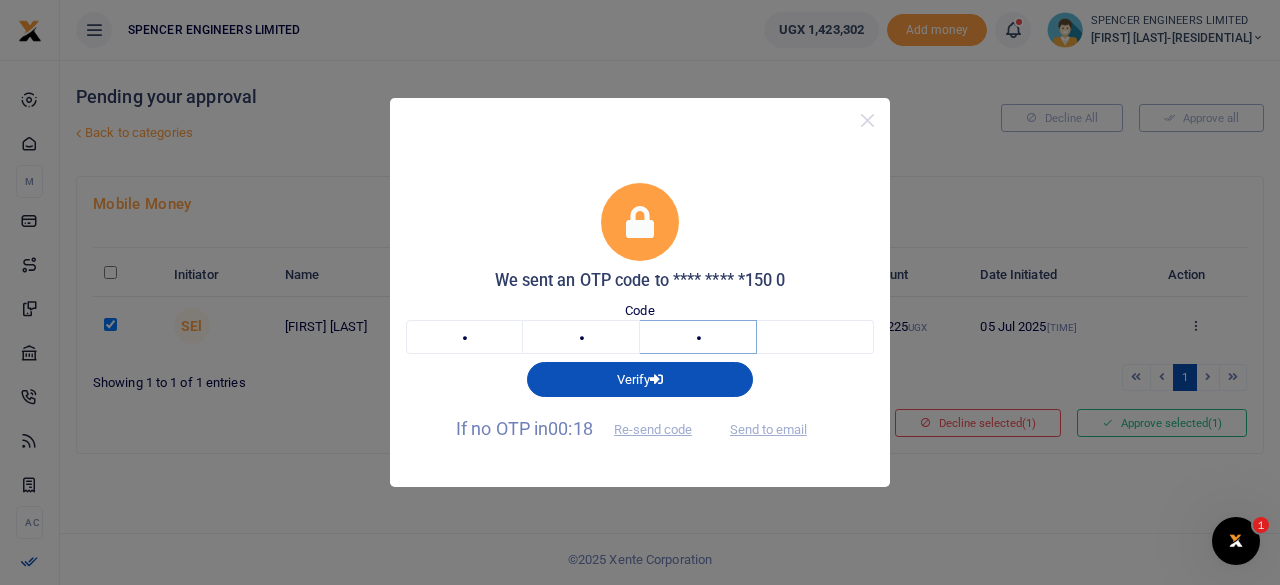 type on "3" 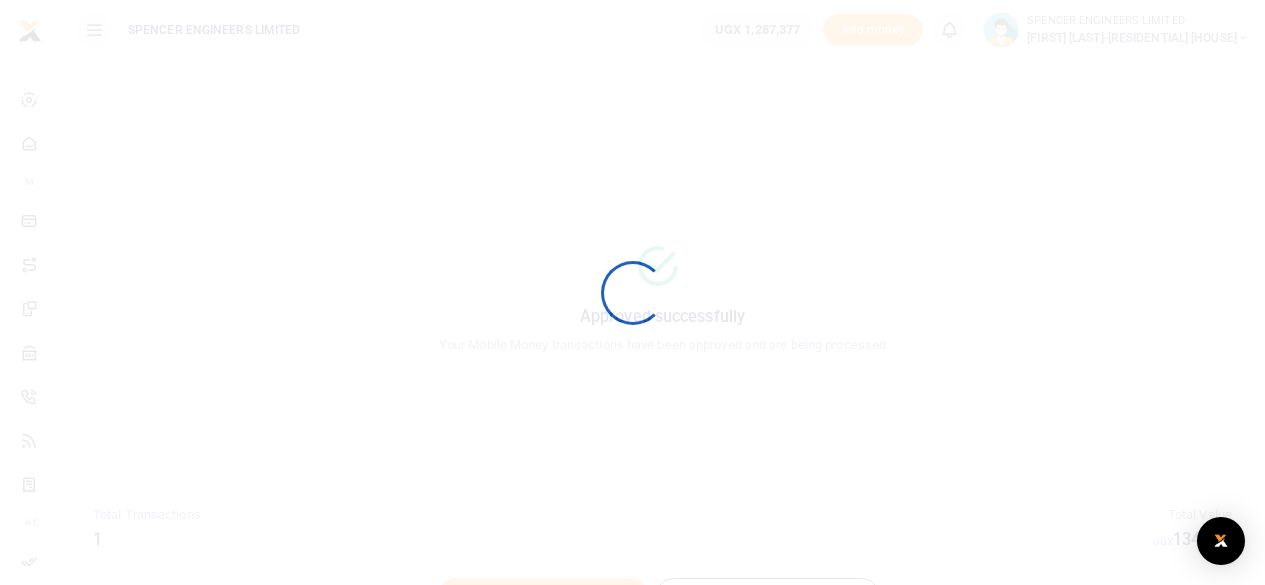 scroll, scrollTop: 0, scrollLeft: 0, axis: both 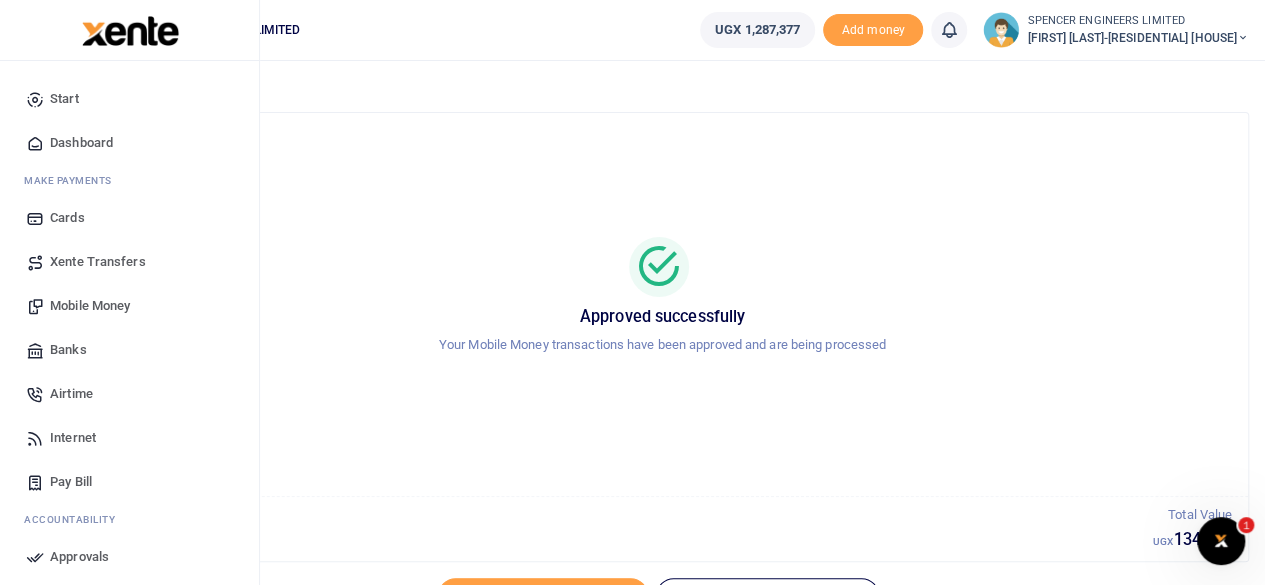 click on "Mobile Money" at bounding box center (90, 306) 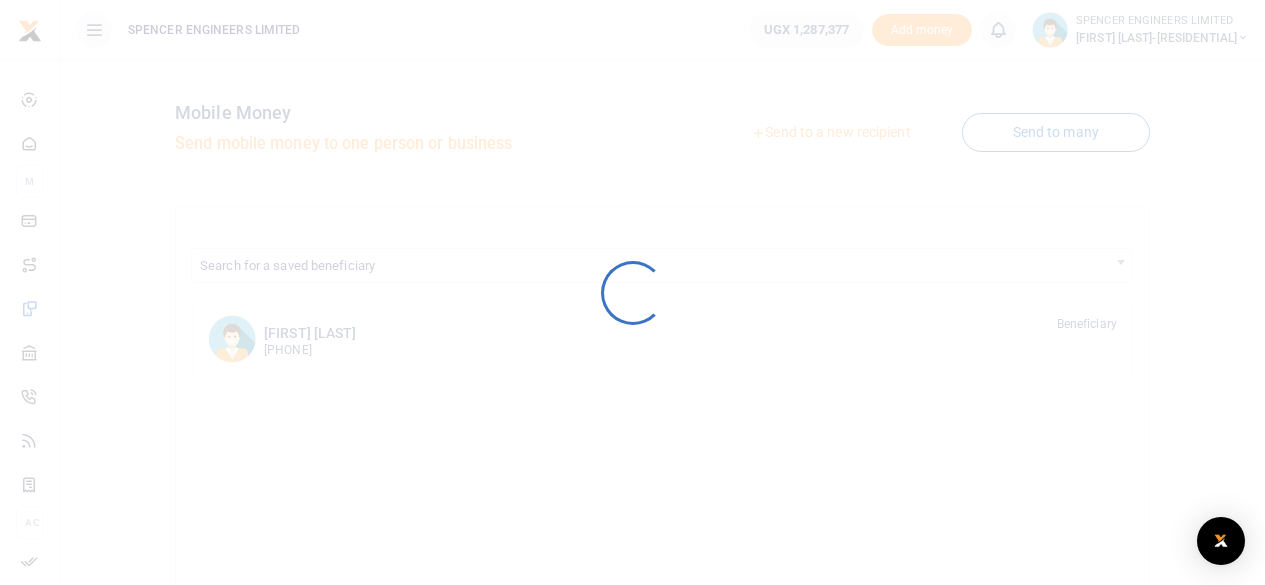 scroll, scrollTop: 0, scrollLeft: 0, axis: both 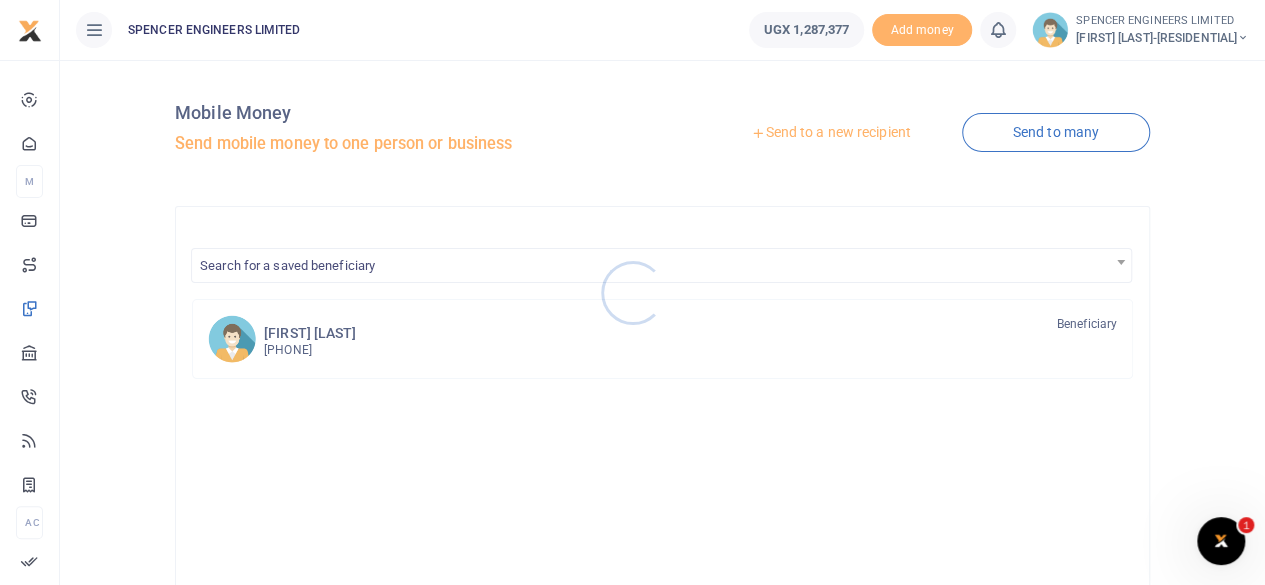 click at bounding box center [632, 292] 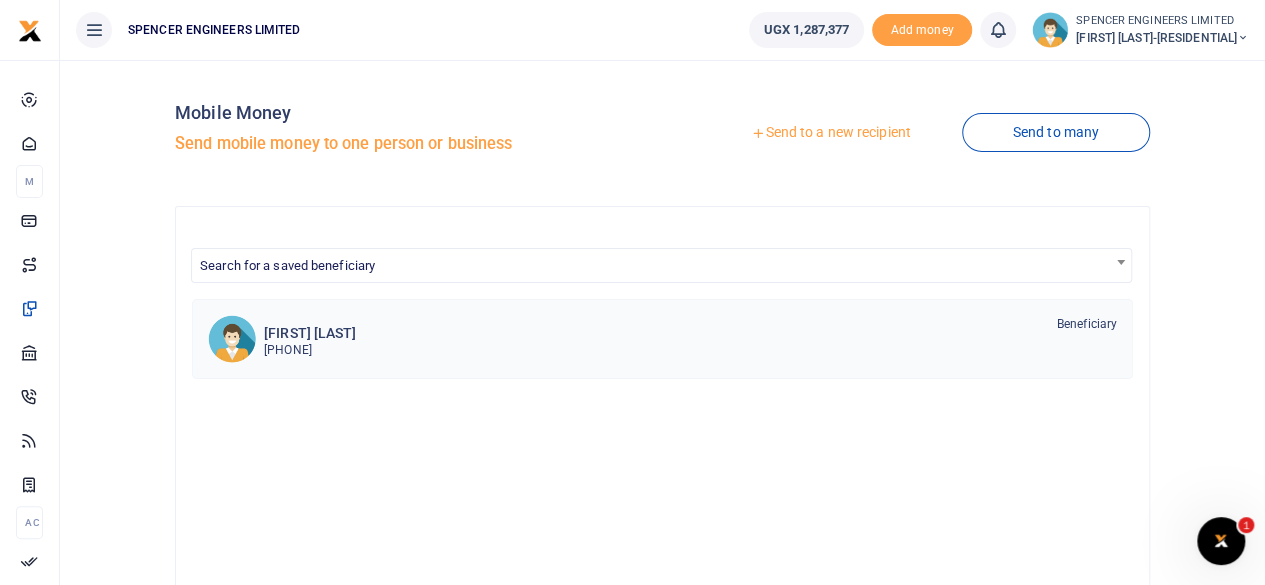 click on "[FIRST] [LAST]
[PHONE]
Beneficiary" at bounding box center (690, 338) 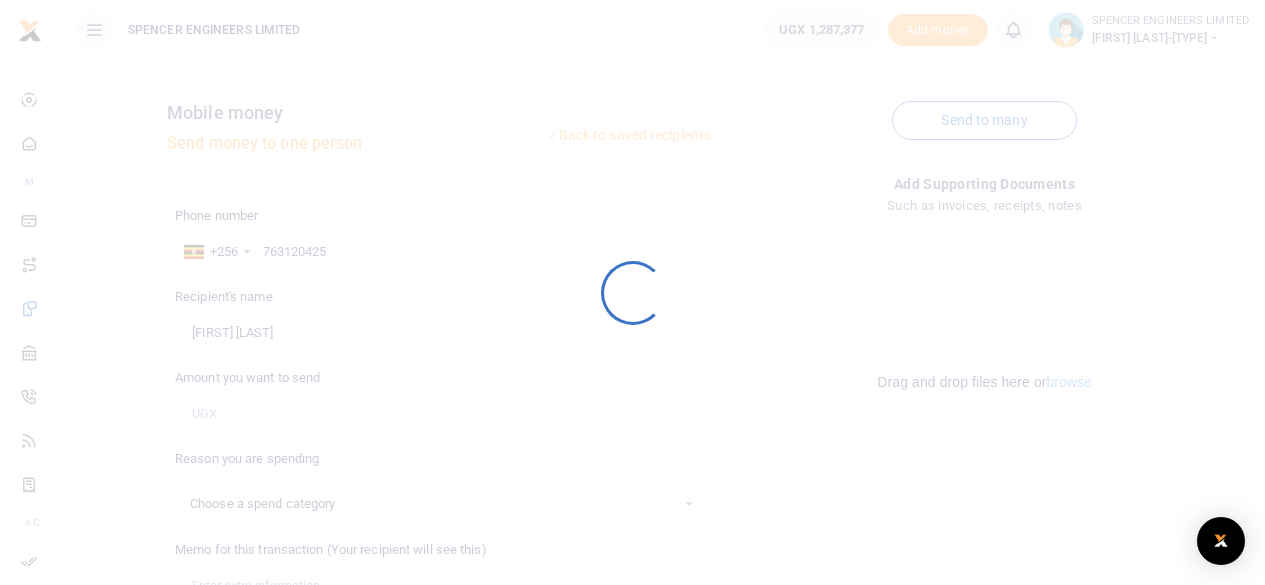 scroll, scrollTop: 0, scrollLeft: 0, axis: both 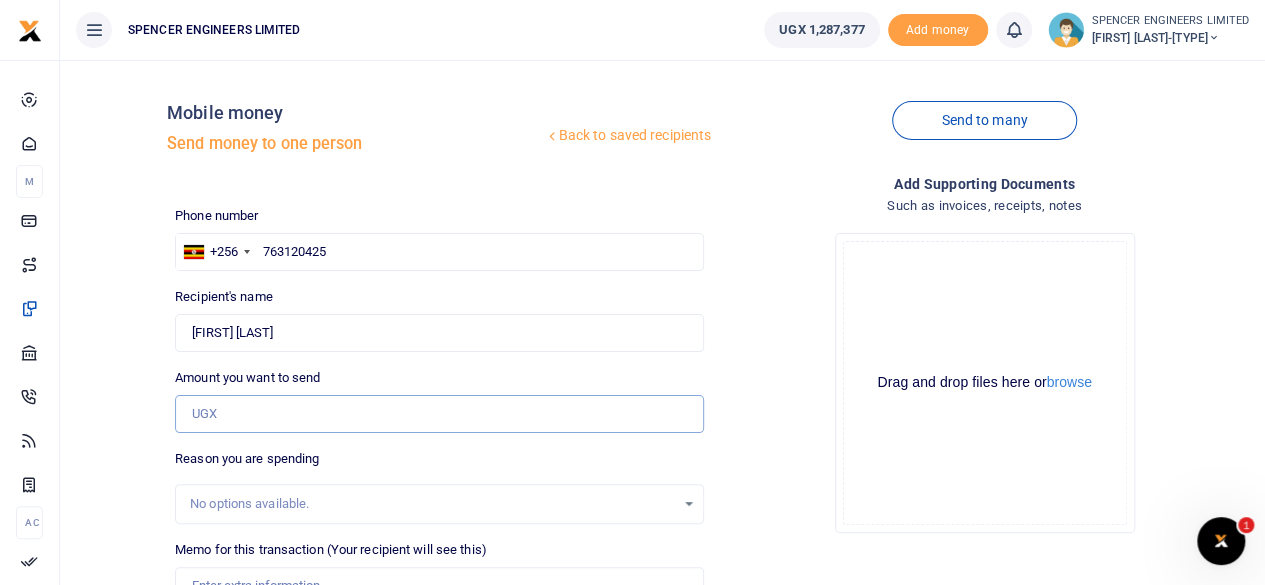 click on "Amount you want to send" at bounding box center [439, 414] 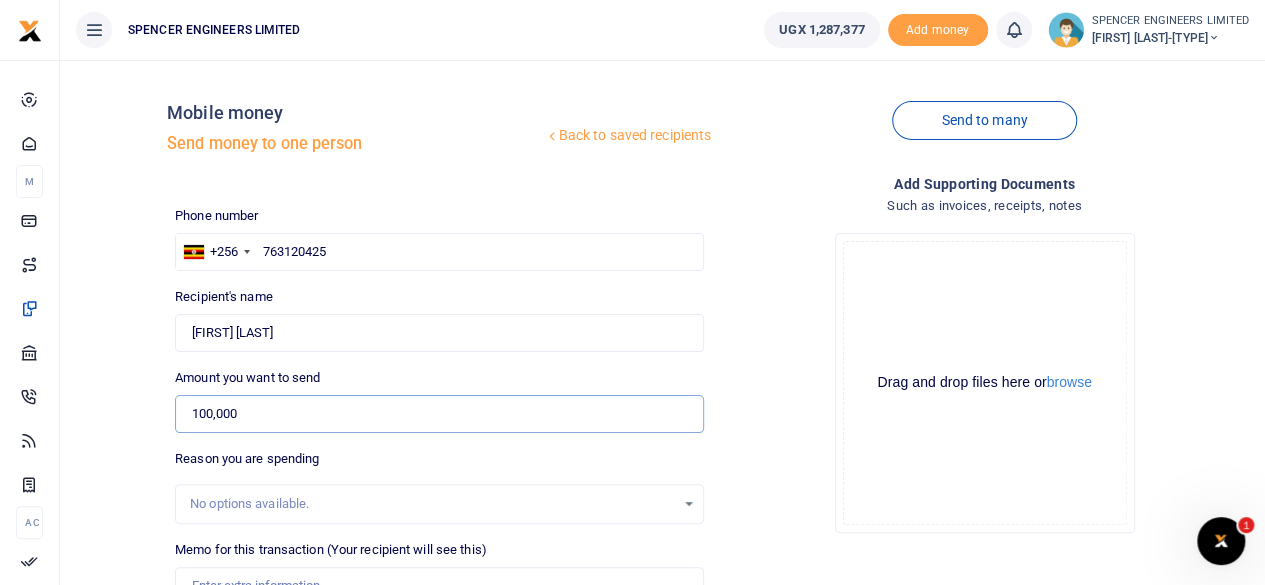 scroll, scrollTop: 100, scrollLeft: 0, axis: vertical 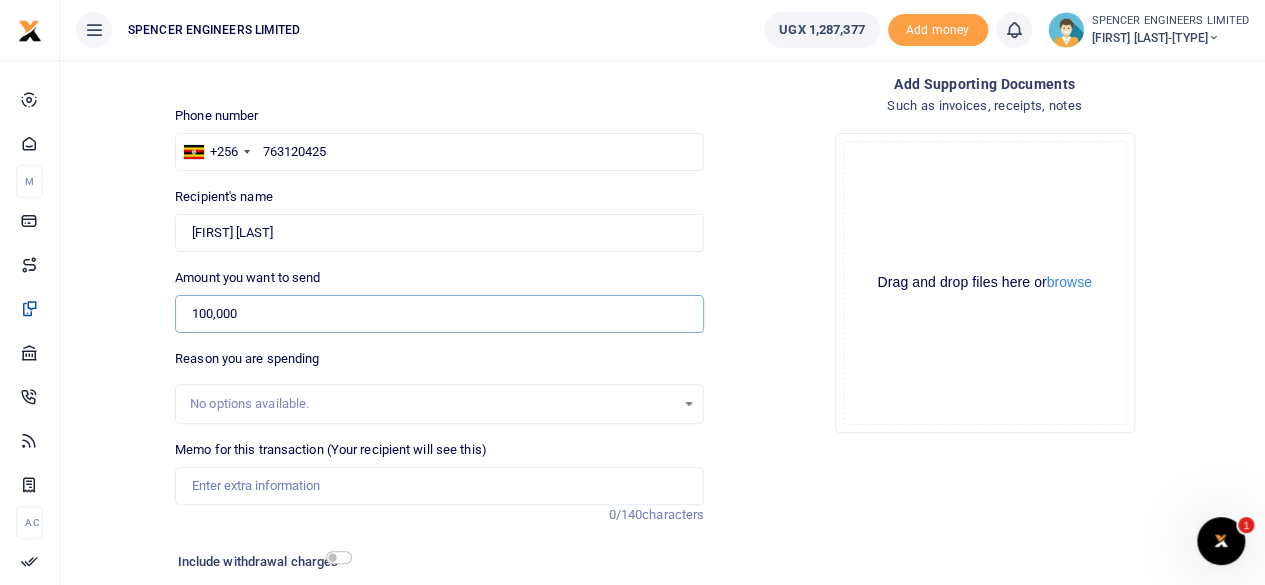 type on "100,000" 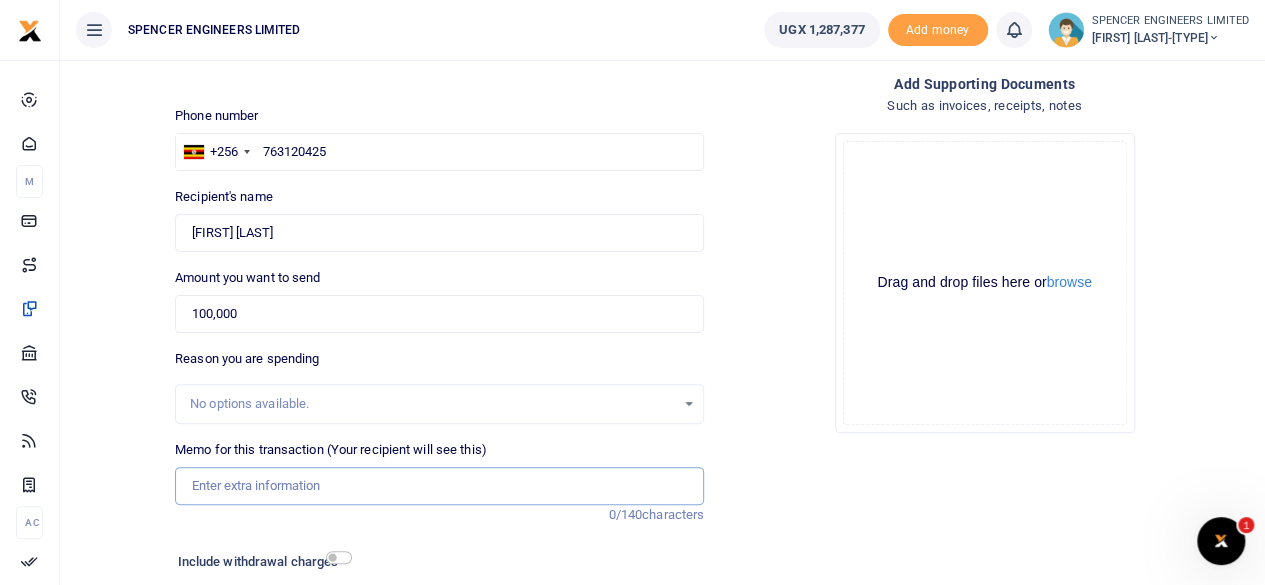 click on "Memo for this transaction (Your recipient will see this)" at bounding box center (439, 486) 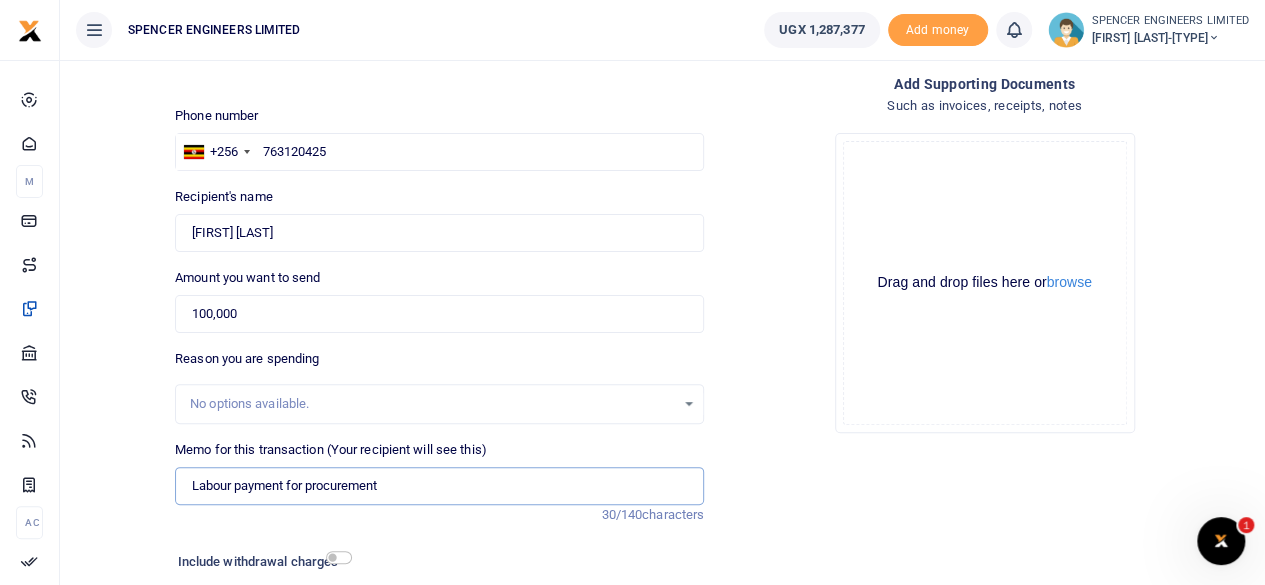 drag, startPoint x: 284, startPoint y: 483, endPoint x: 186, endPoint y: 483, distance: 98 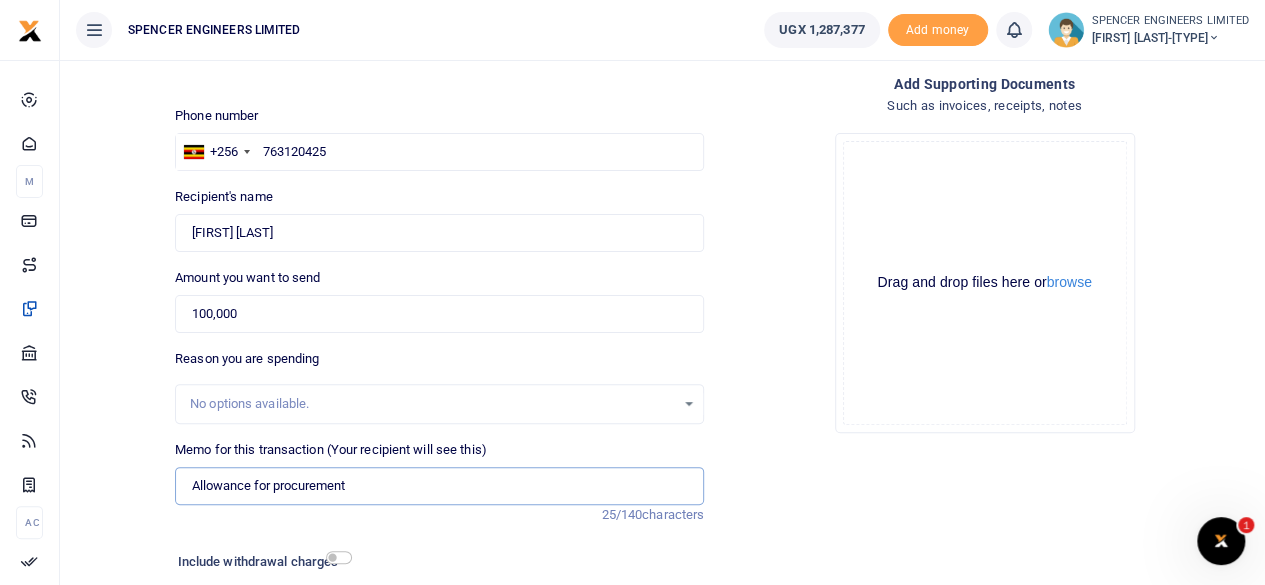 click on "Allowance for procurement" at bounding box center (439, 486) 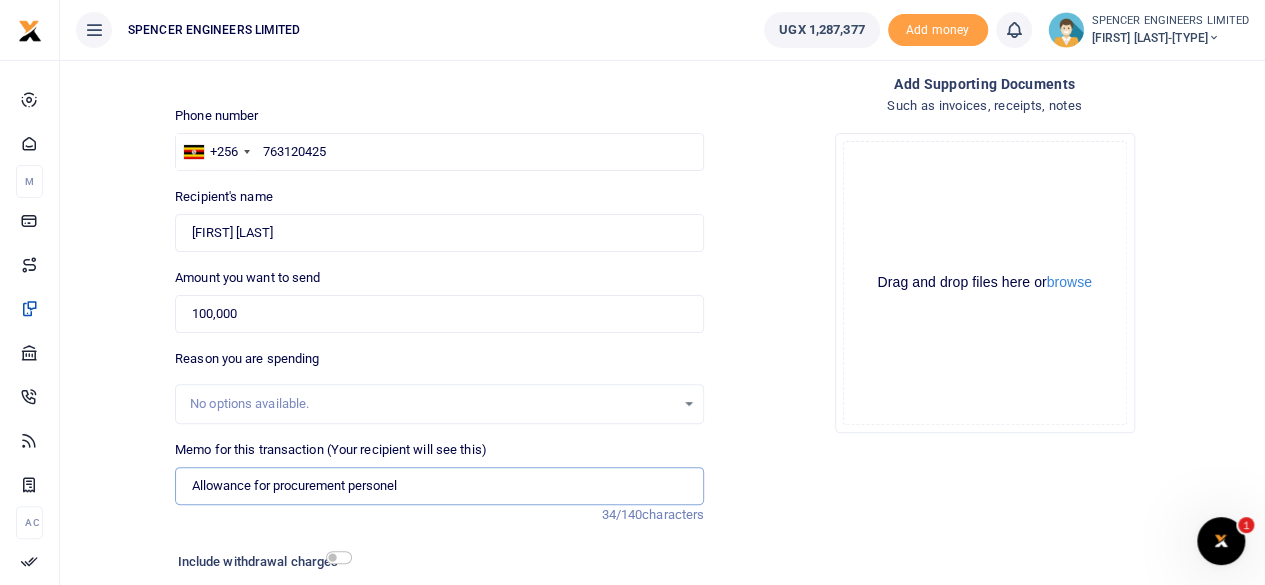 type on "Allowance for procurement personel" 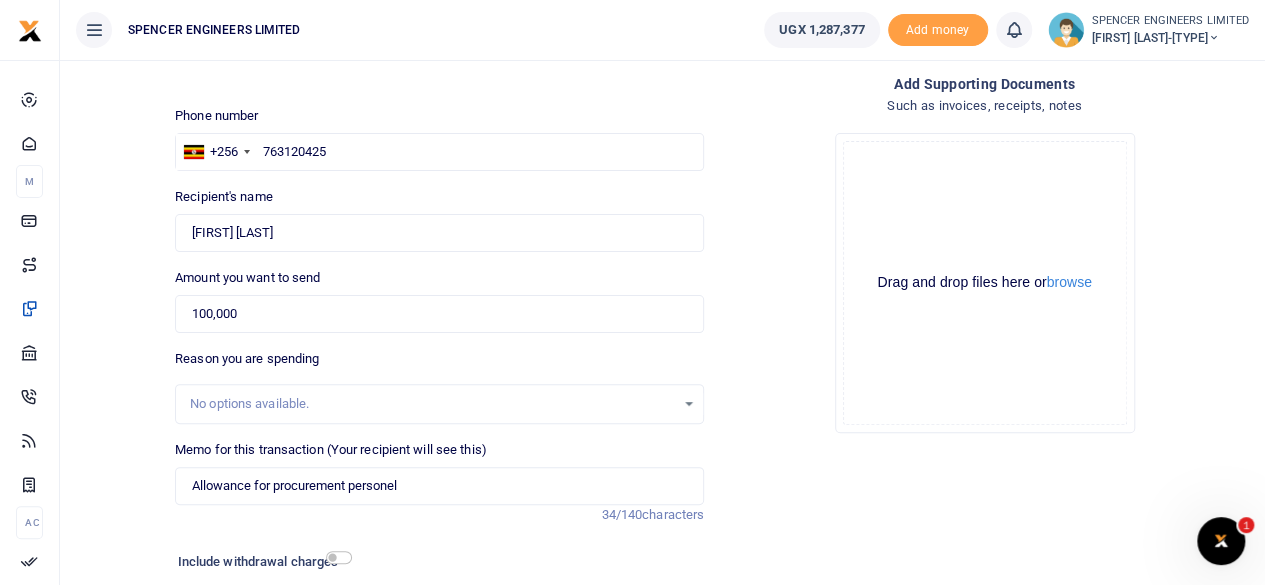 click on "Add supporting Documents
Such as invoices, receipts, notes
Drop your files here Drag and drop files here or  browse Powered by  Uppy" at bounding box center (984, 367) 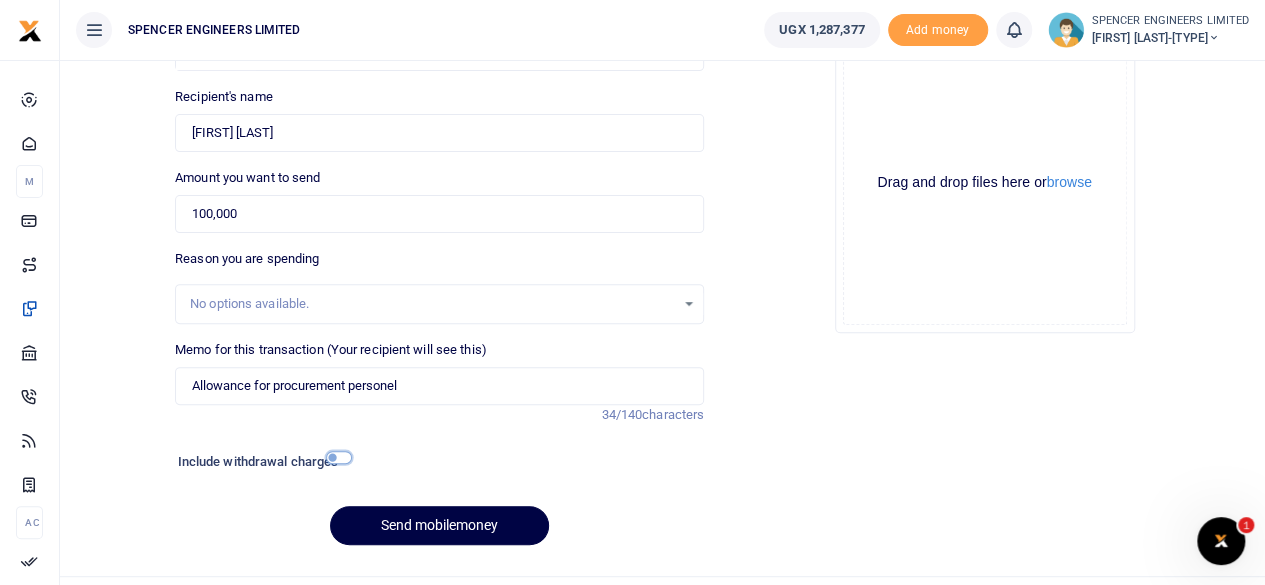 click at bounding box center (339, 457) 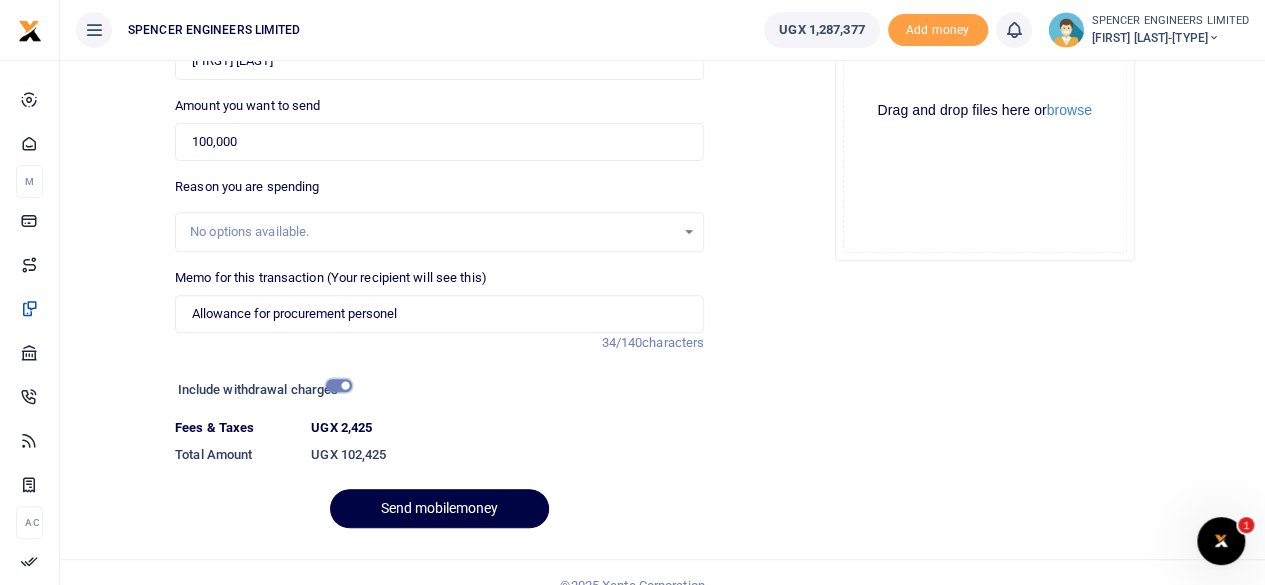 scroll, scrollTop: 297, scrollLeft: 0, axis: vertical 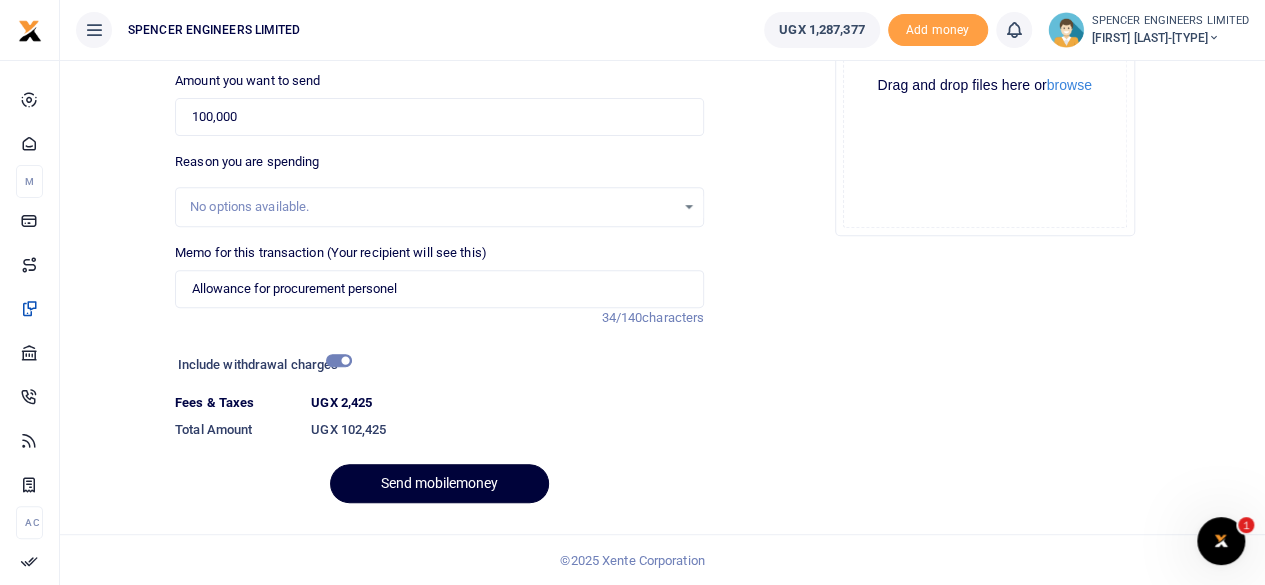 click on "Send mobilemoney" at bounding box center [439, 483] 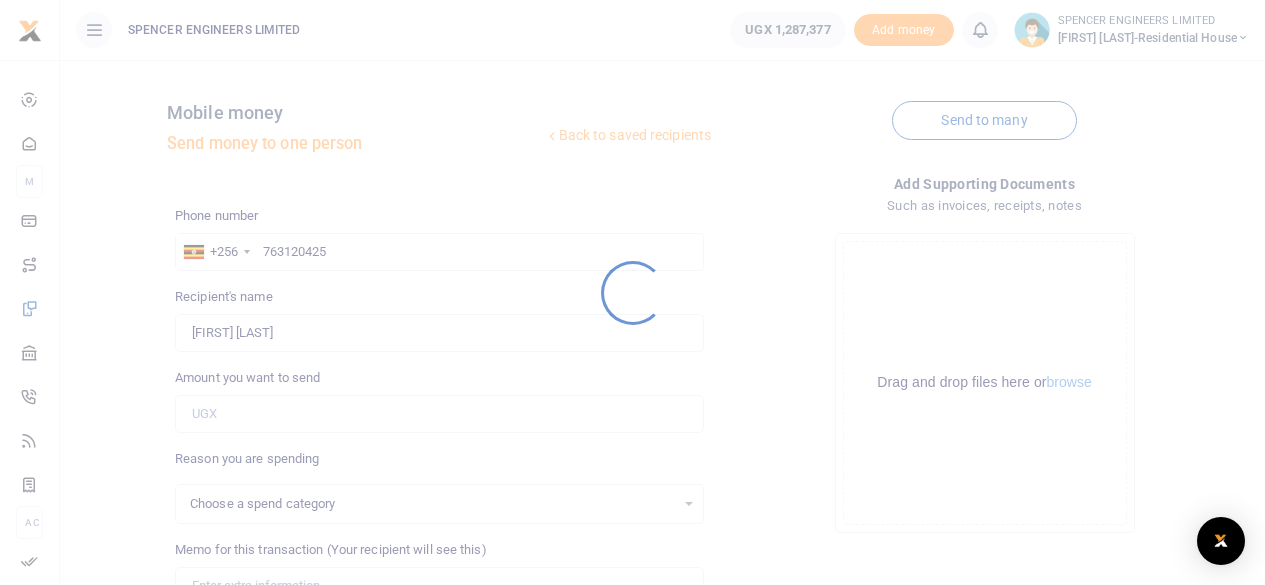 scroll, scrollTop: 242, scrollLeft: 0, axis: vertical 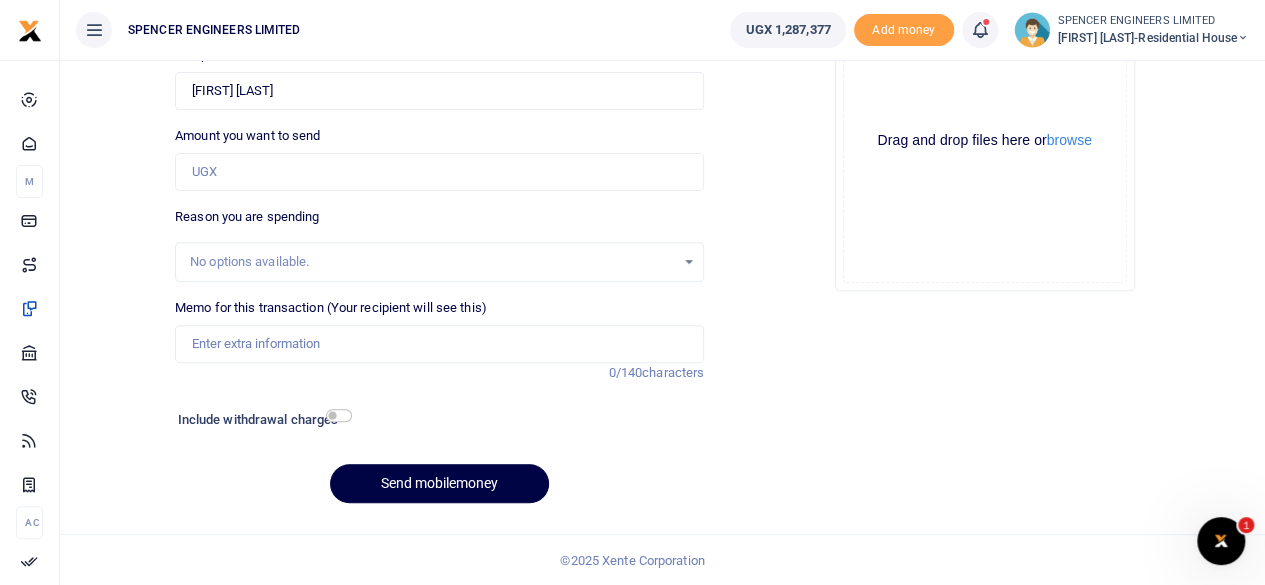 click at bounding box center (980, 30) 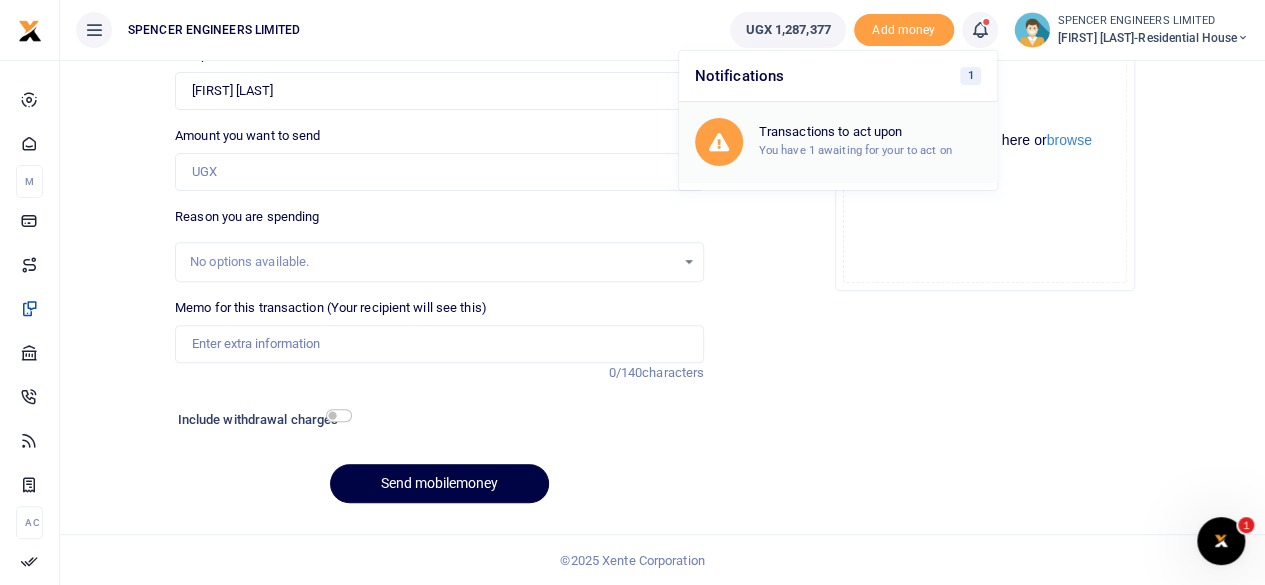 click on "Transactions to act upon
You have 1 awaiting for your to act on" at bounding box center (870, 141) 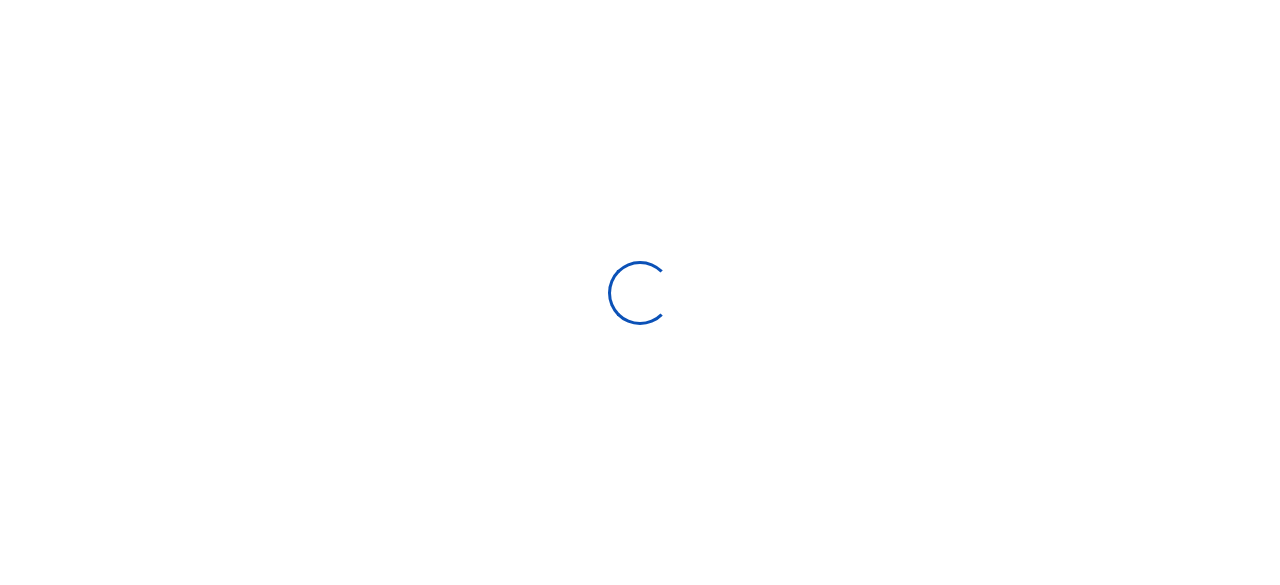 scroll, scrollTop: 0, scrollLeft: 0, axis: both 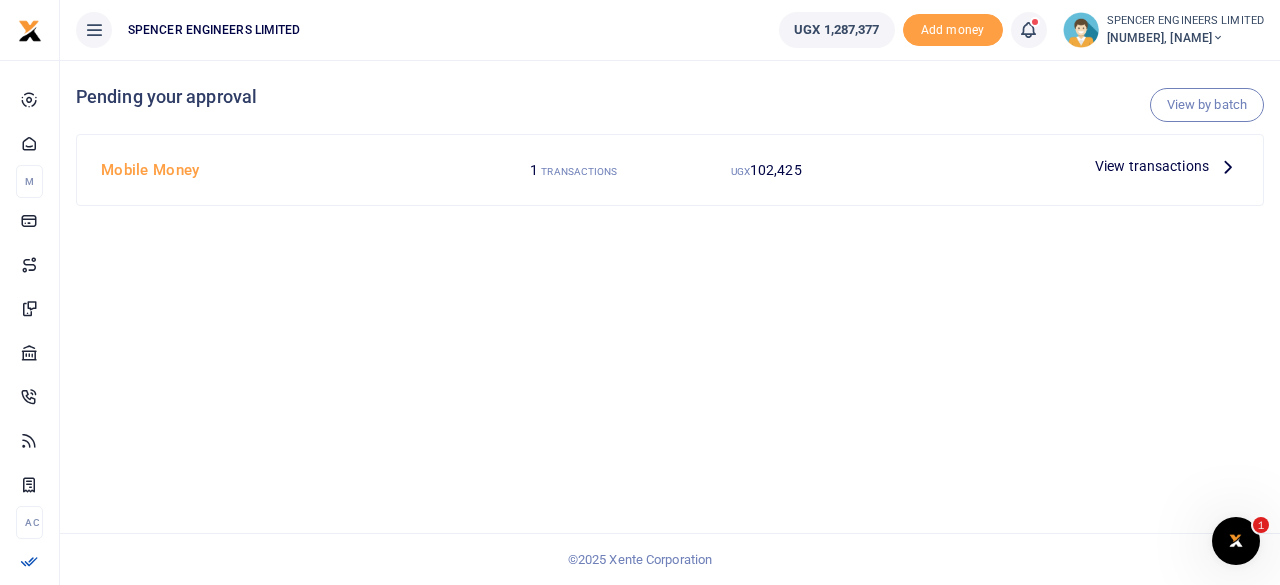 click at bounding box center [1228, 166] 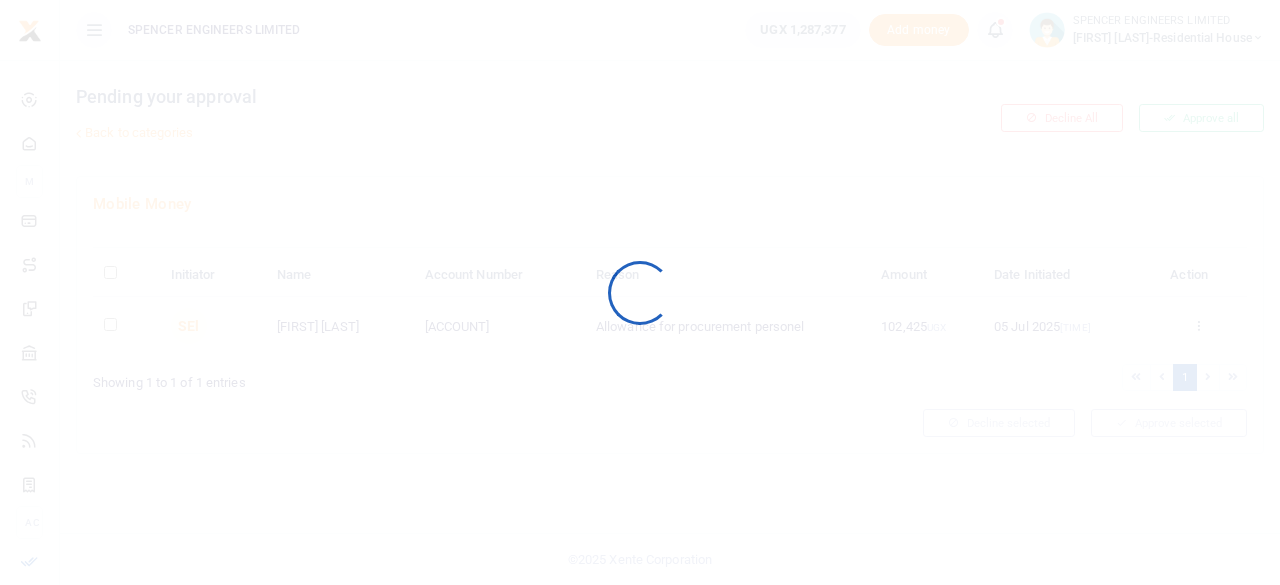 scroll, scrollTop: 0, scrollLeft: 0, axis: both 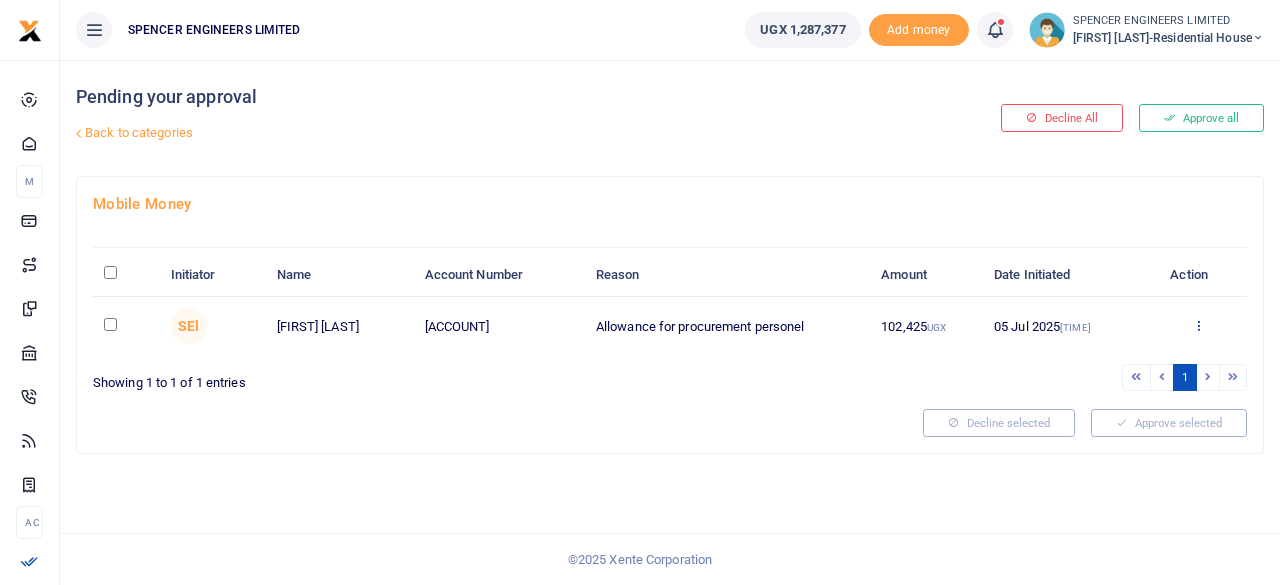 click at bounding box center [1198, 325] 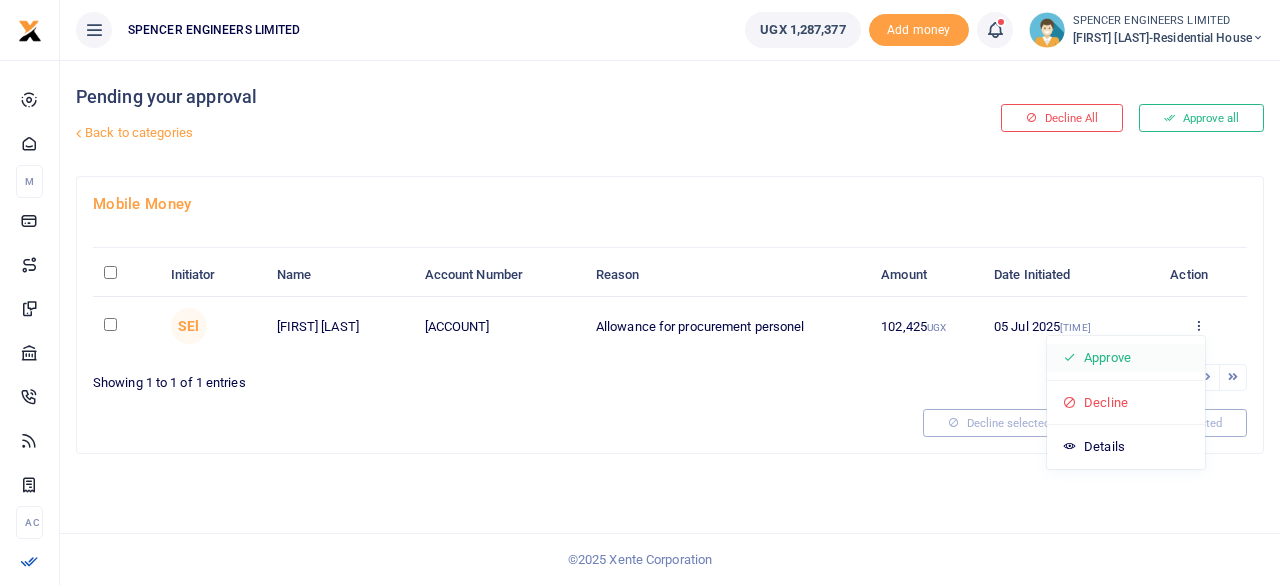 click on "Approve" at bounding box center (1126, 358) 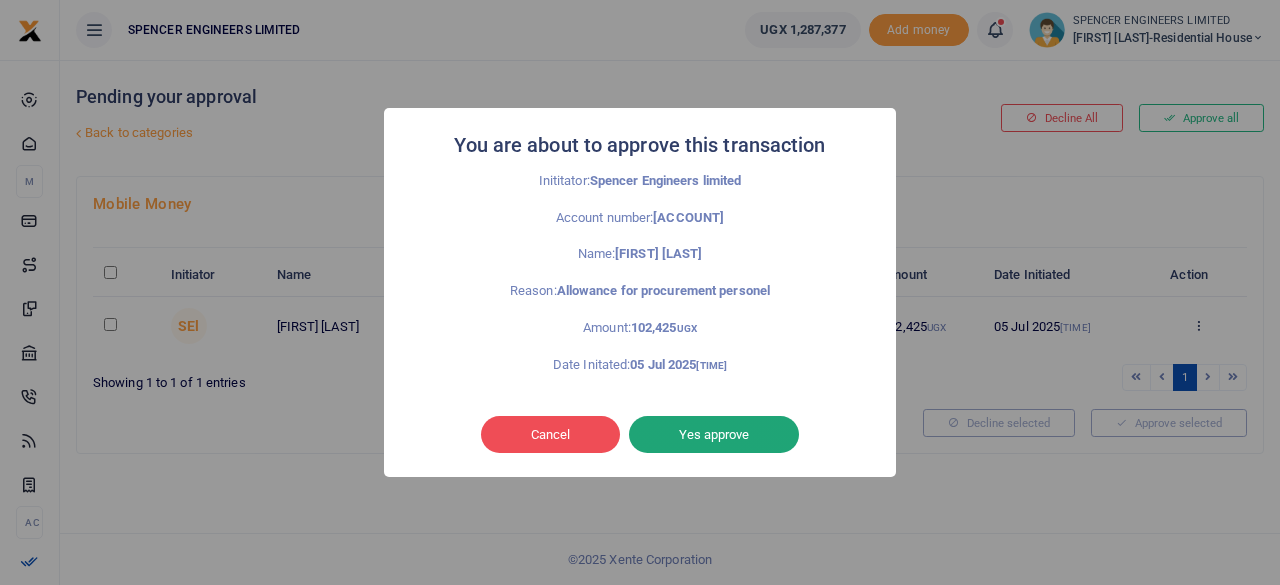 click on "Yes approve" at bounding box center (714, 435) 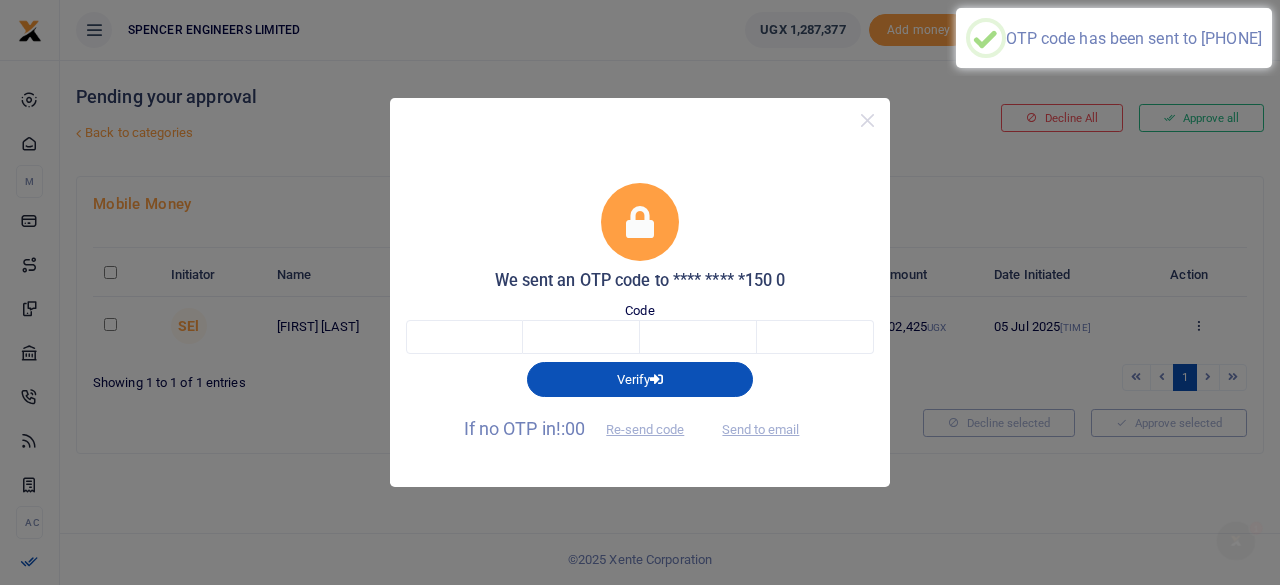 scroll, scrollTop: 0, scrollLeft: 0, axis: both 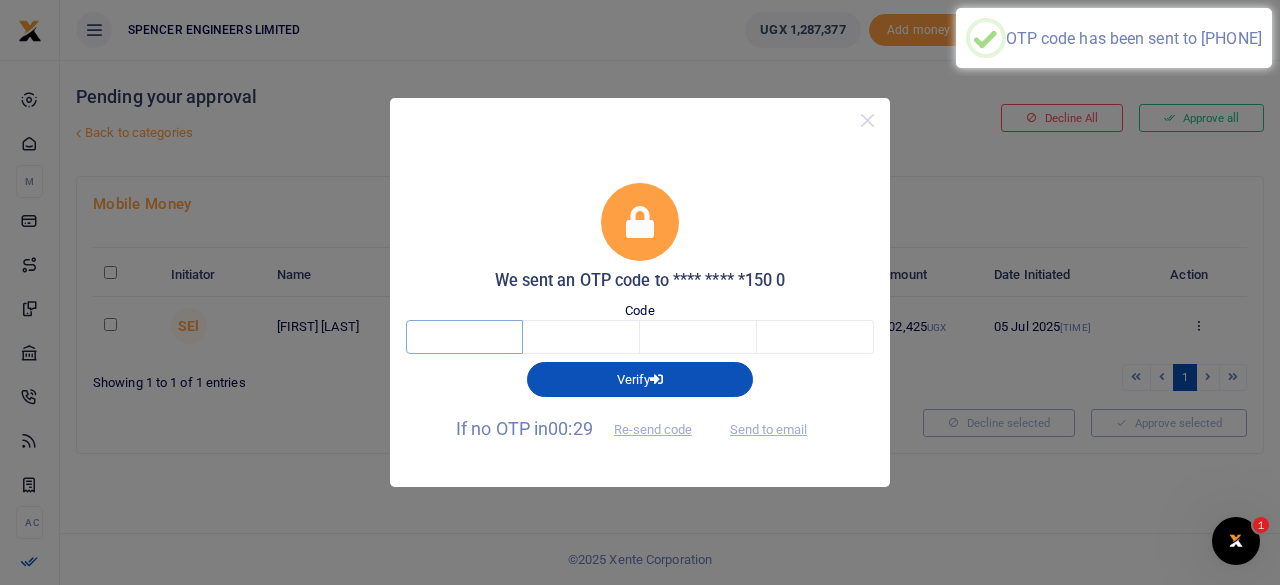 click at bounding box center (464, 337) 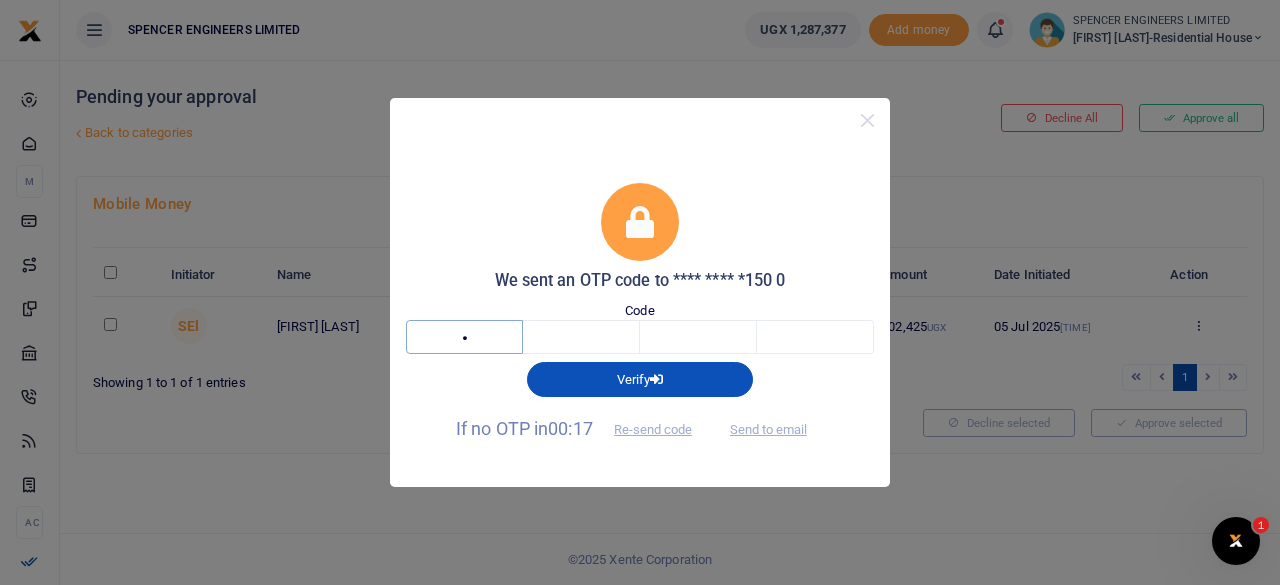 type on "2" 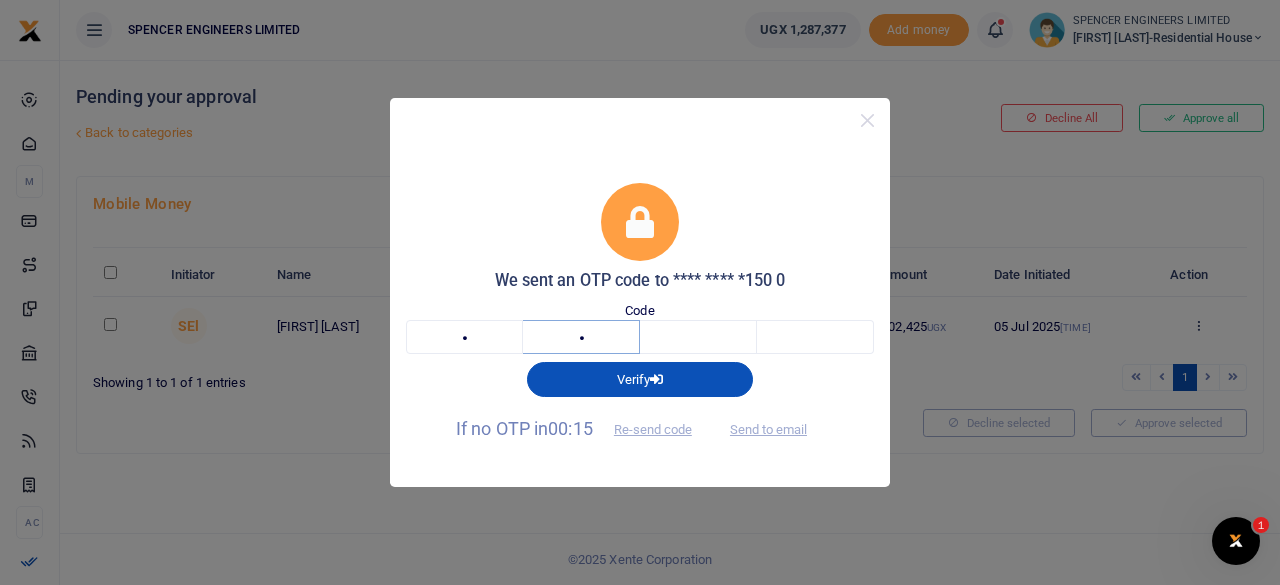 type on "6" 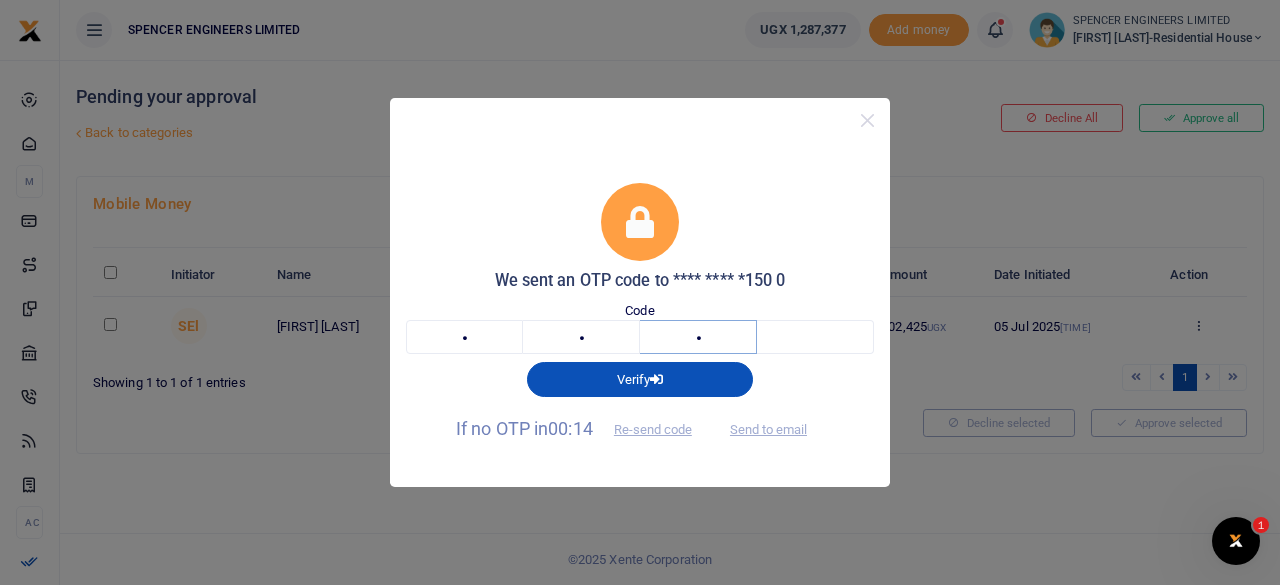 type on "3" 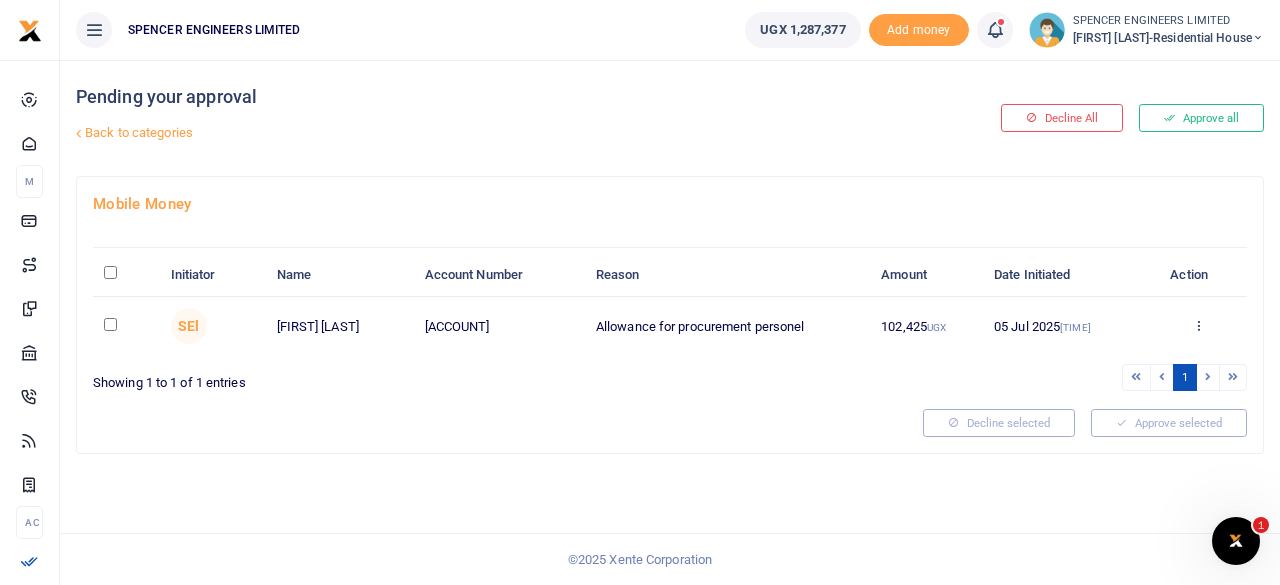 click at bounding box center (110, 324) 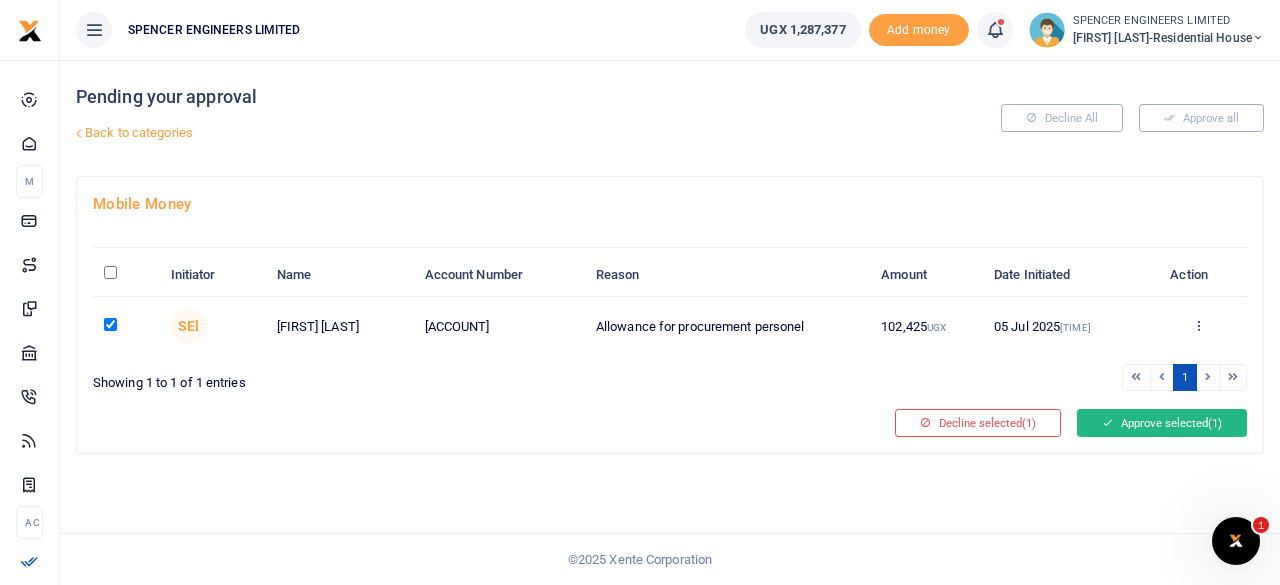 click on "Approve selected  (1)" at bounding box center [1162, 423] 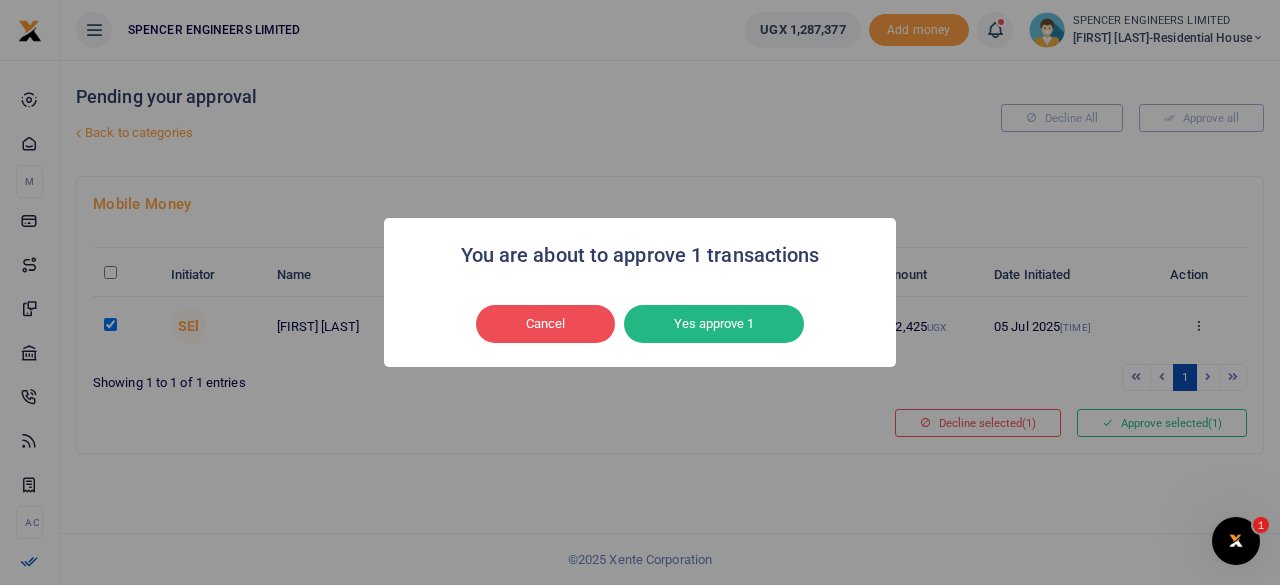drag, startPoint x: 710, startPoint y: 328, endPoint x: 718, endPoint y: 355, distance: 28.160255 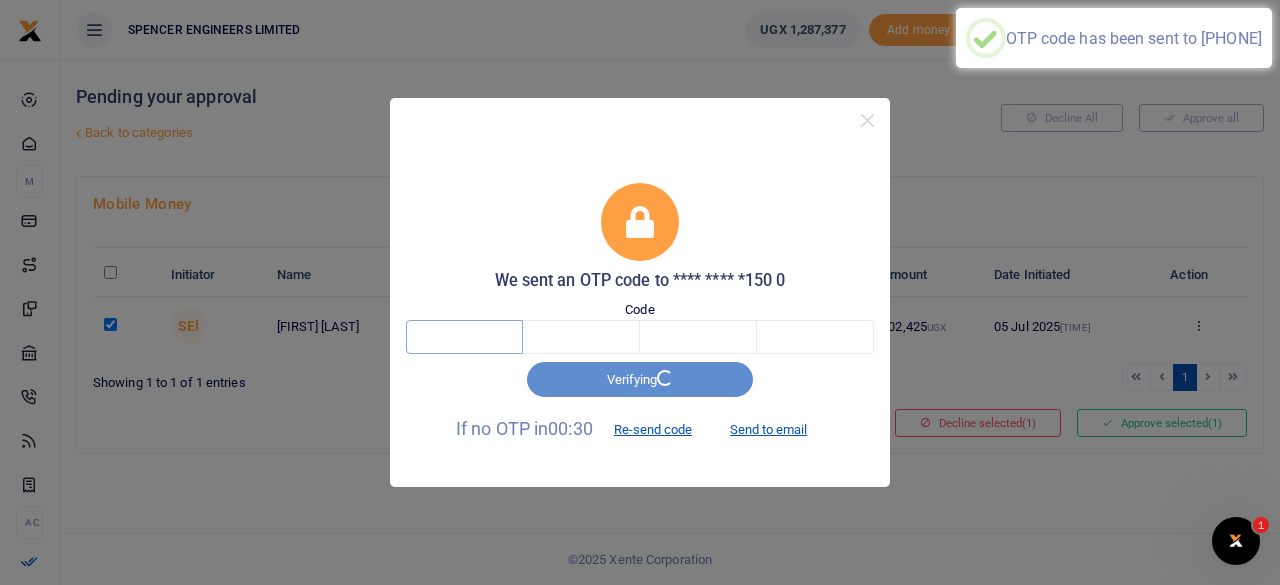 click at bounding box center [464, 337] 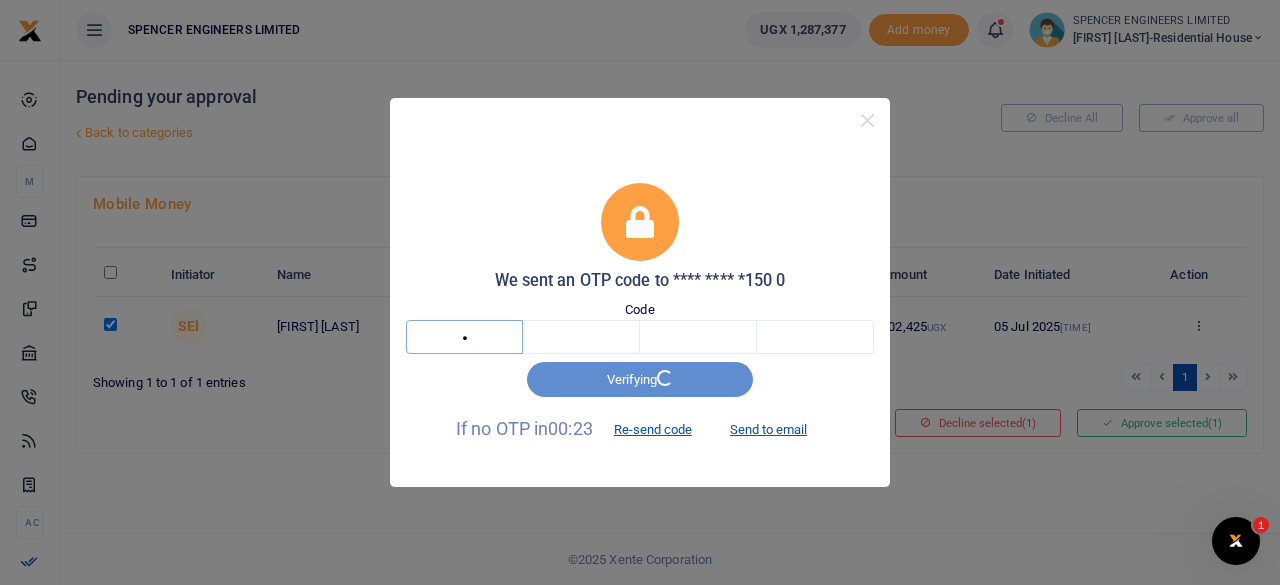 type on "3" 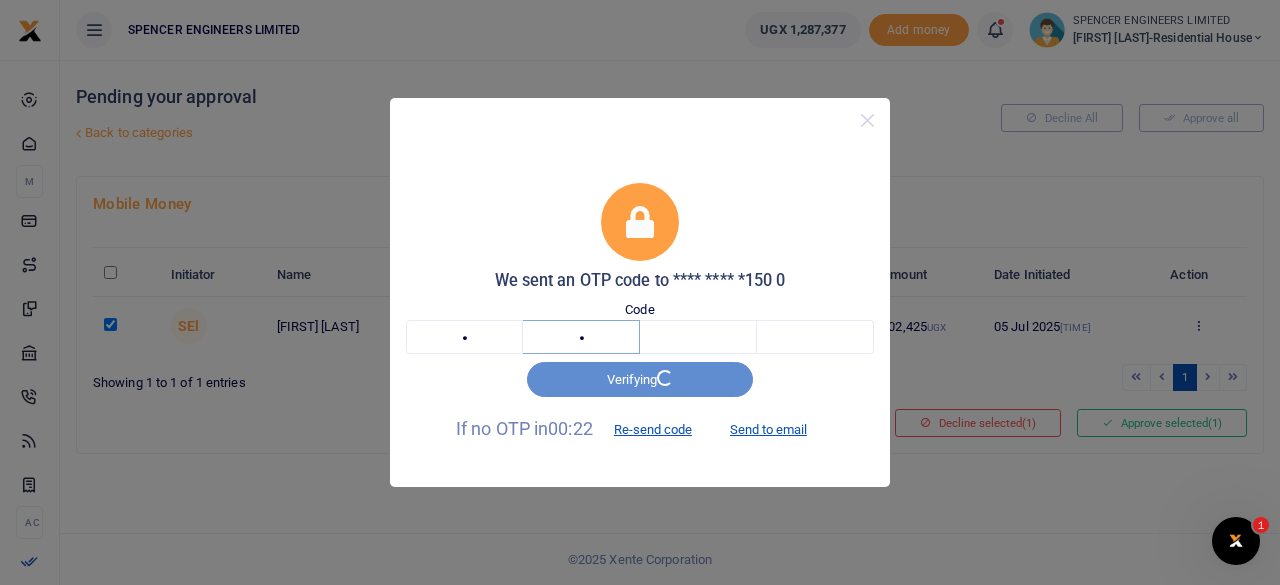 type on "5" 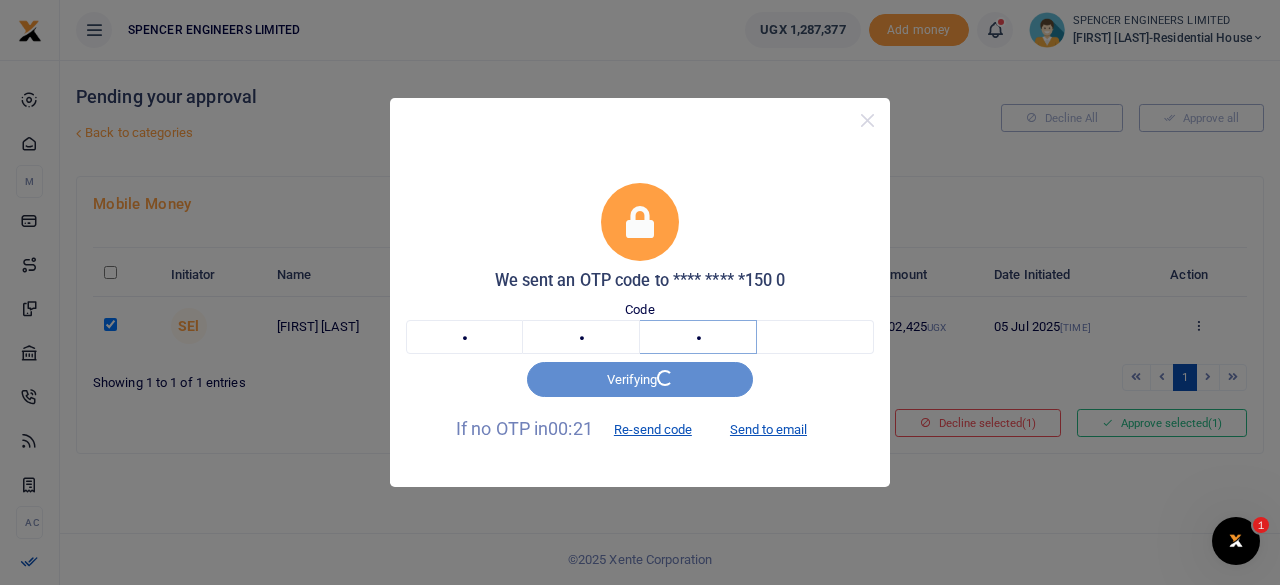 type on "7" 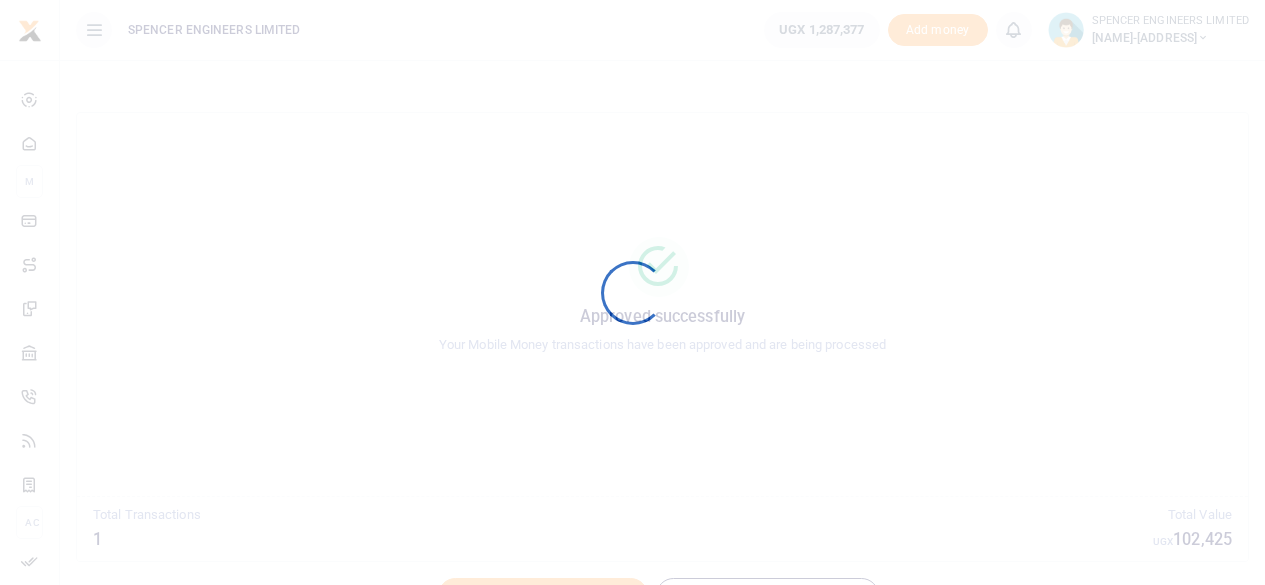 scroll, scrollTop: 0, scrollLeft: 0, axis: both 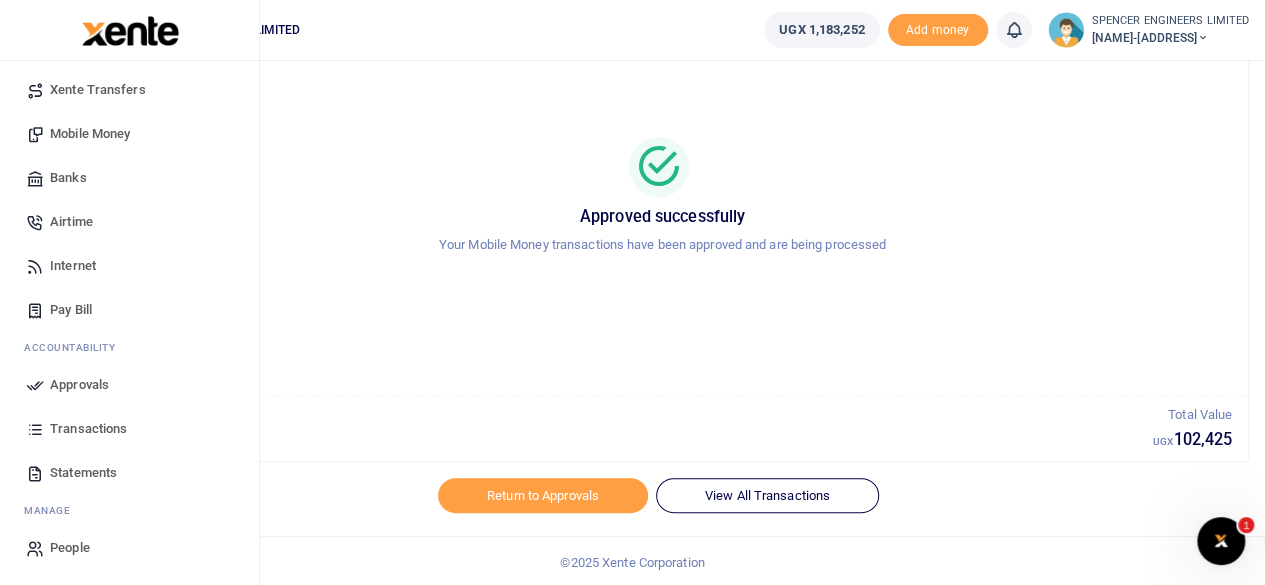 click on "Transactions" at bounding box center (88, 429) 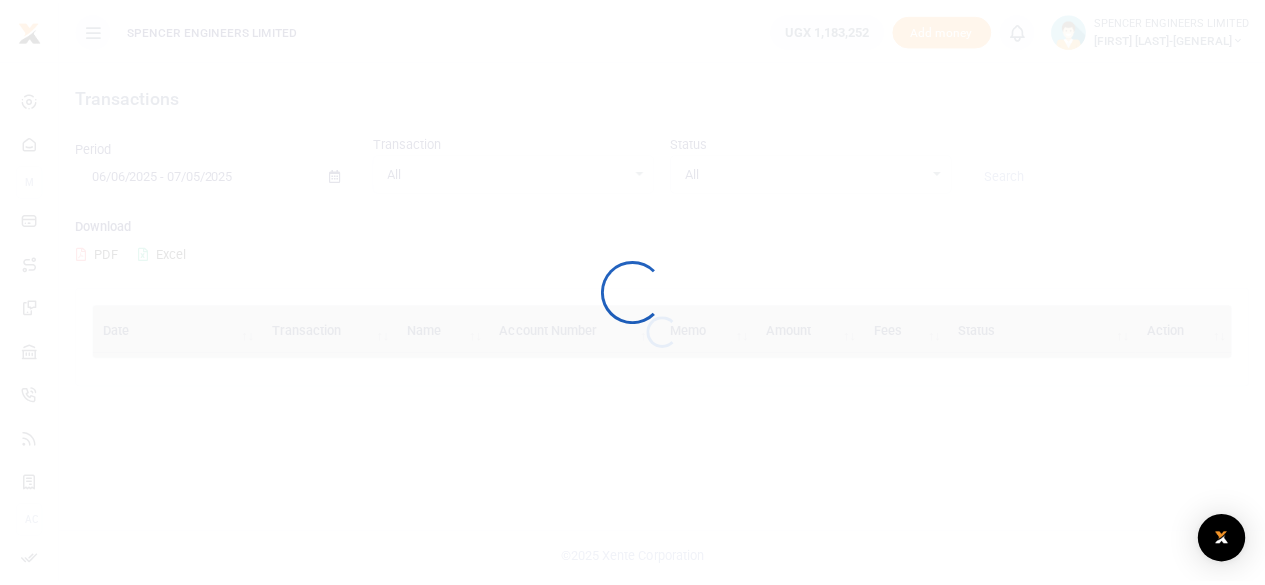 scroll, scrollTop: 0, scrollLeft: 0, axis: both 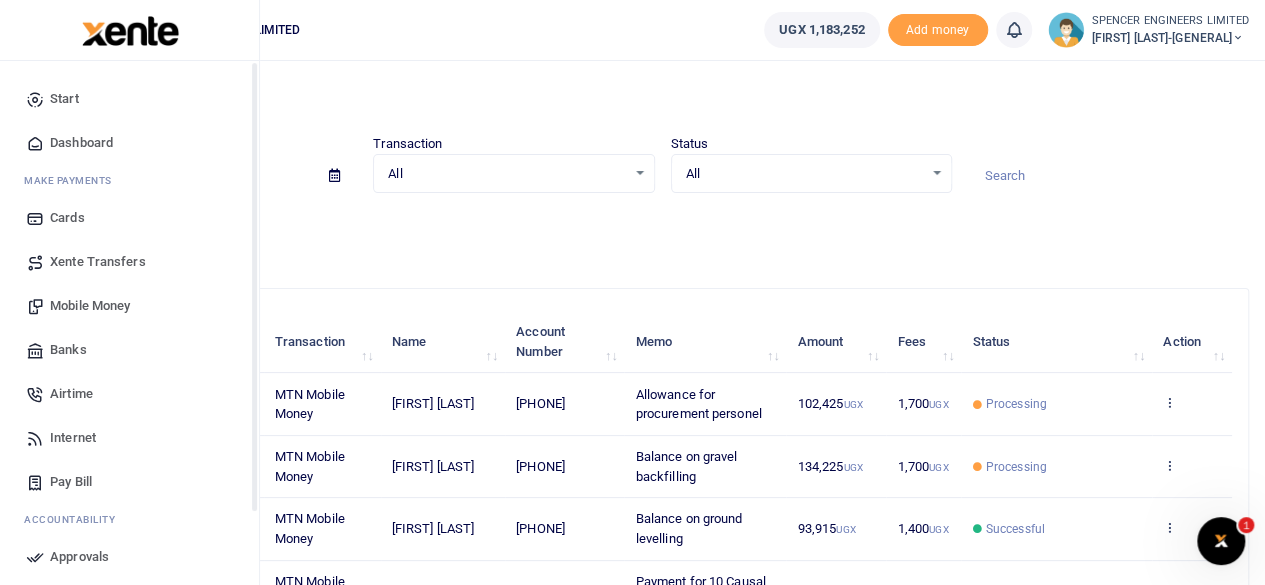 click on "Start" at bounding box center [64, 99] 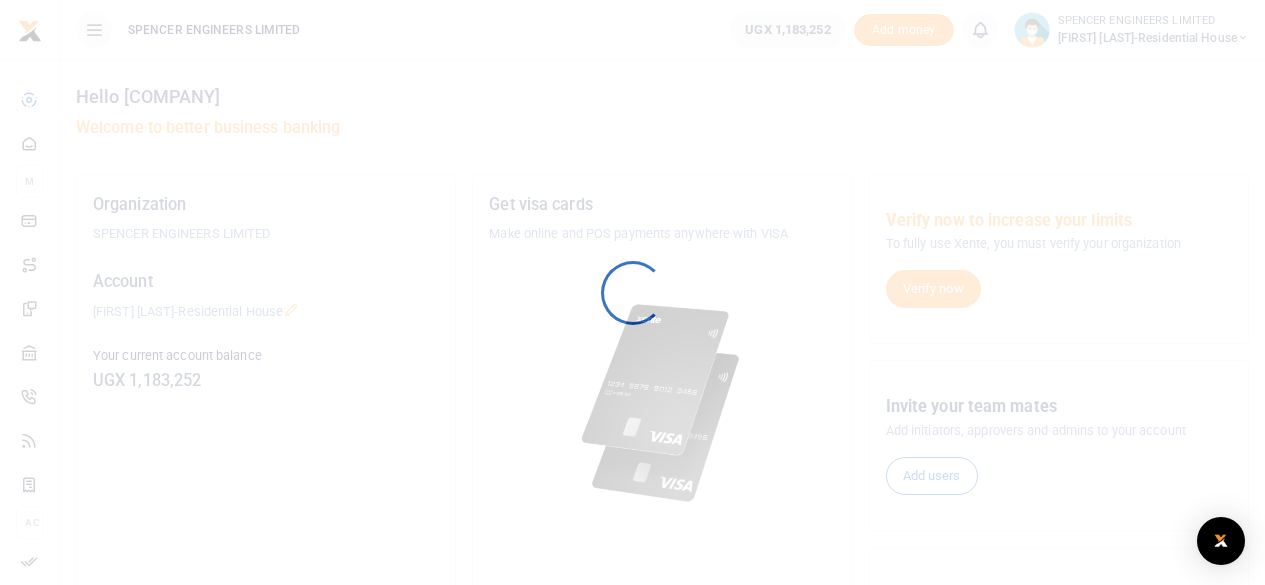 scroll, scrollTop: 0, scrollLeft: 0, axis: both 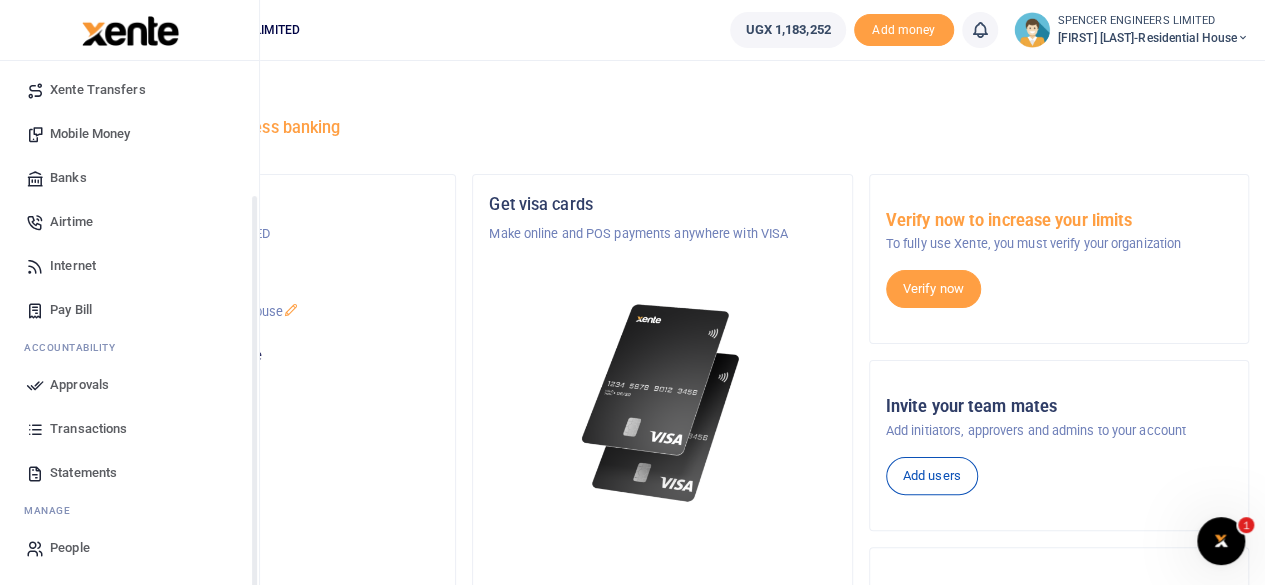 click on "Transactions" at bounding box center (88, 429) 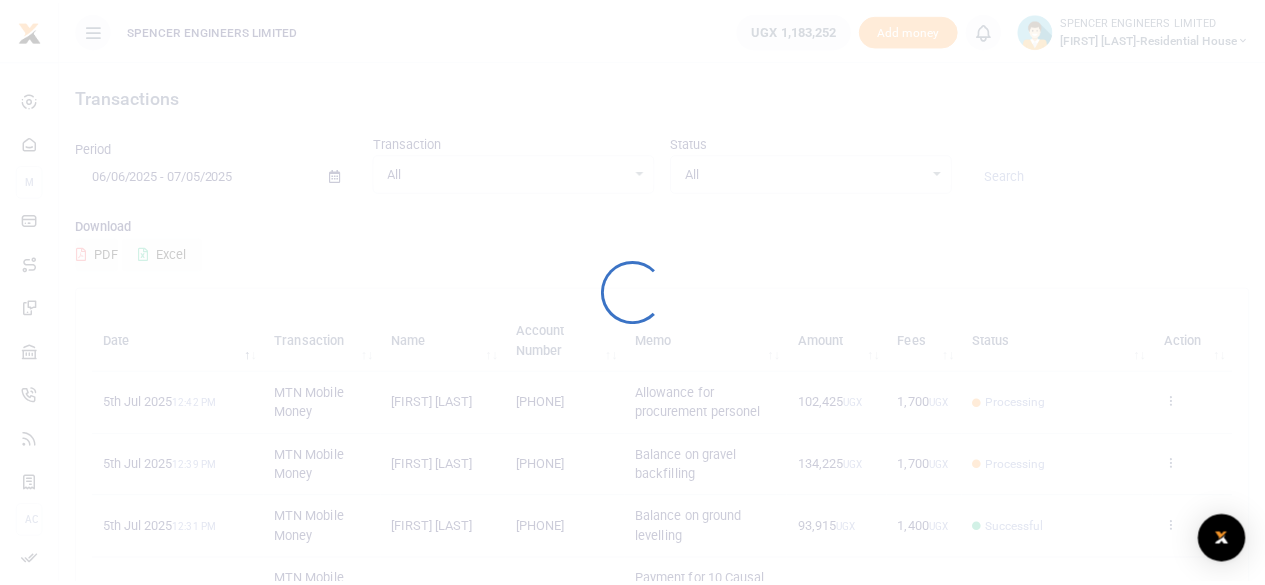 scroll, scrollTop: 0, scrollLeft: 0, axis: both 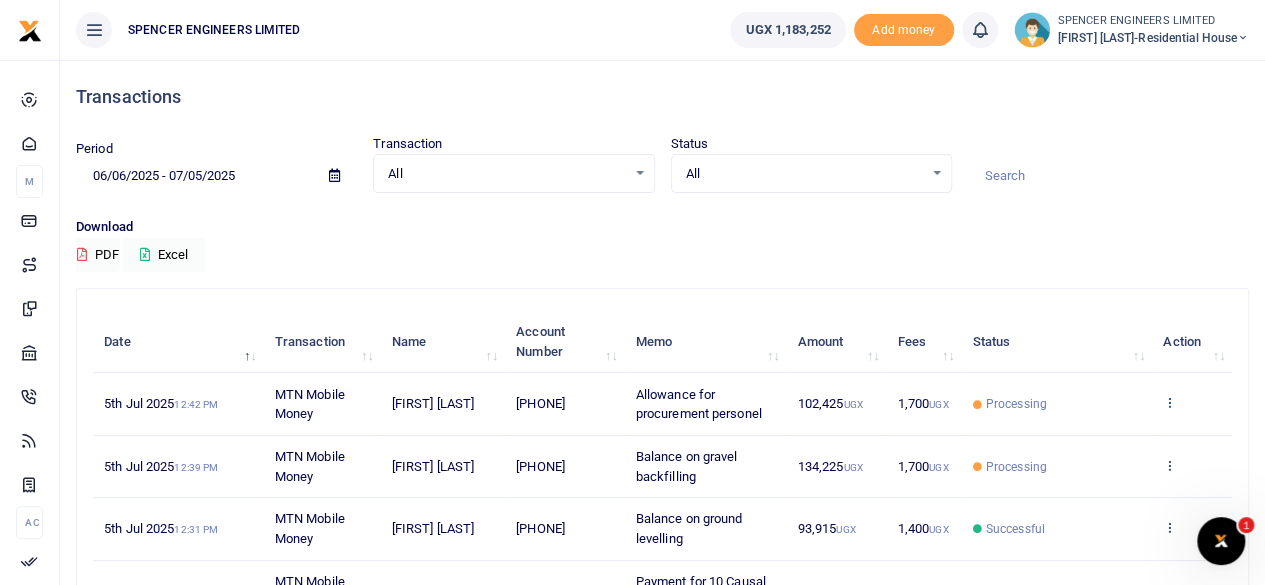 click at bounding box center (1169, 402) 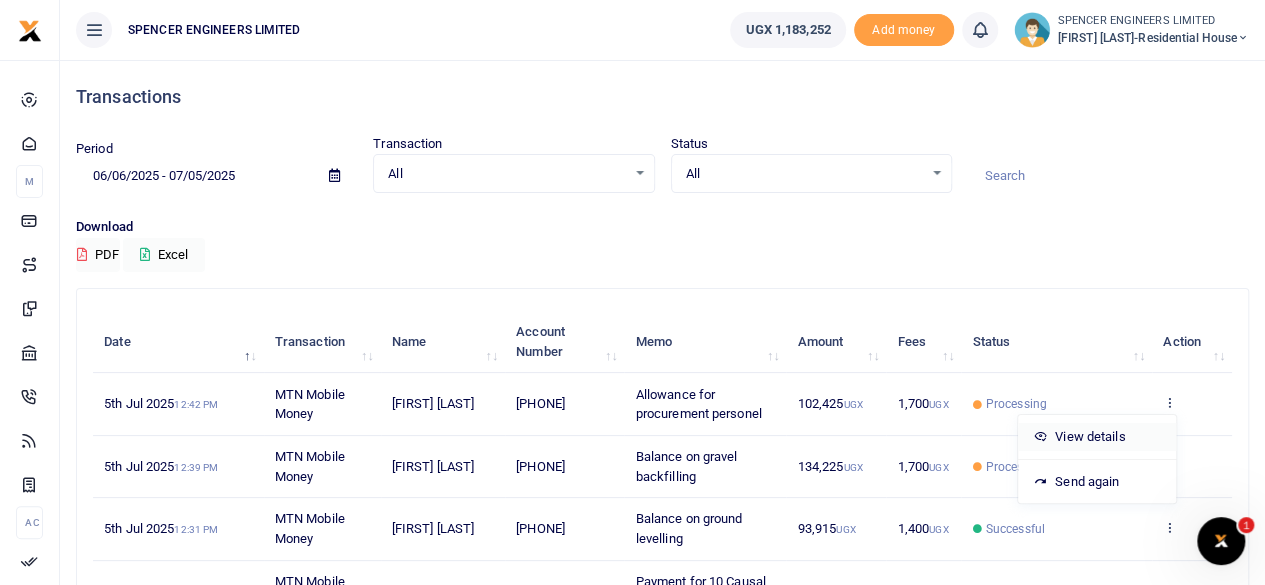 click on "View details" at bounding box center (1097, 437) 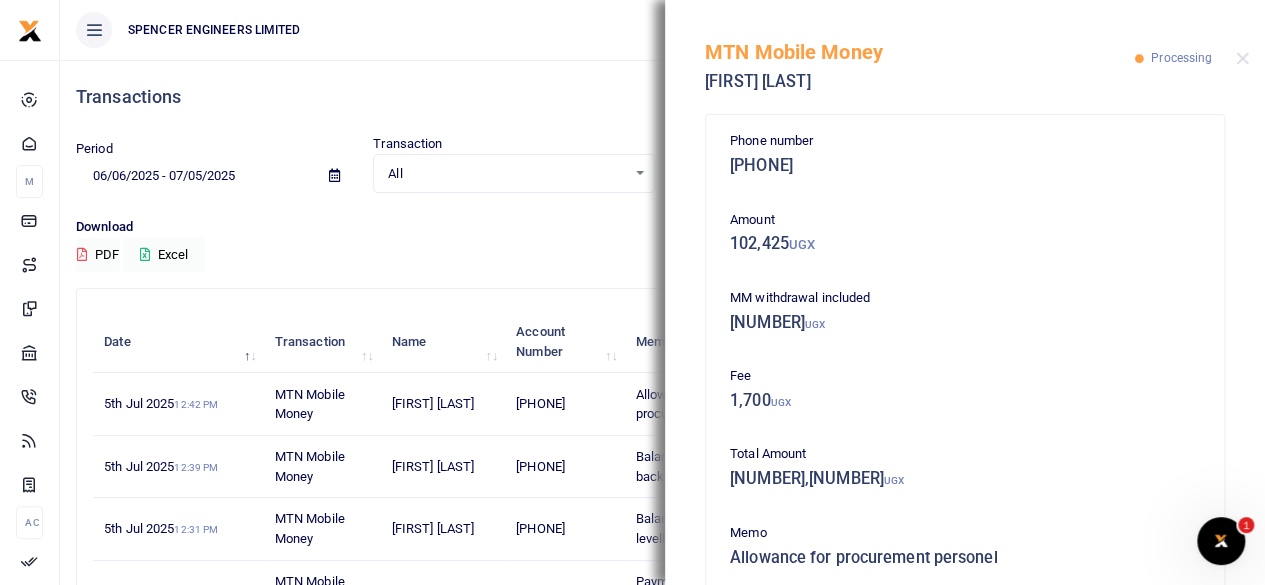 scroll, scrollTop: 0, scrollLeft: 0, axis: both 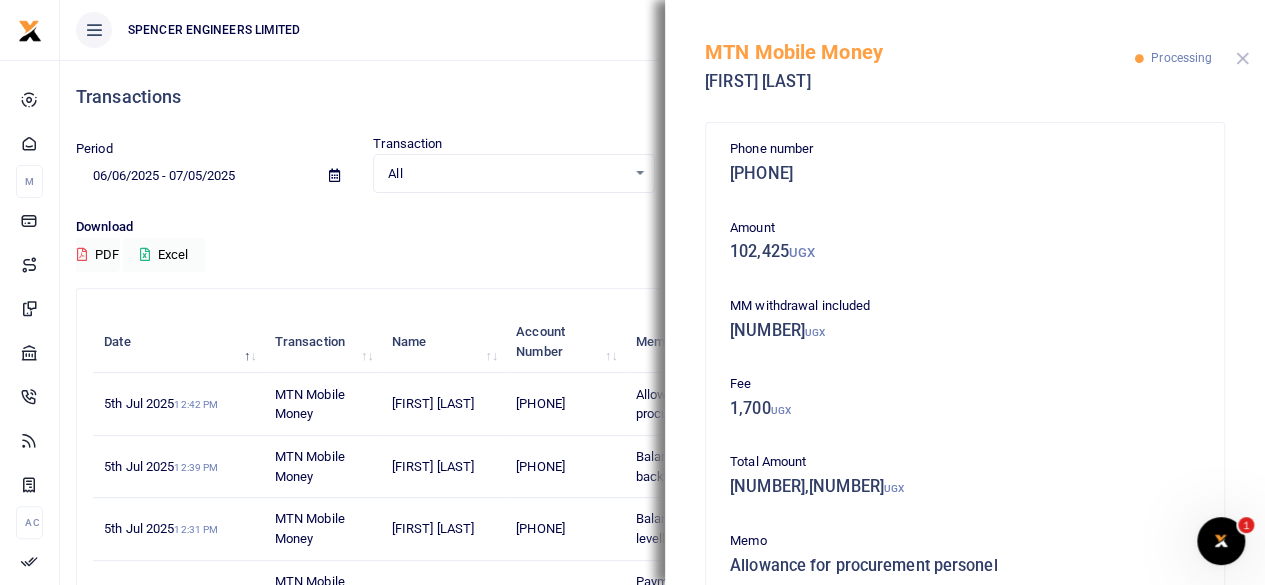 click at bounding box center [1242, 58] 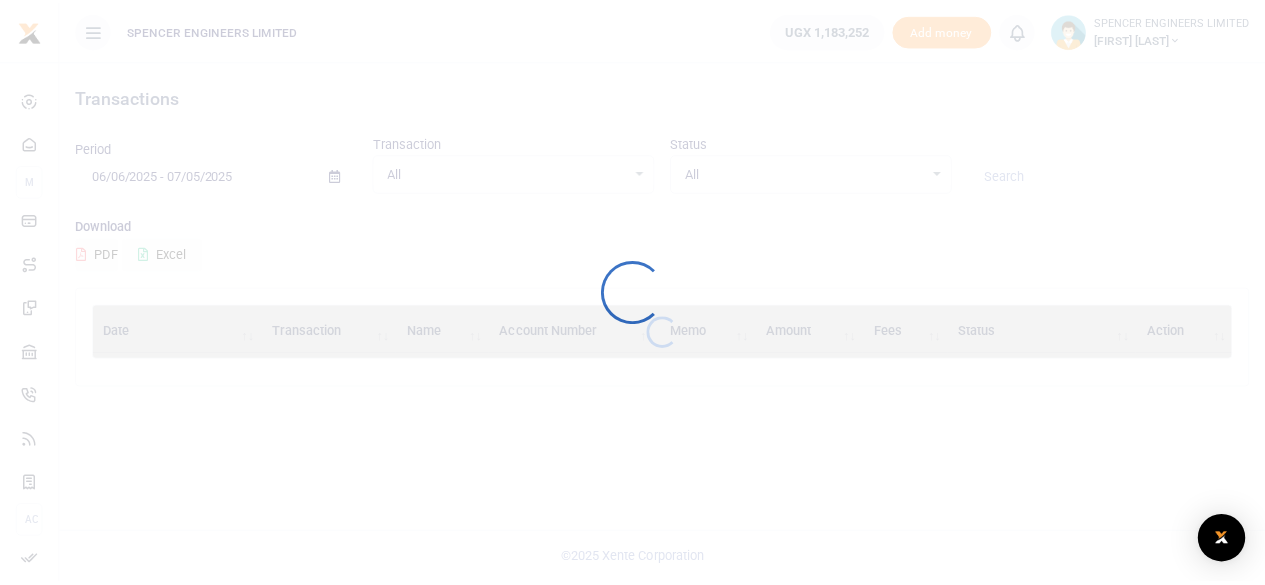 scroll, scrollTop: 0, scrollLeft: 0, axis: both 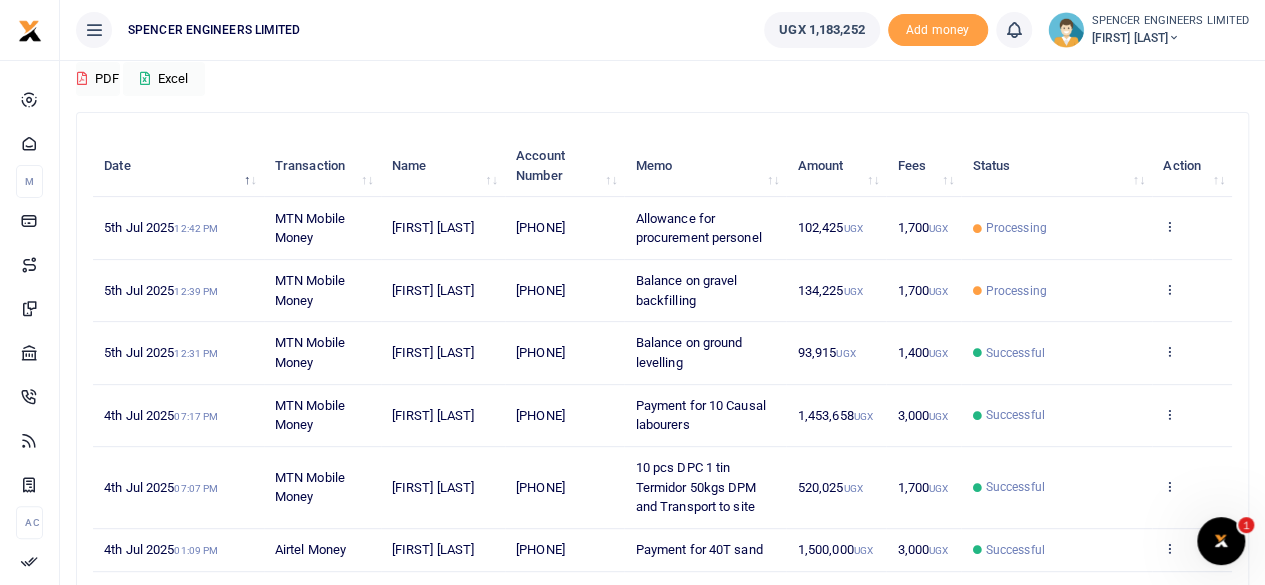click on "Fees" at bounding box center (923, 166) 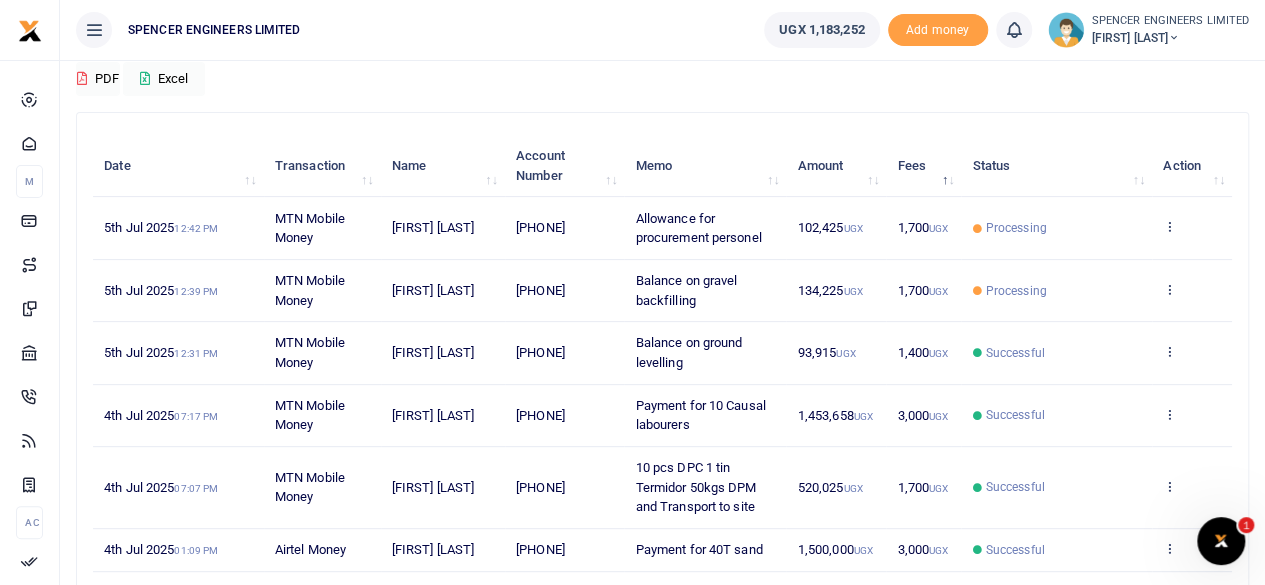 click on "Fees" at bounding box center [923, 166] 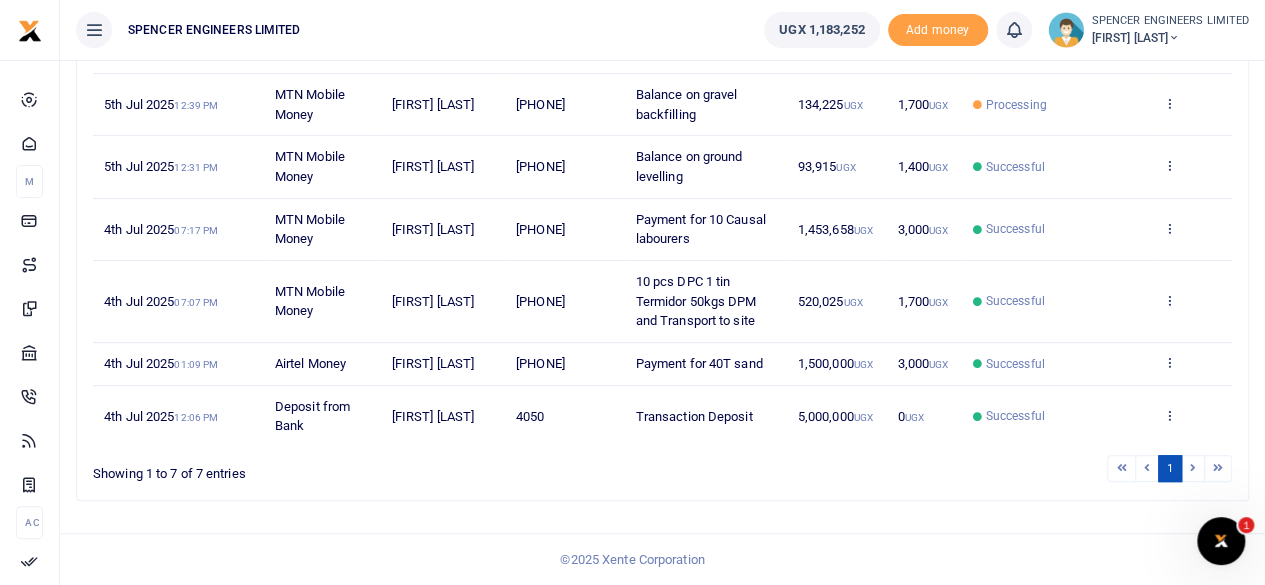 scroll, scrollTop: 0, scrollLeft: 0, axis: both 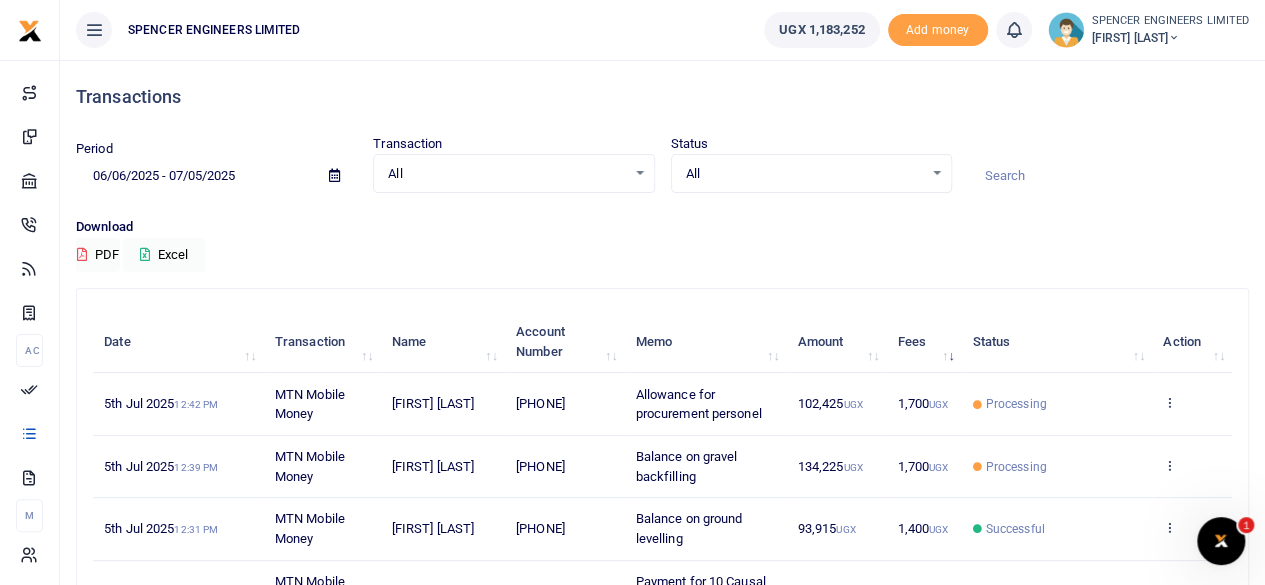 click at bounding box center (1174, 38) 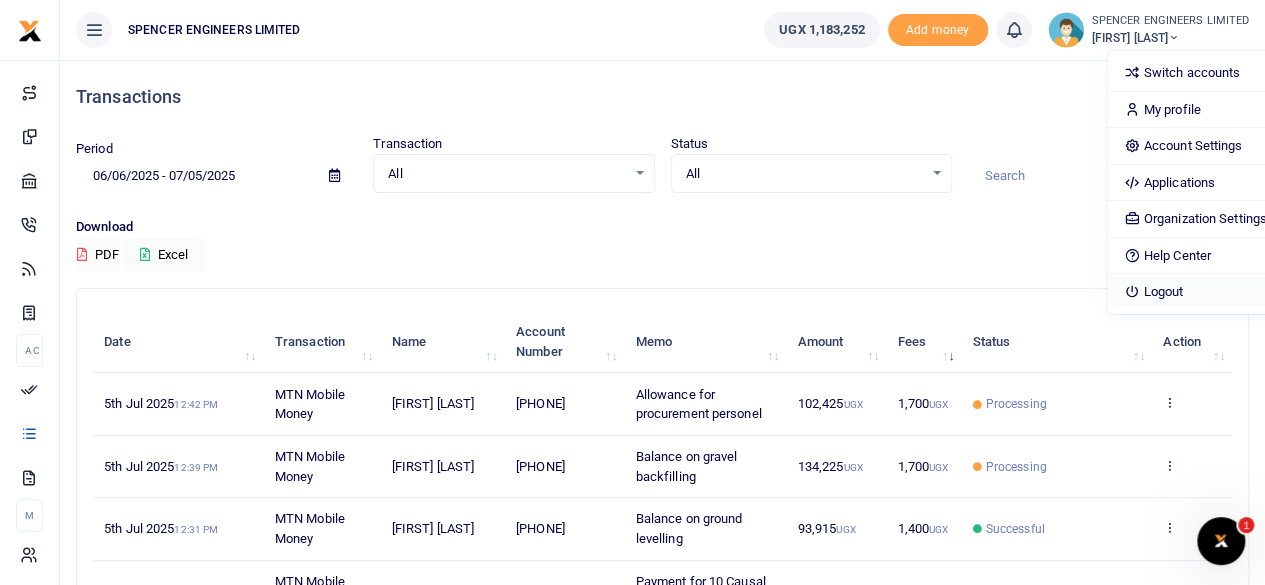click on "Logout" at bounding box center (1195, 292) 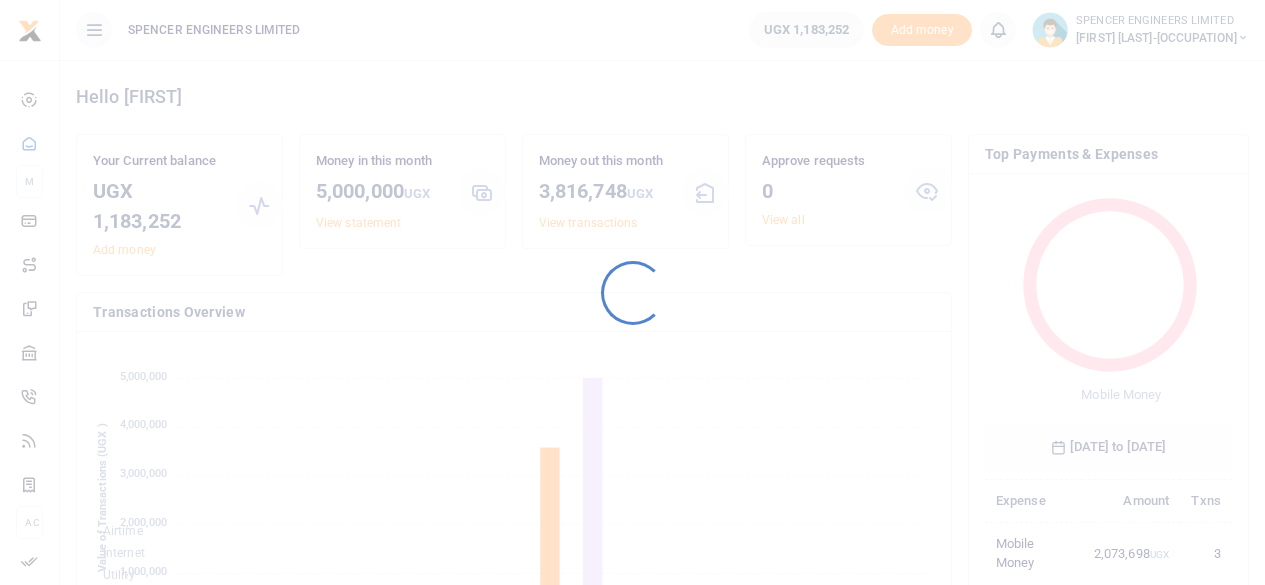 scroll, scrollTop: 0, scrollLeft: 0, axis: both 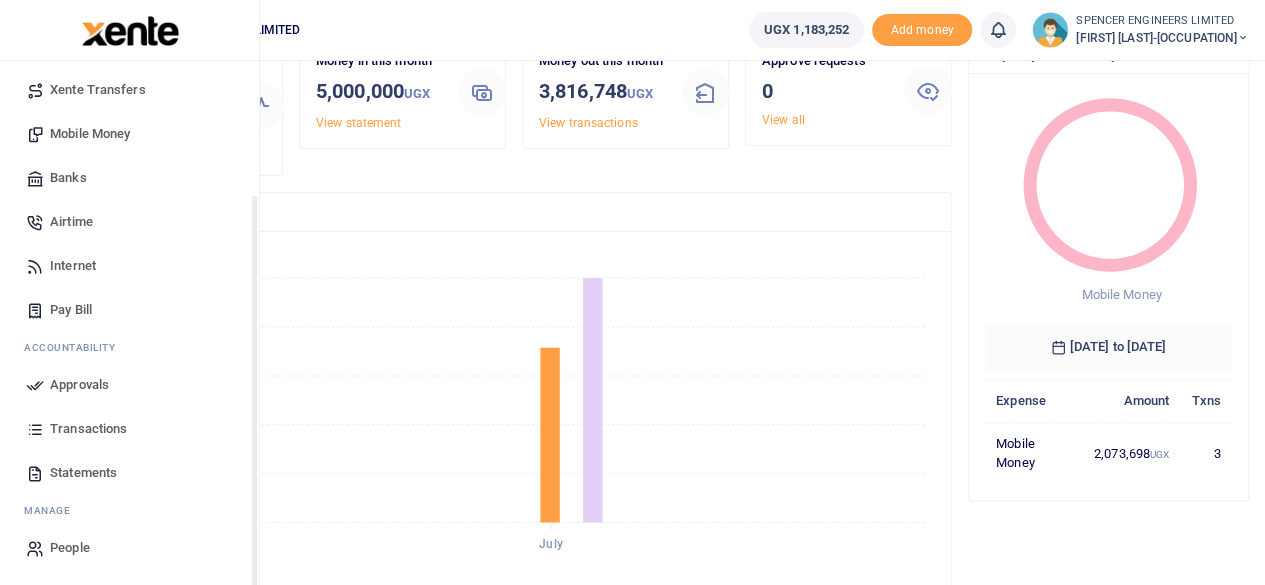 click on "Transactions" at bounding box center [88, 429] 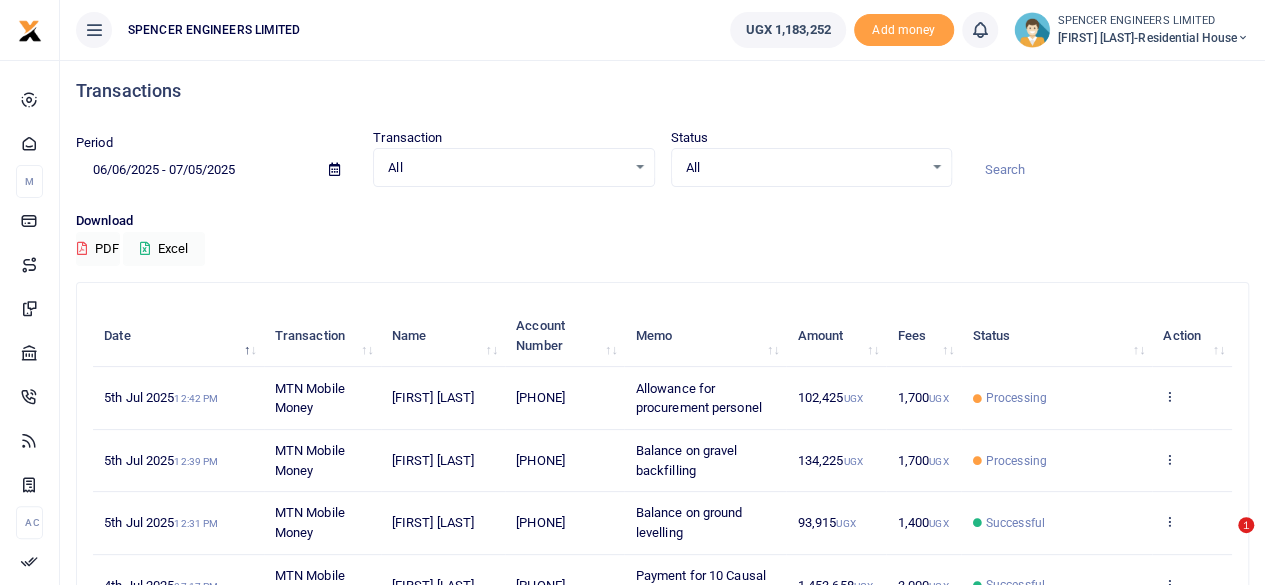 scroll, scrollTop: 100, scrollLeft: 0, axis: vertical 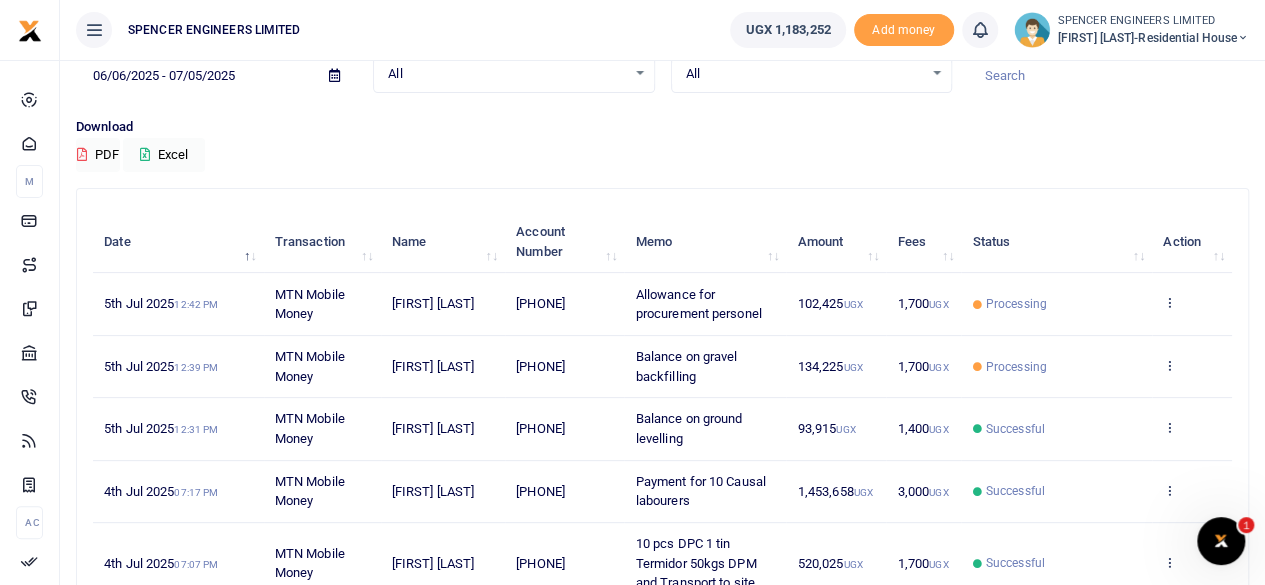 click on "All Select an option..." at bounding box center [513, 74] 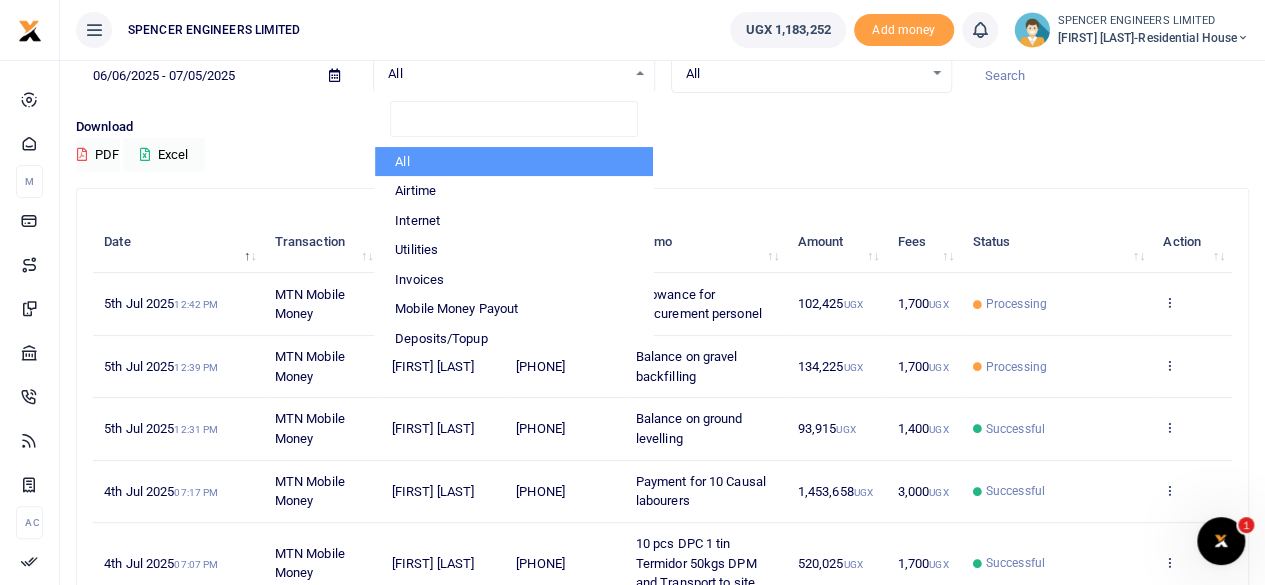 click on "All Select an option..." at bounding box center (513, 74) 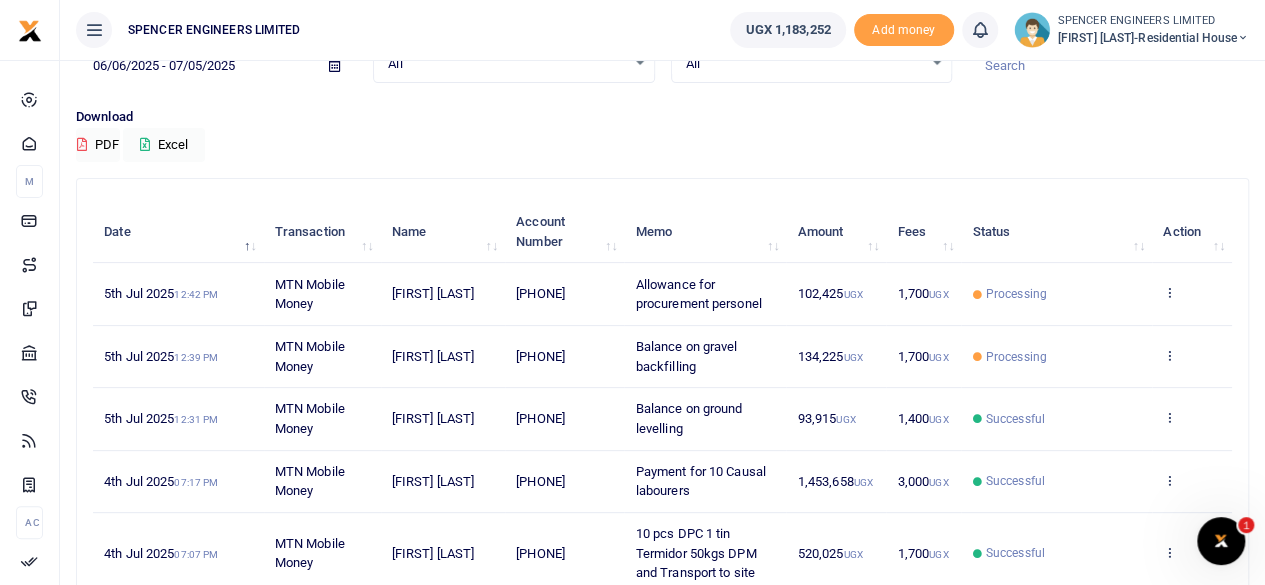 scroll, scrollTop: 76, scrollLeft: 0, axis: vertical 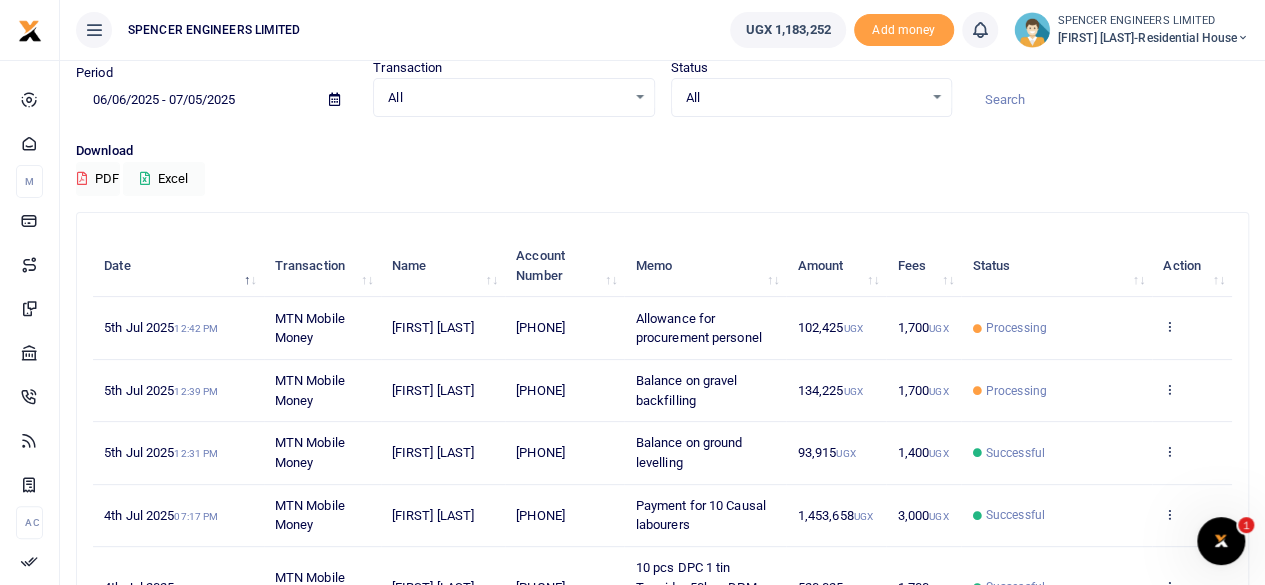 click on "All Select an option..." at bounding box center (513, 98) 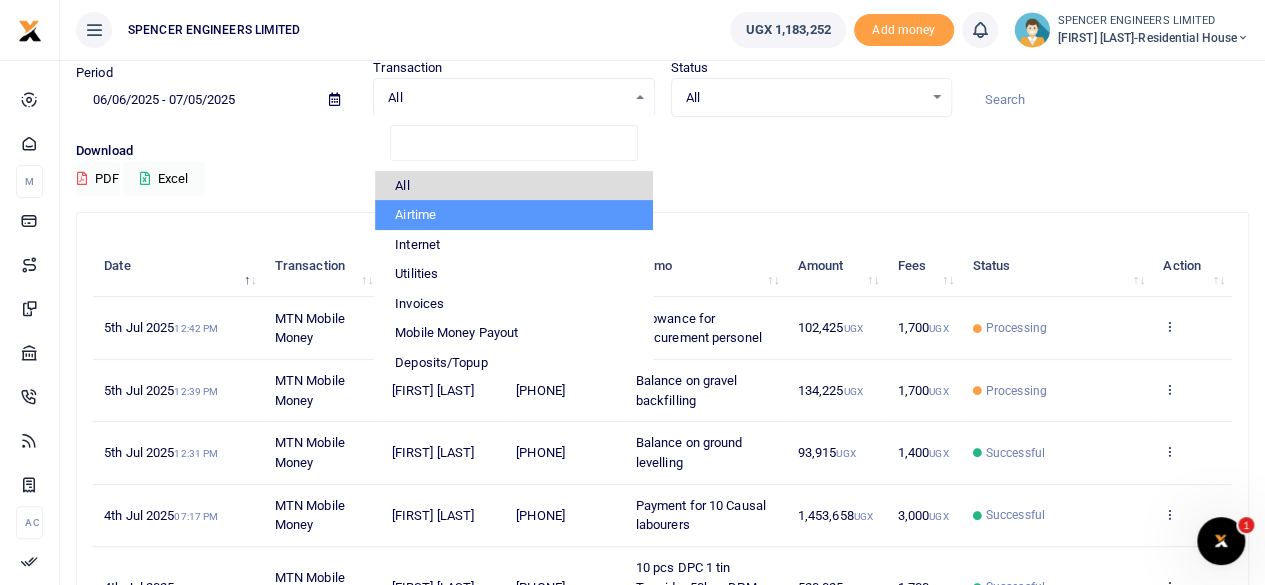 click on "Airtime" at bounding box center [513, 215] 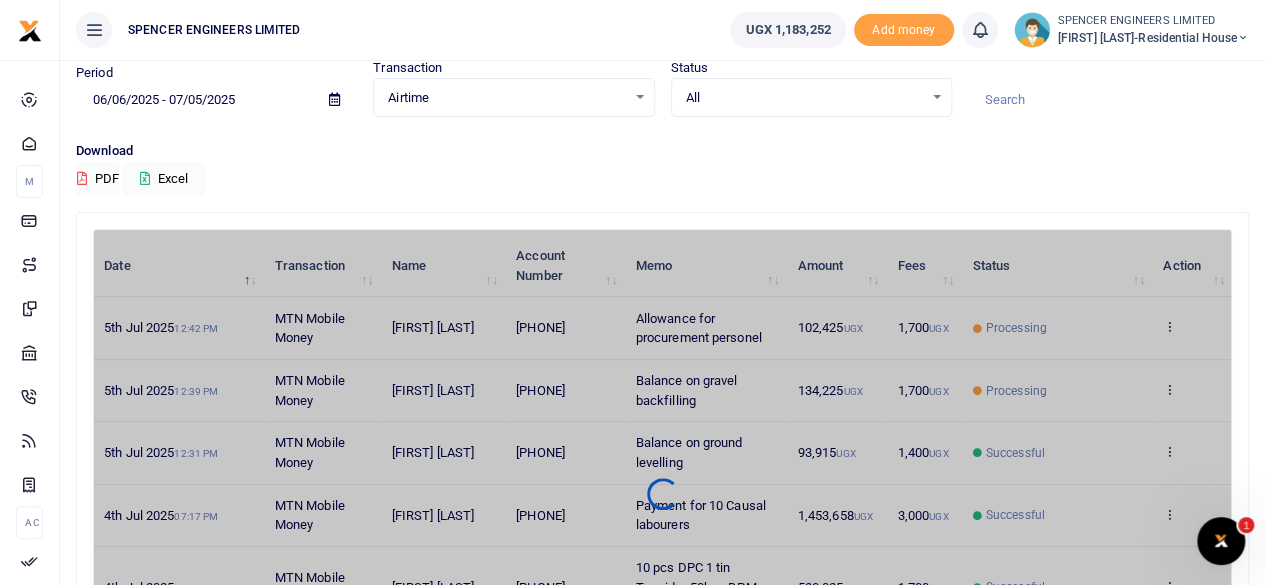 scroll, scrollTop: 0, scrollLeft: 0, axis: both 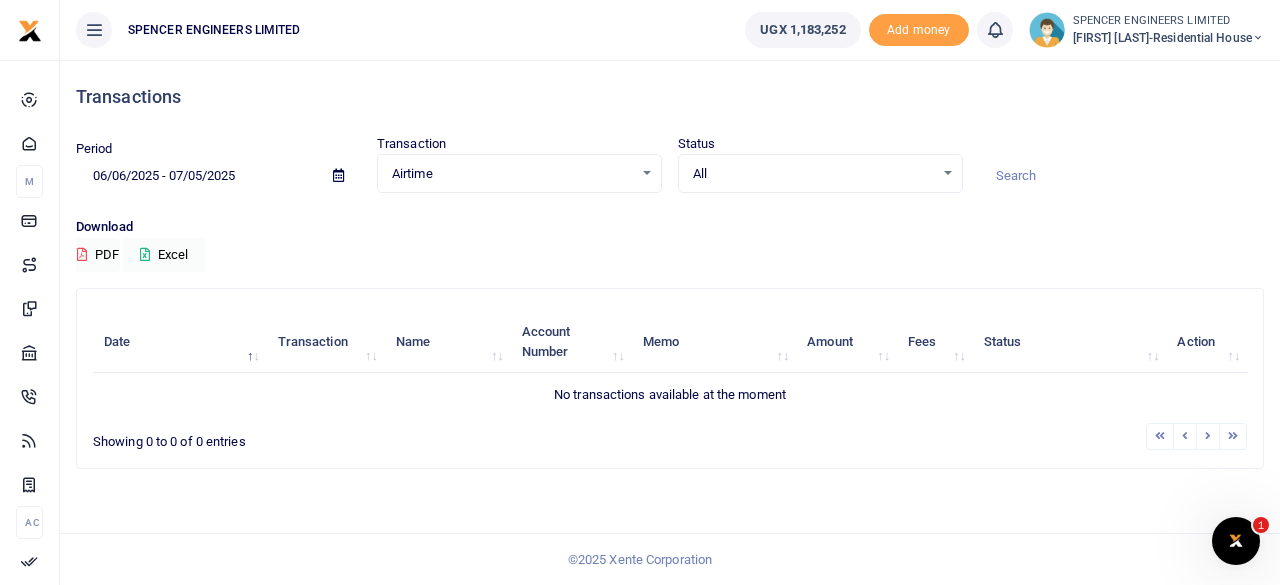 click on "Airtime Select an option..." at bounding box center [519, 174] 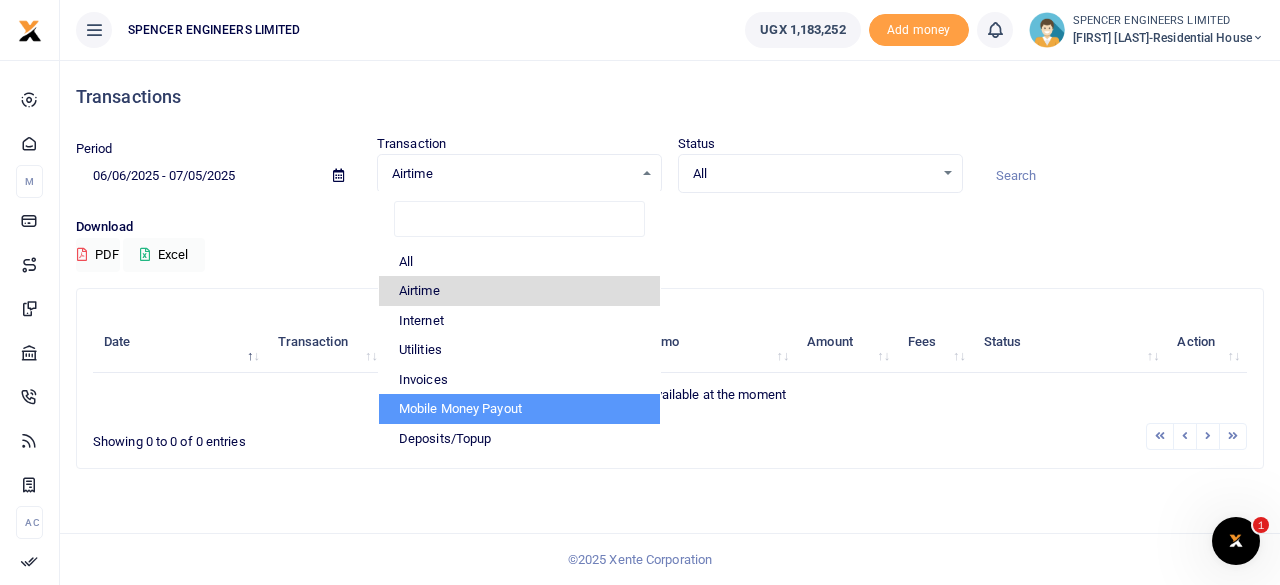click on "Mobile Money Payout" at bounding box center [519, 409] 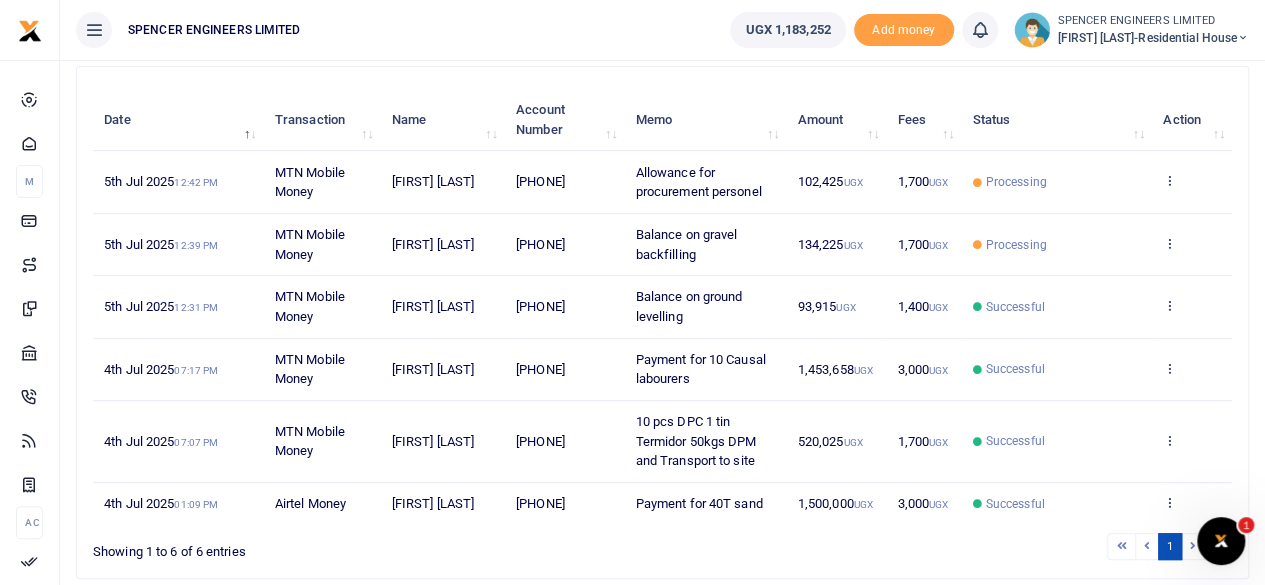 scroll, scrollTop: 195, scrollLeft: 0, axis: vertical 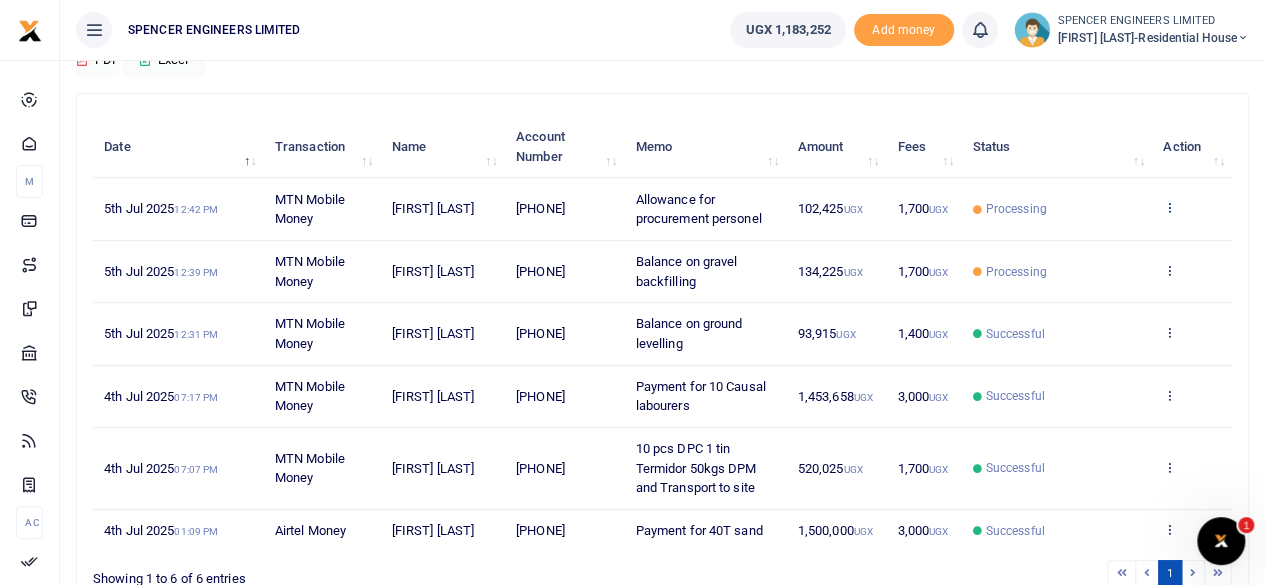 click at bounding box center [1169, 207] 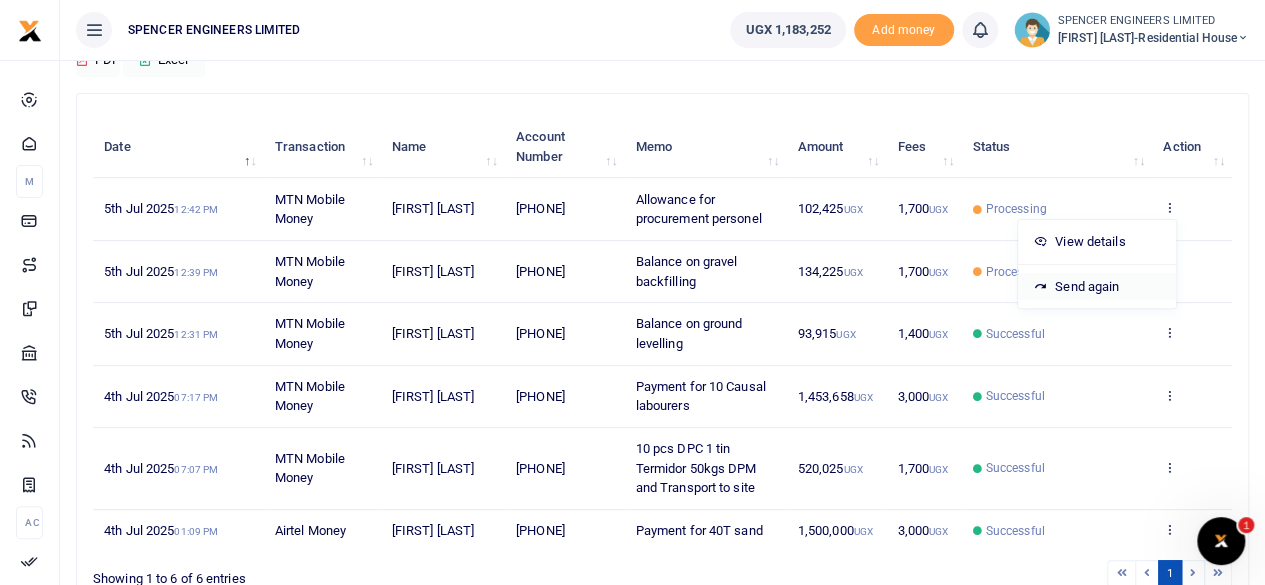 click on "Send again" at bounding box center [1097, 287] 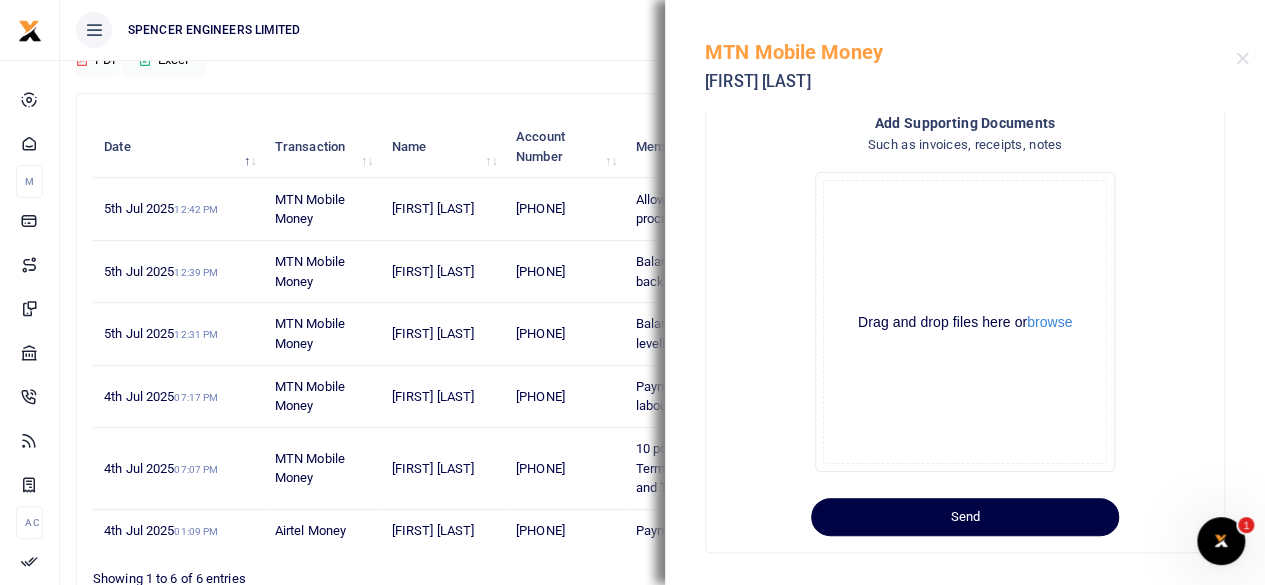 scroll, scrollTop: 527, scrollLeft: 0, axis: vertical 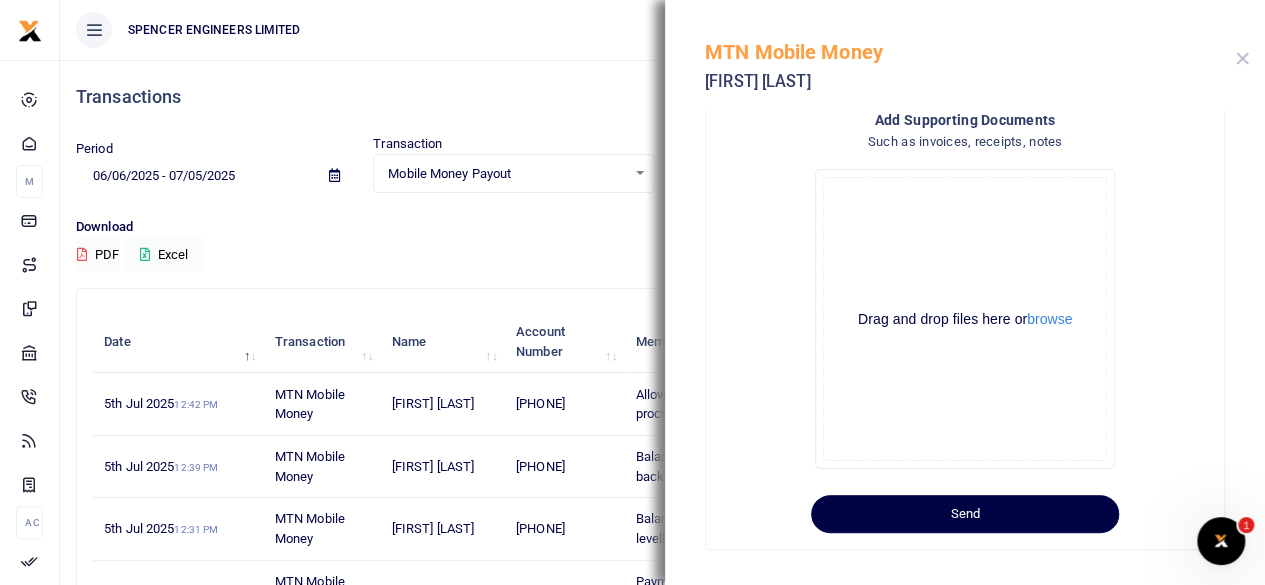 click at bounding box center [1242, 58] 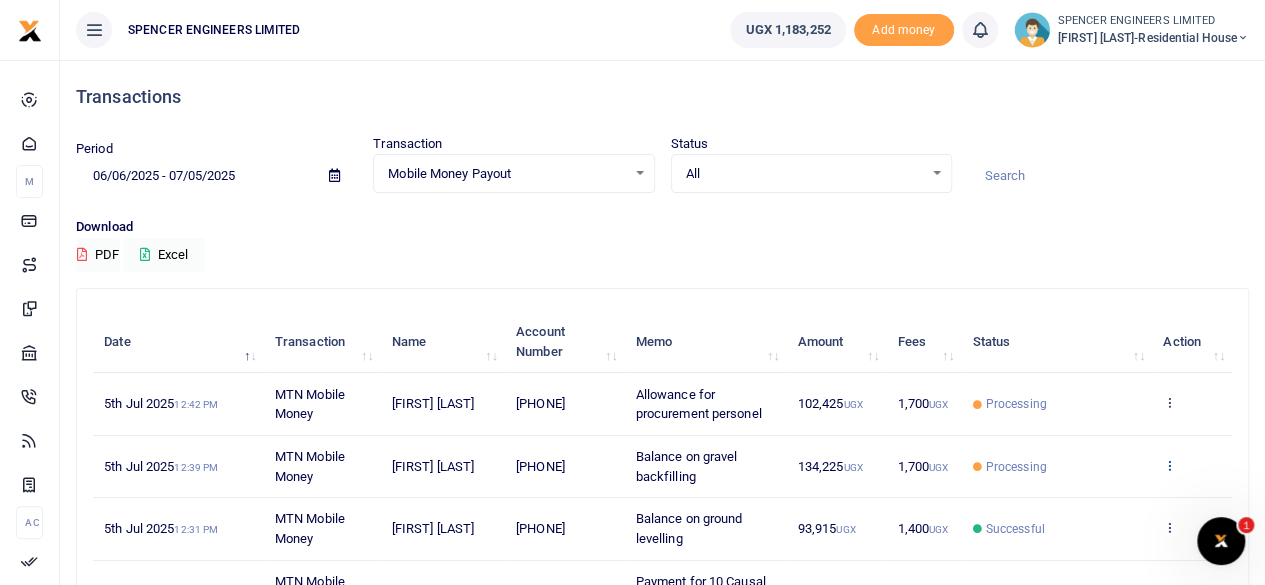 click at bounding box center [1169, 465] 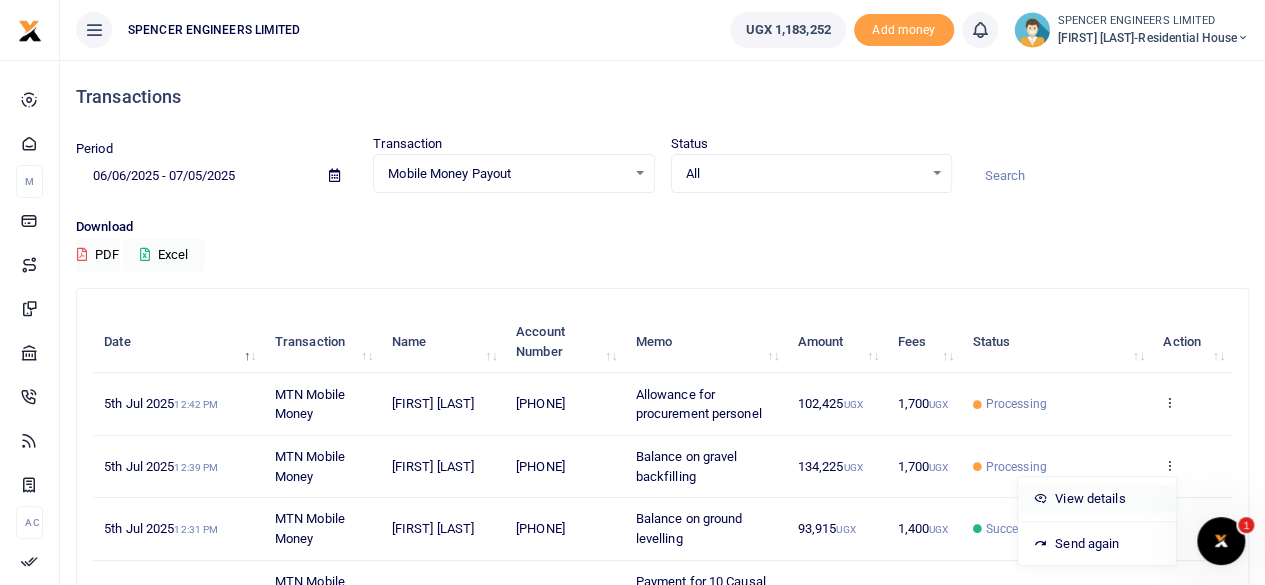 click on "View details" at bounding box center (1097, 499) 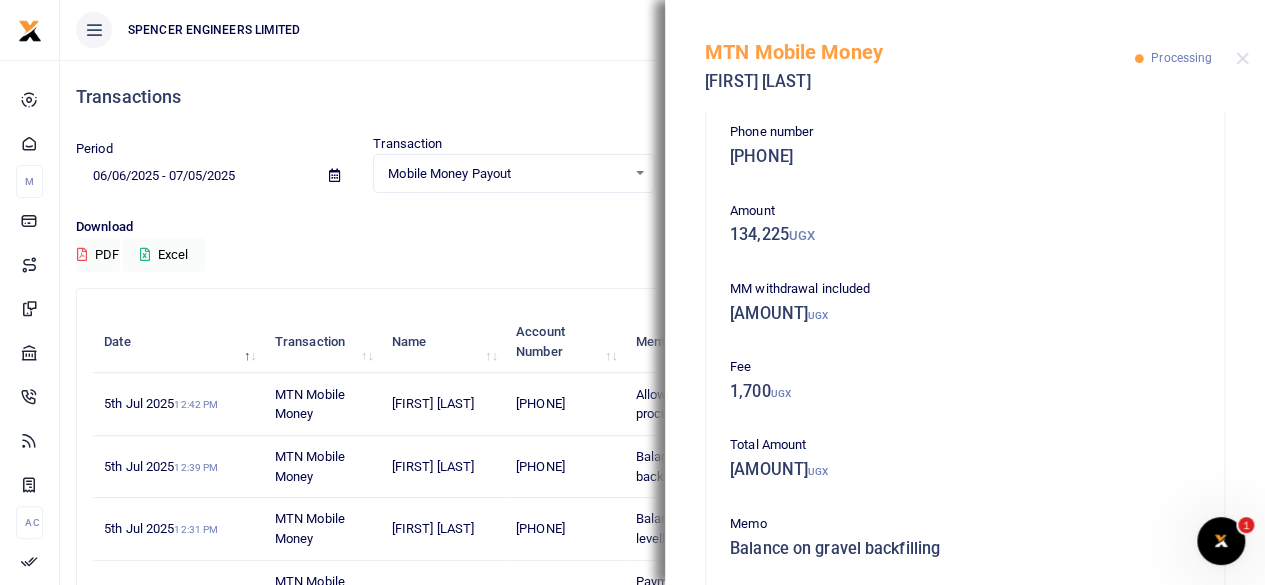 scroll, scrollTop: 8, scrollLeft: 0, axis: vertical 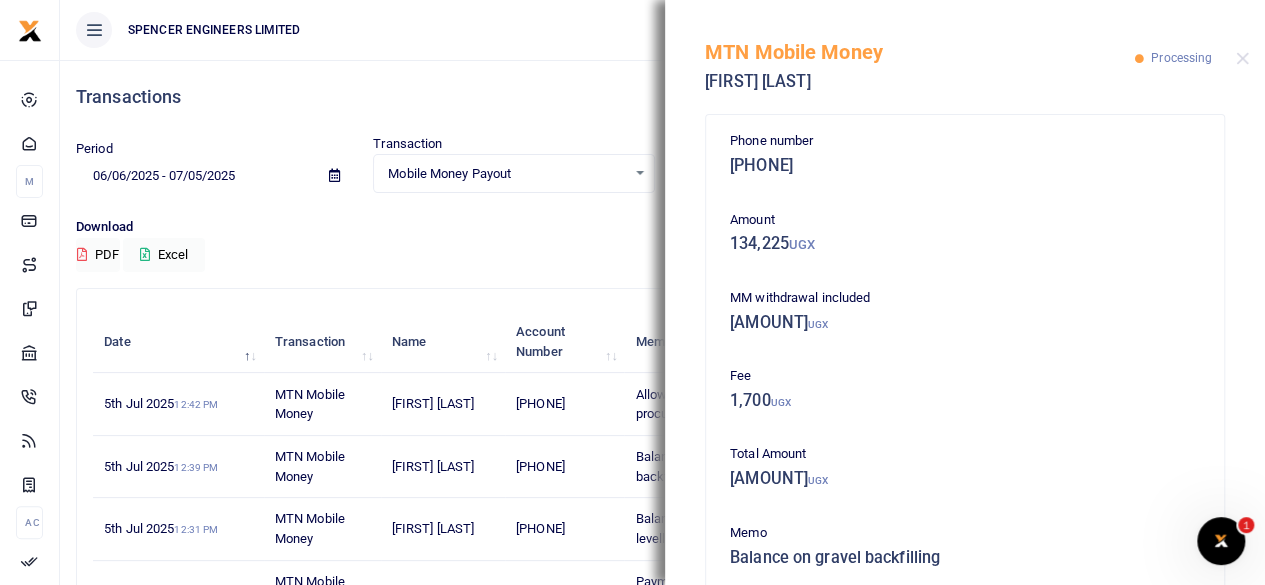 click on "Processing" at bounding box center [1181, 58] 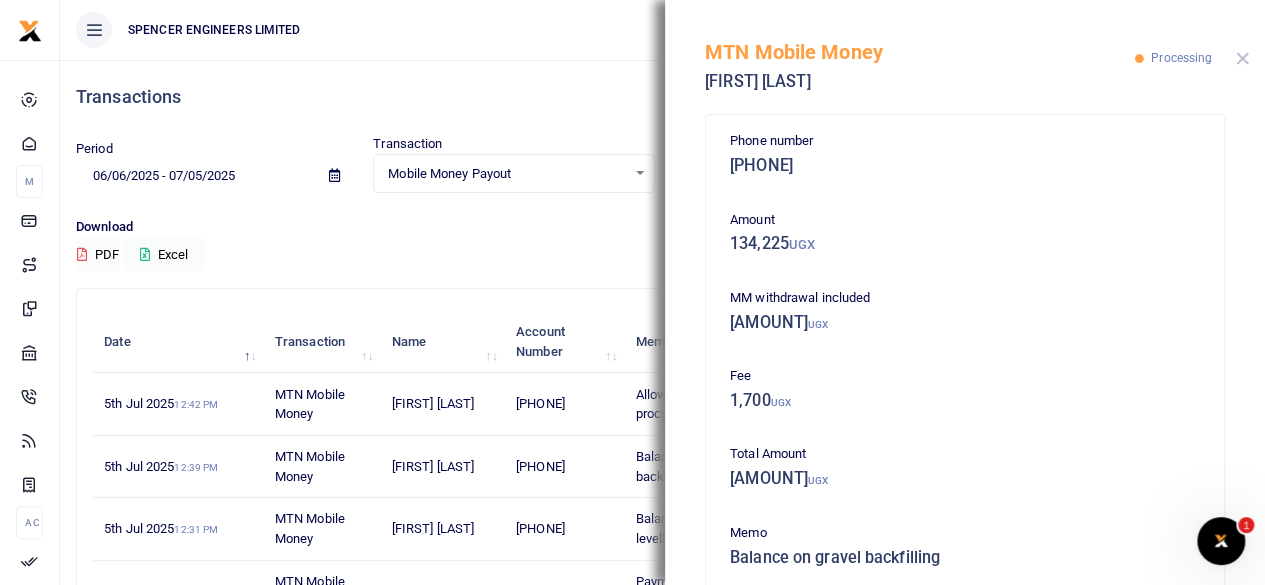 click at bounding box center [1242, 58] 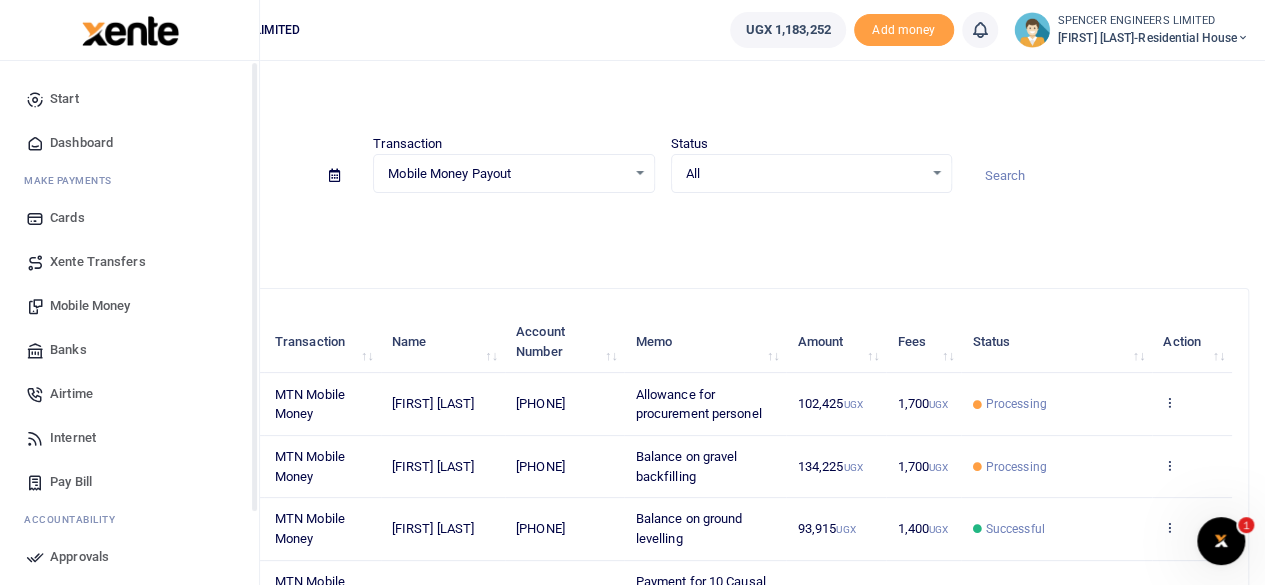 click on "Start" at bounding box center [64, 99] 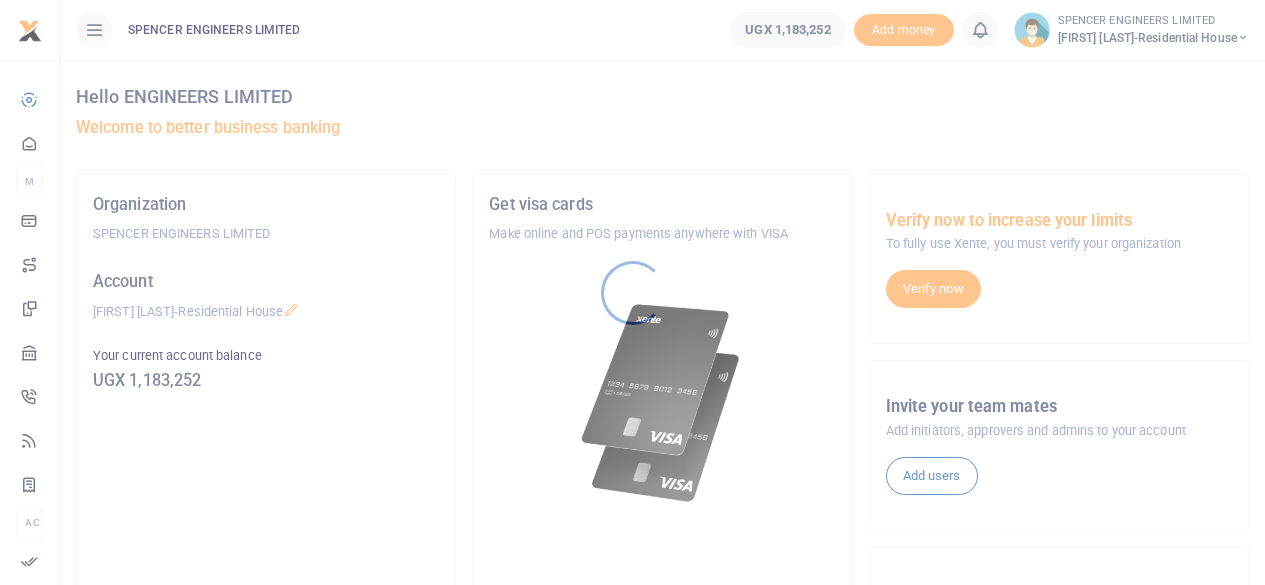 scroll, scrollTop: 0, scrollLeft: 0, axis: both 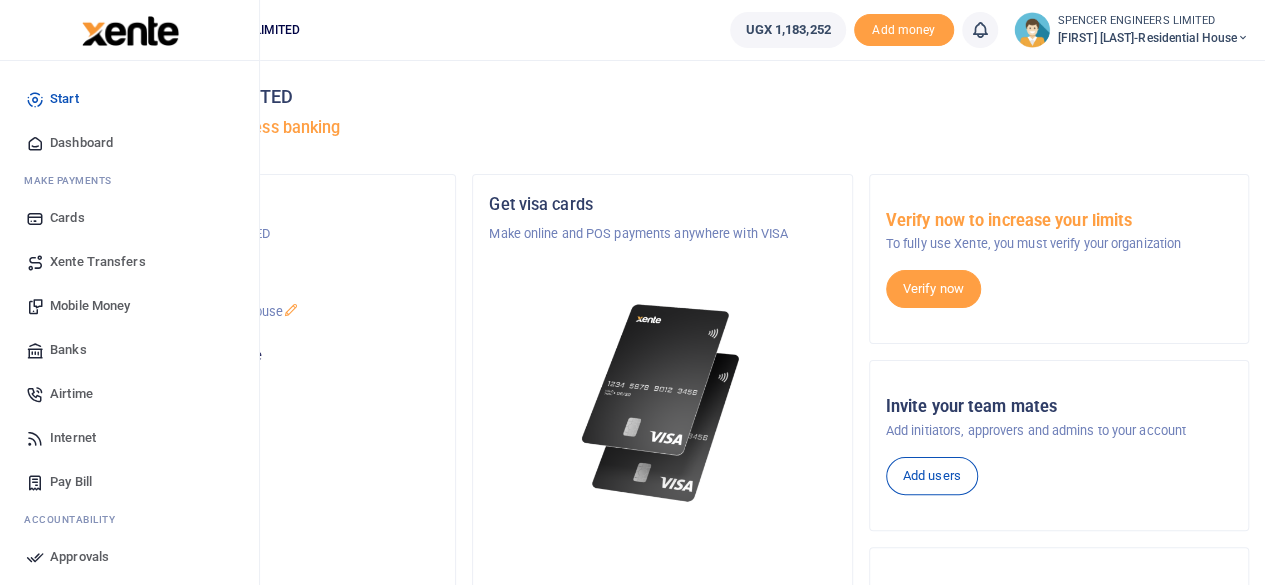 click on "Mobile Money" at bounding box center (90, 306) 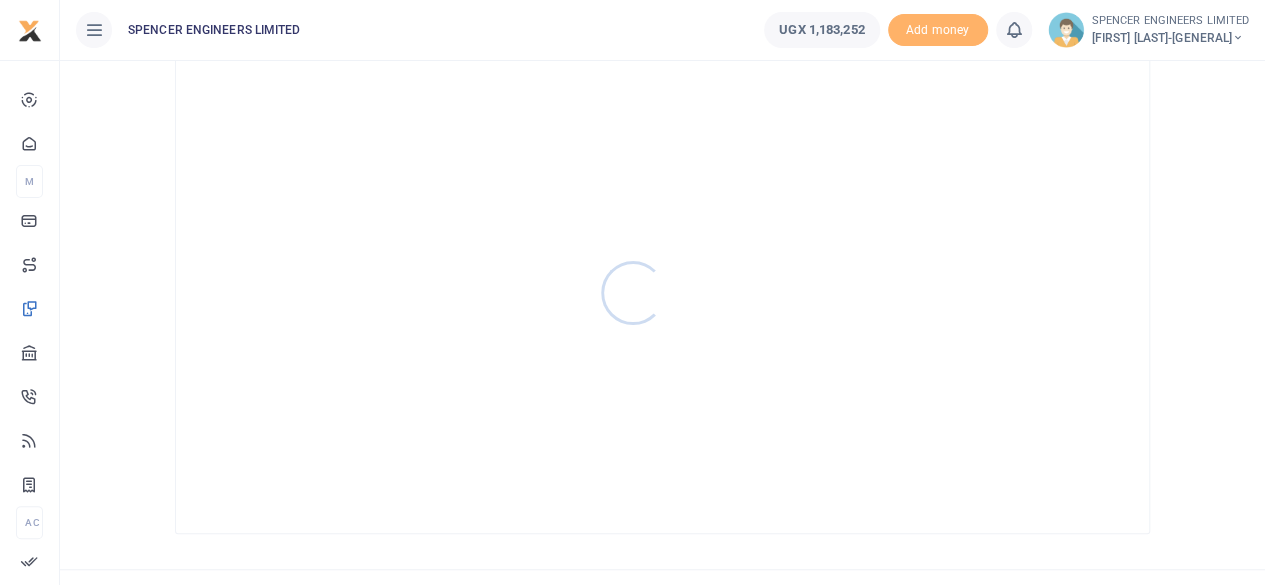 scroll, scrollTop: 458, scrollLeft: 0, axis: vertical 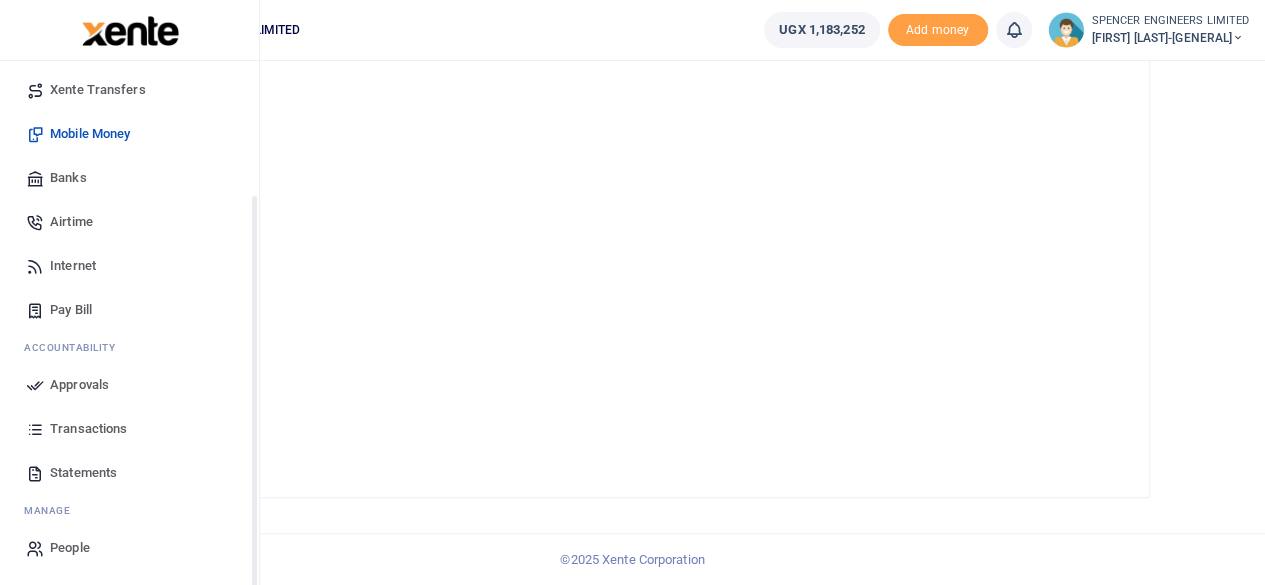 click on "Transactions" at bounding box center [88, 429] 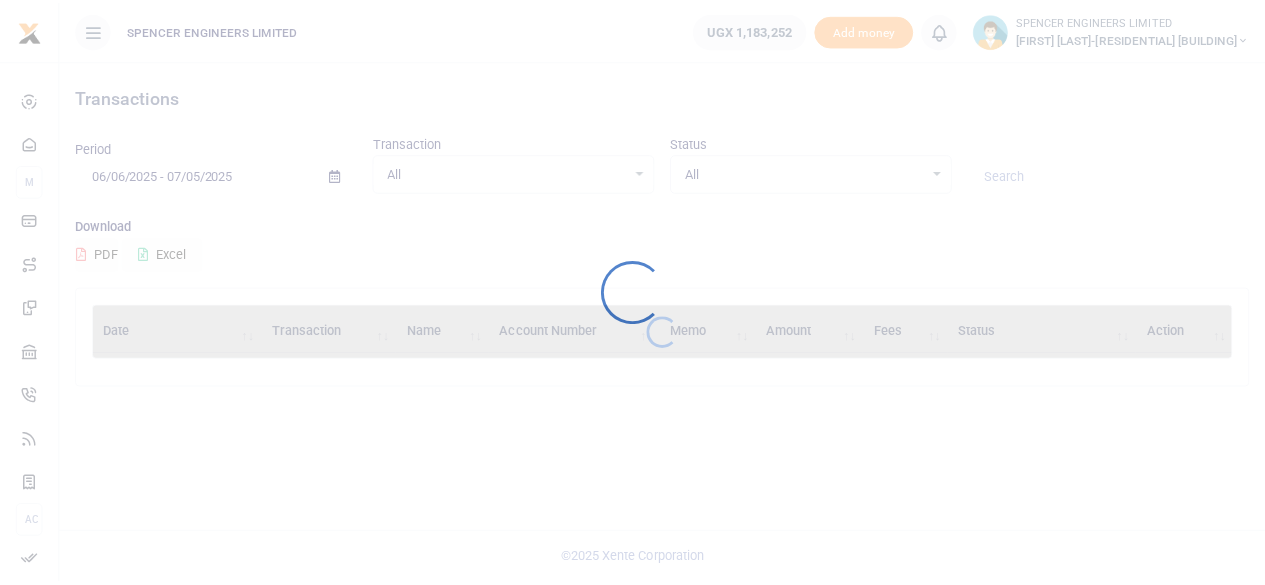 scroll, scrollTop: 0, scrollLeft: 0, axis: both 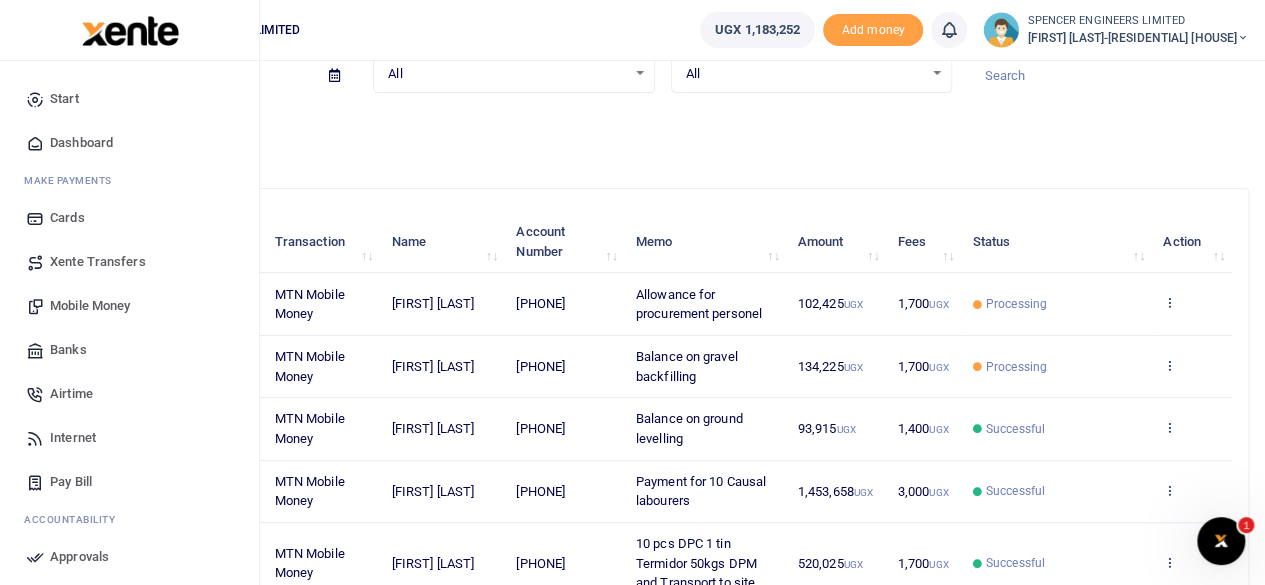 click on "Mobile Money" at bounding box center (90, 306) 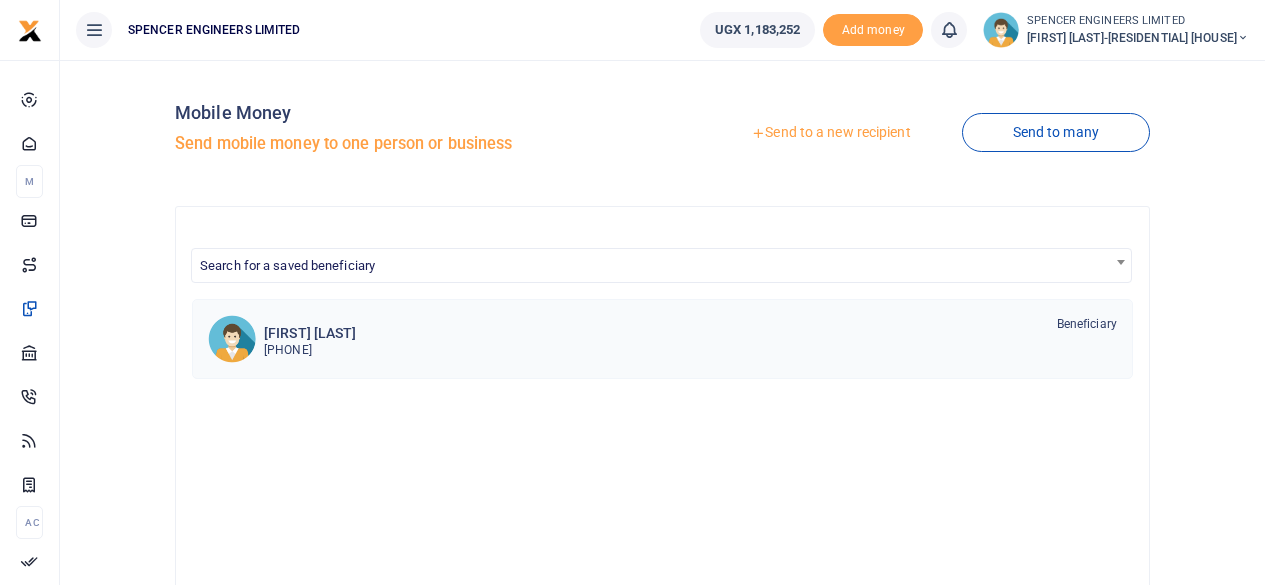 scroll, scrollTop: 0, scrollLeft: 0, axis: both 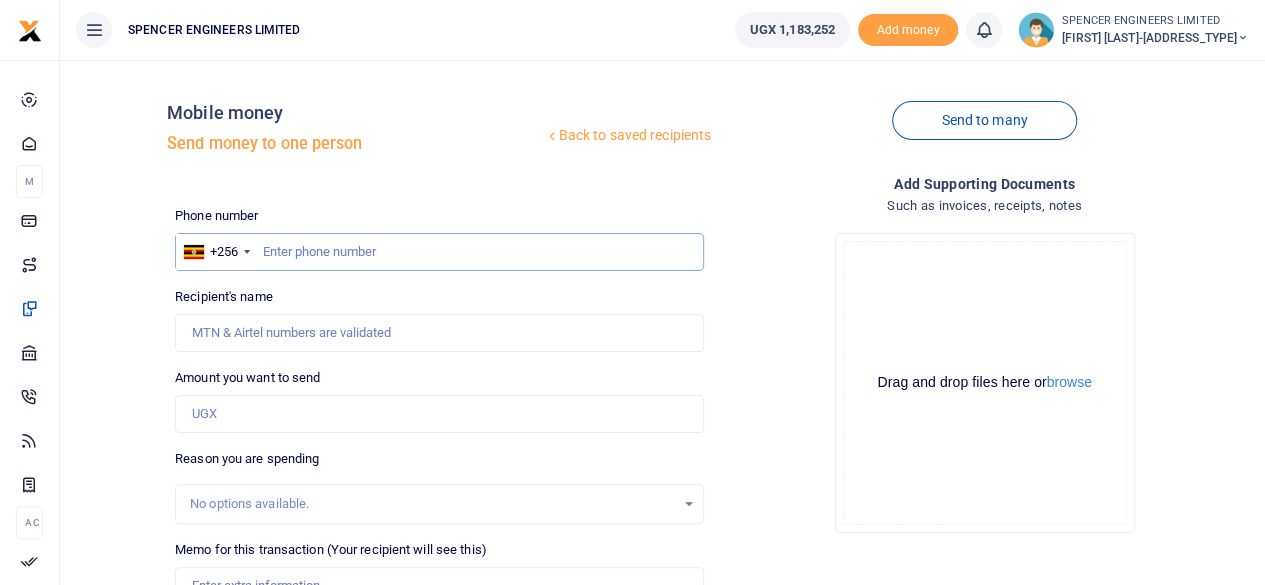 click at bounding box center (439, 252) 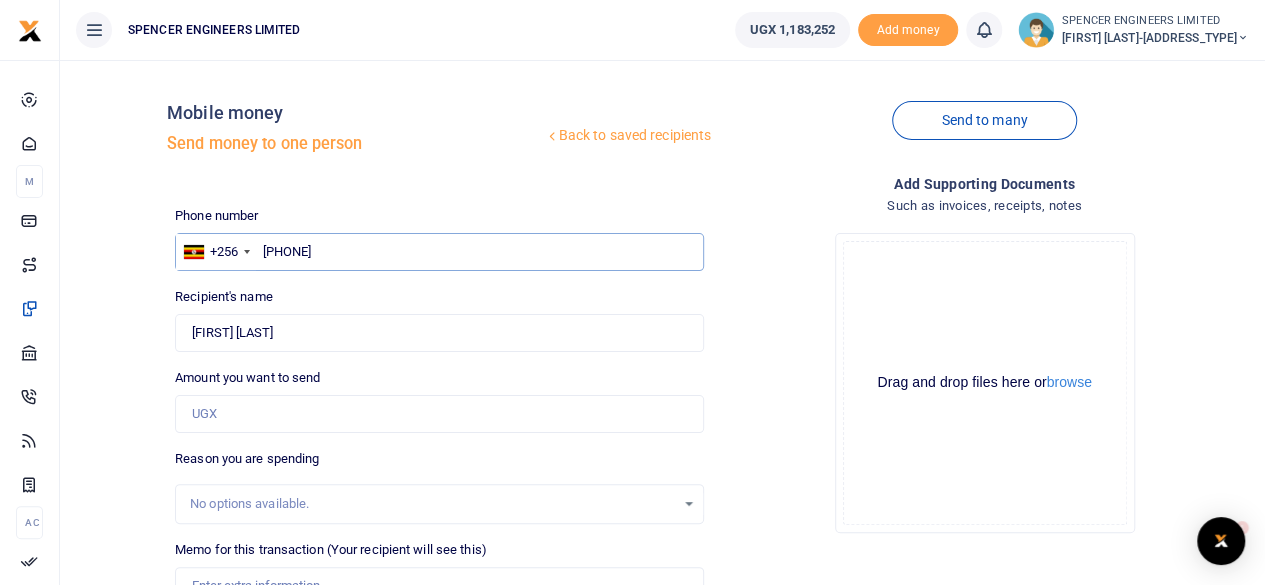 type on "0761340049" 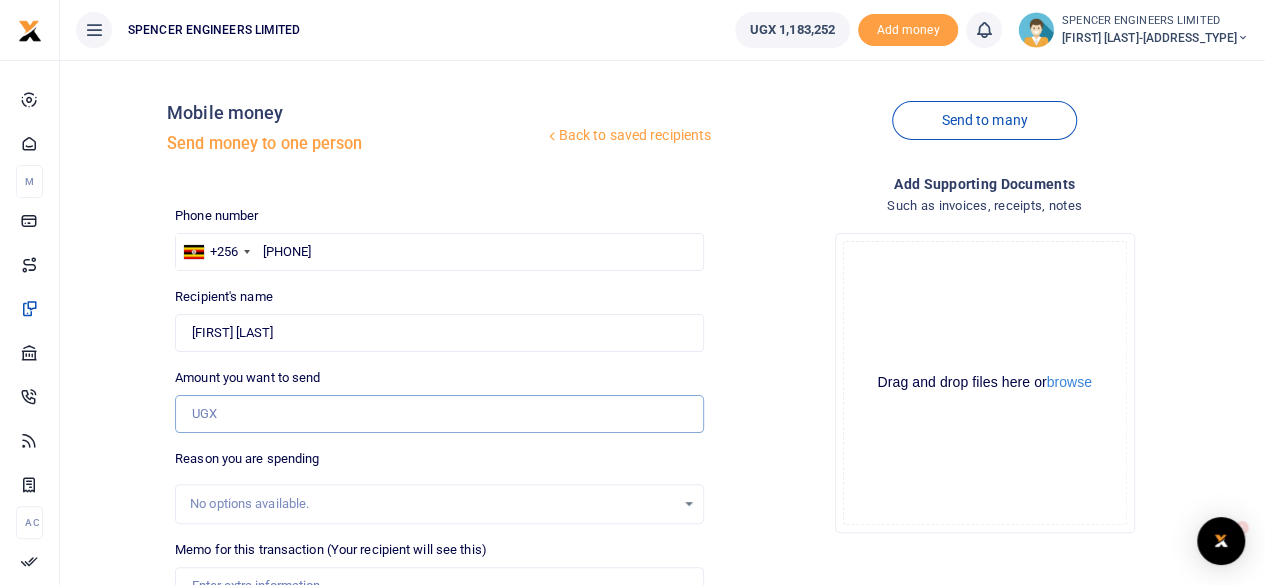 scroll, scrollTop: 0, scrollLeft: 0, axis: both 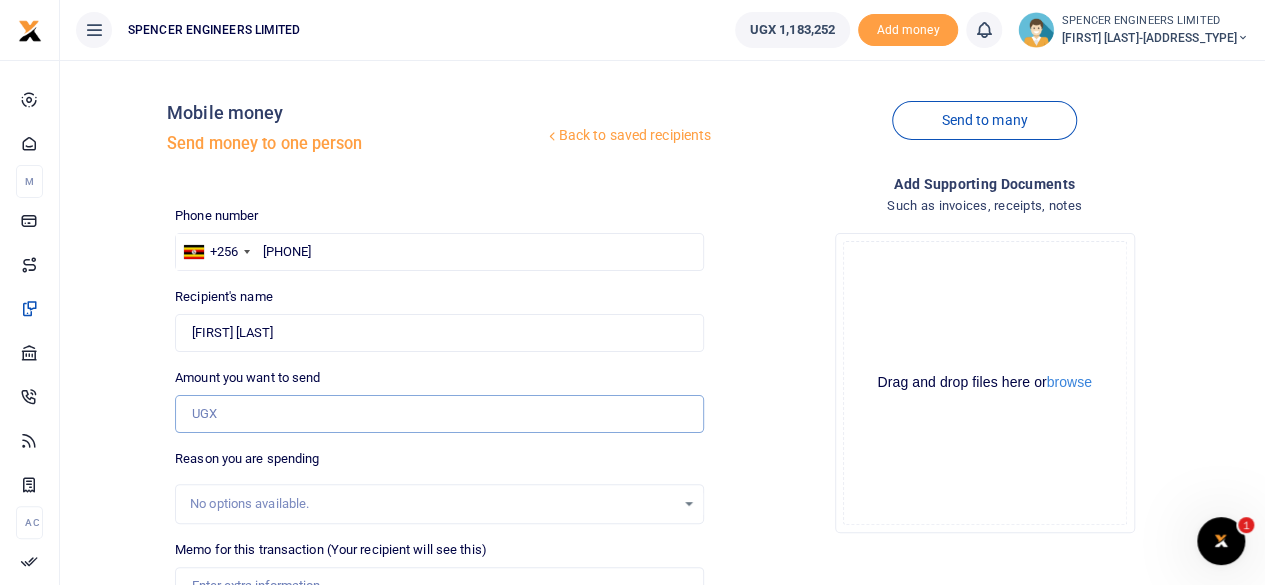 click on "Amount you want to send" at bounding box center [439, 414] 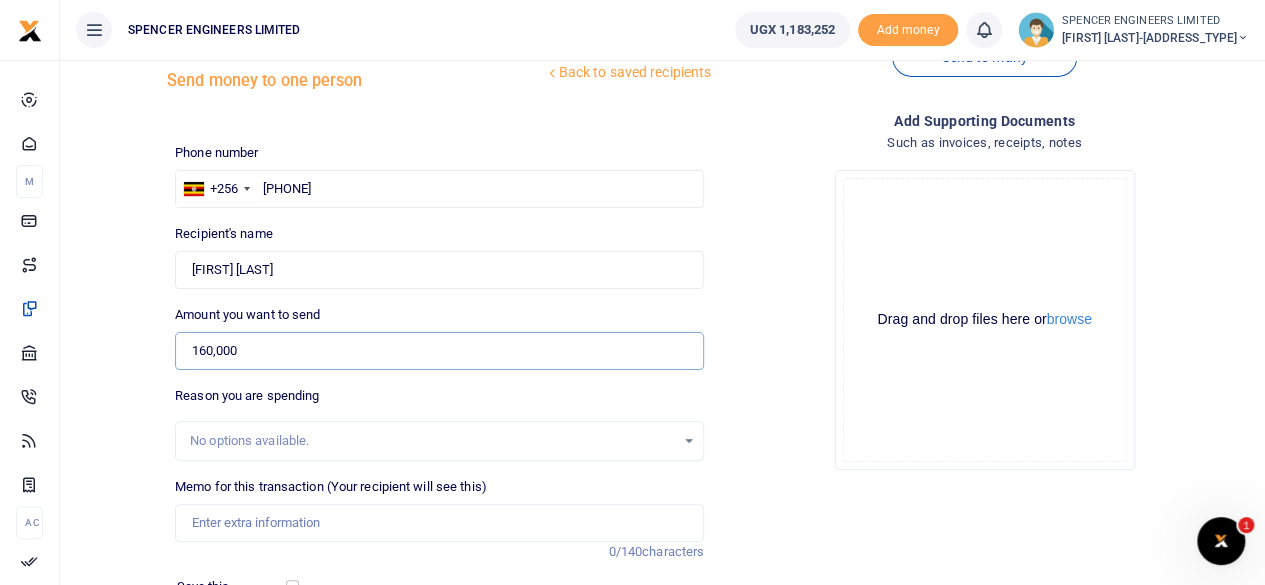 scroll, scrollTop: 100, scrollLeft: 0, axis: vertical 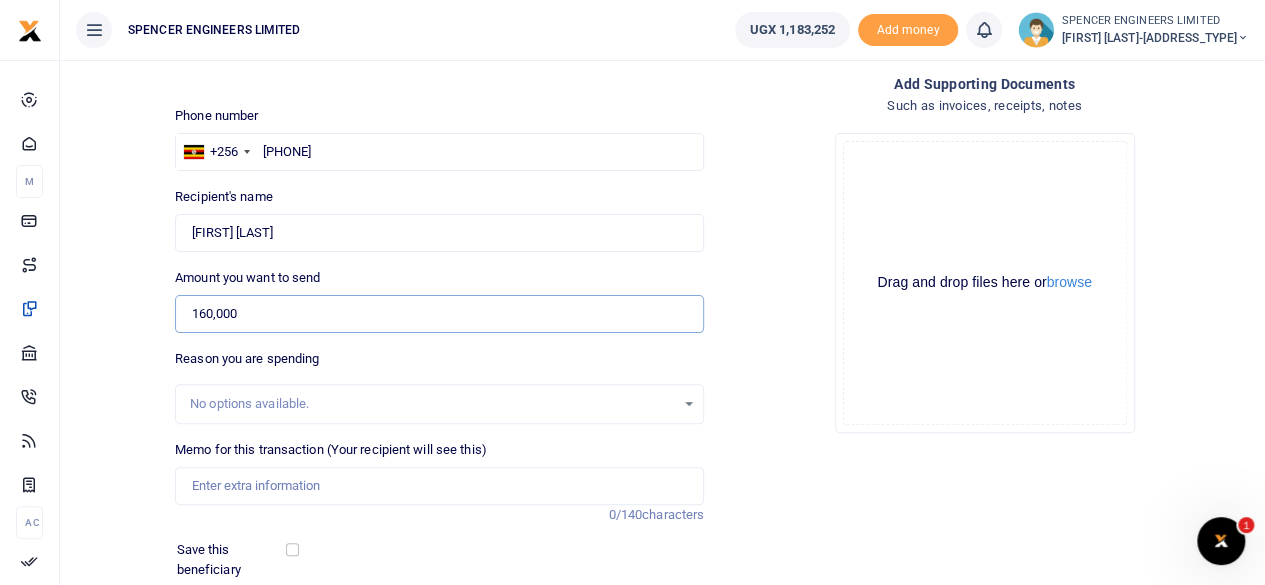 type on "160,000" 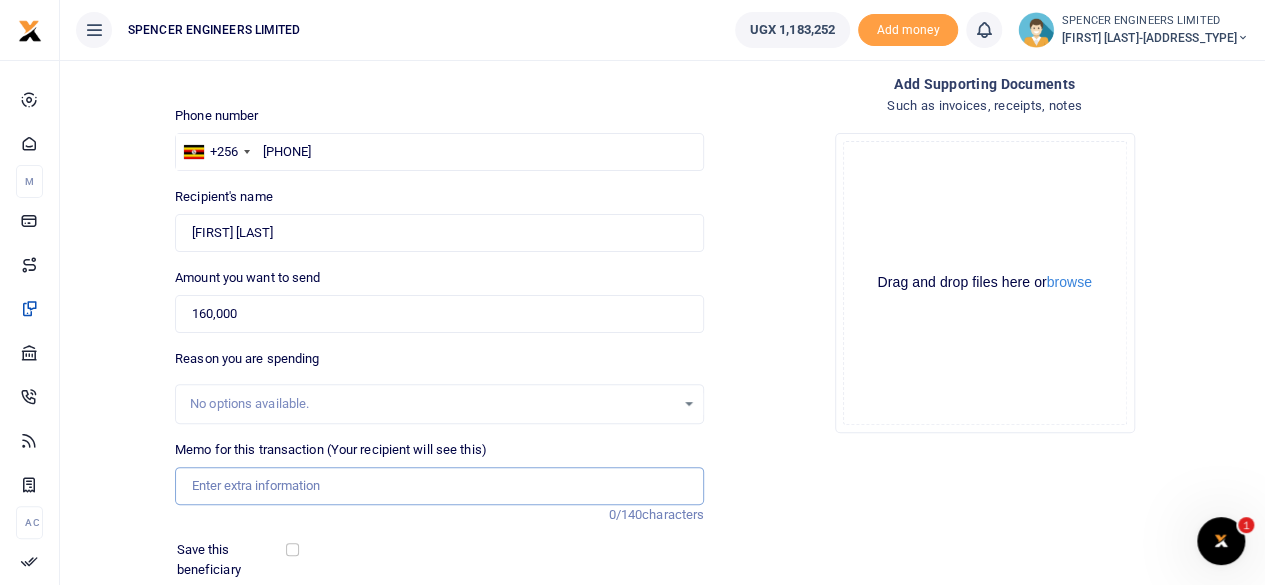 click on "Memo for this transaction (Your recipient will see this)" at bounding box center [439, 486] 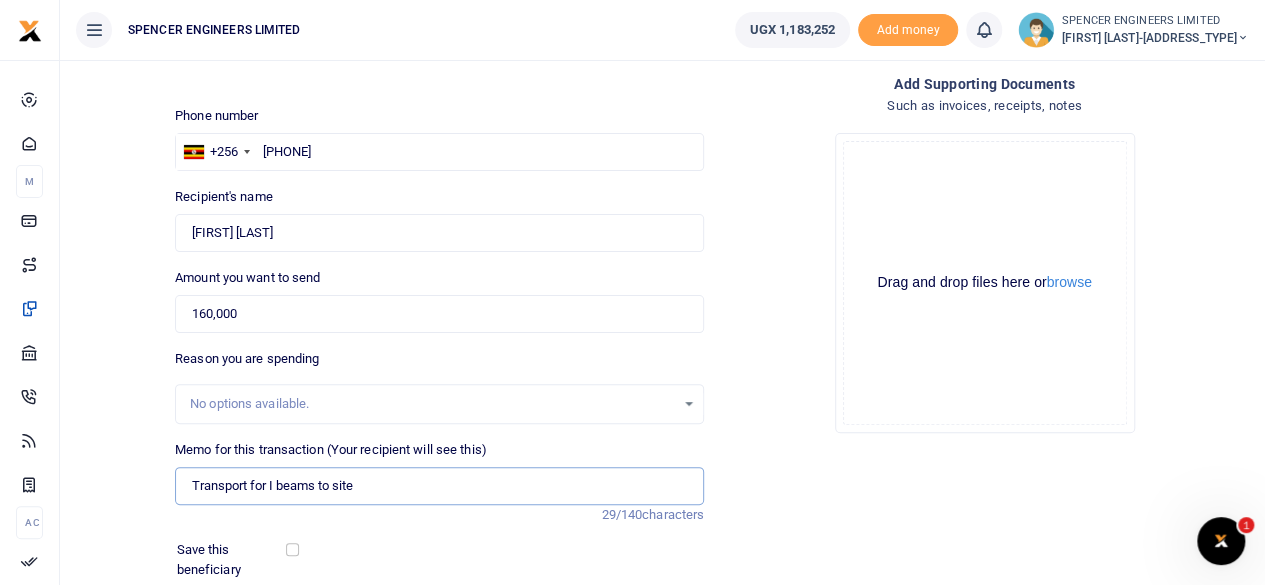 click on "Transport for I beams to site" at bounding box center (439, 486) 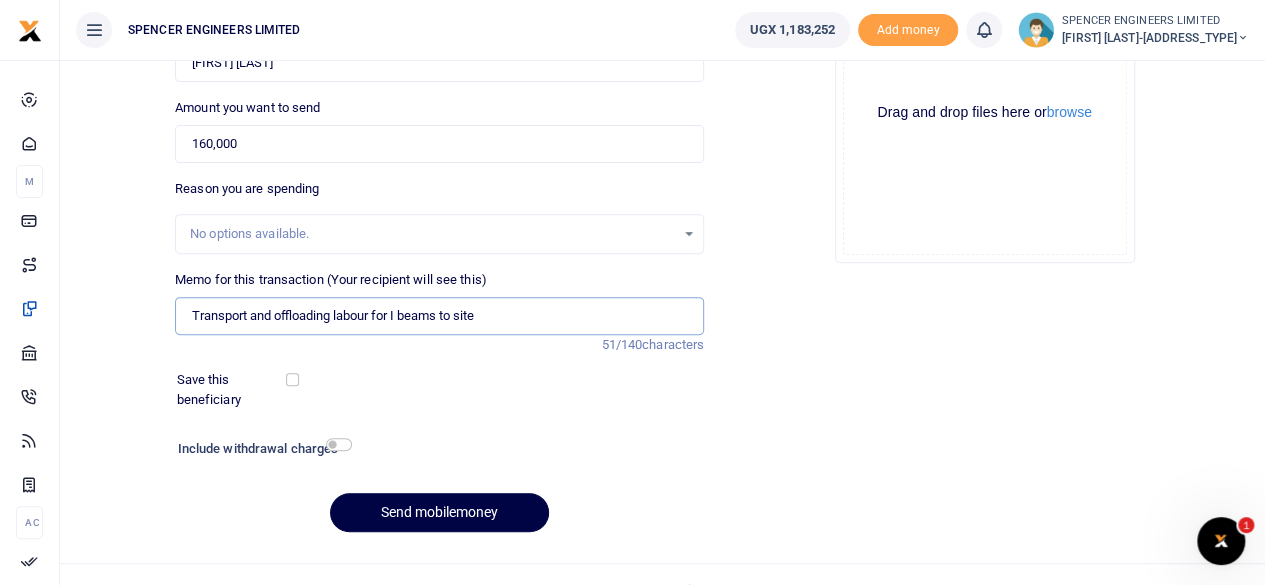 scroll, scrollTop: 298, scrollLeft: 0, axis: vertical 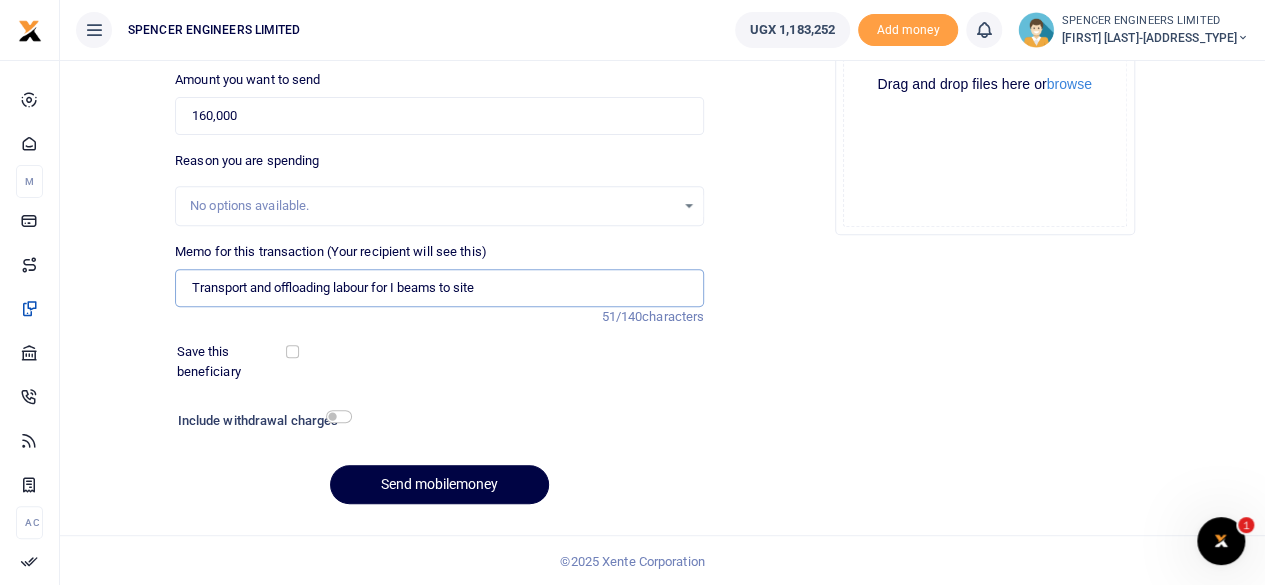 type on "Transport and offloading labour for I beams to site" 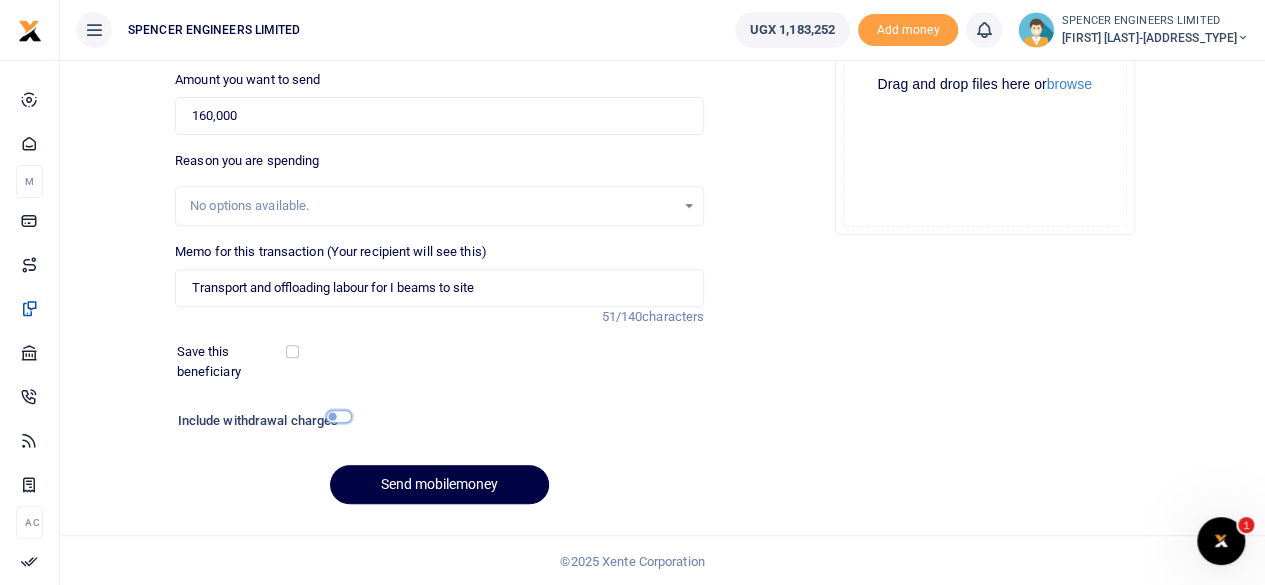 click at bounding box center [339, 416] 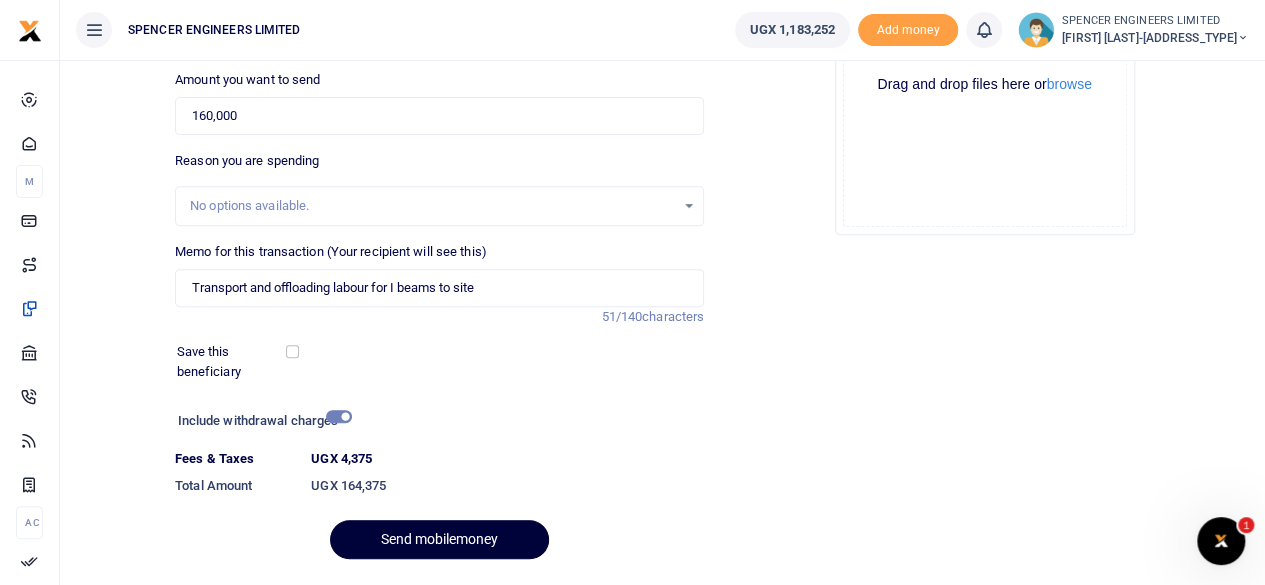 click on "Send mobilemoney" at bounding box center (439, 539) 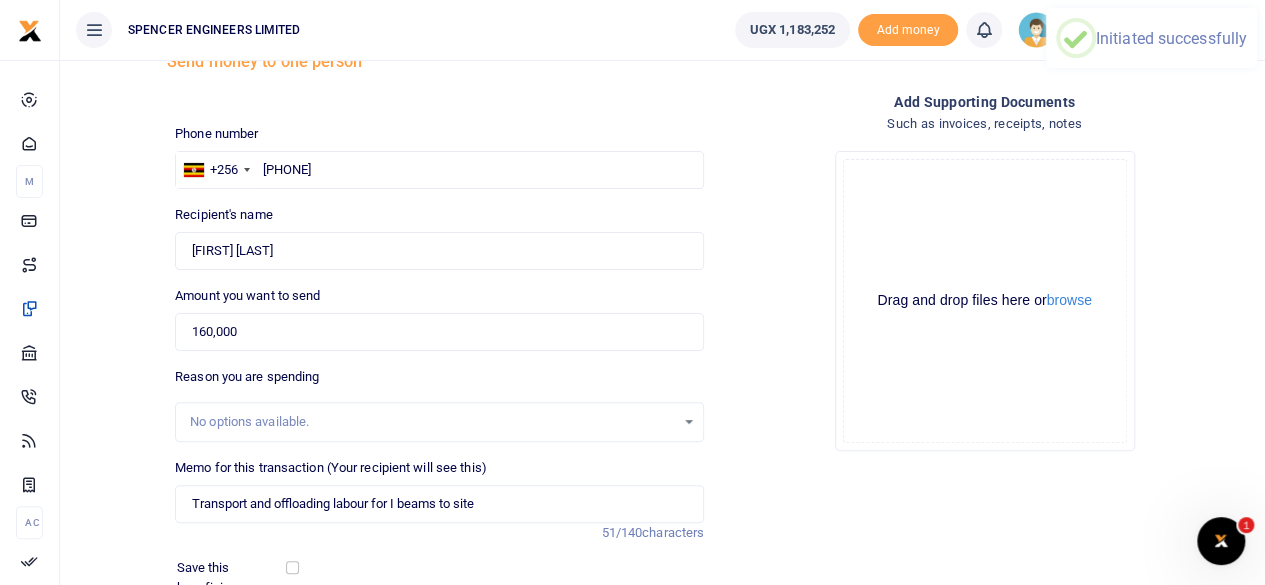 scroll, scrollTop: 0, scrollLeft: 0, axis: both 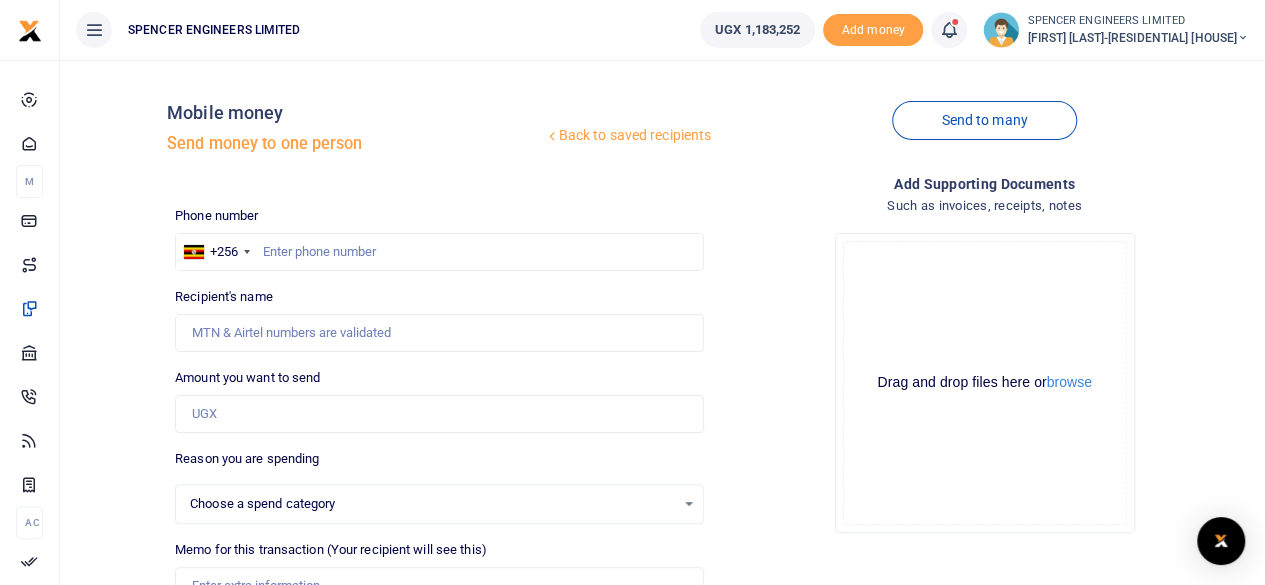 click at bounding box center (949, 30) 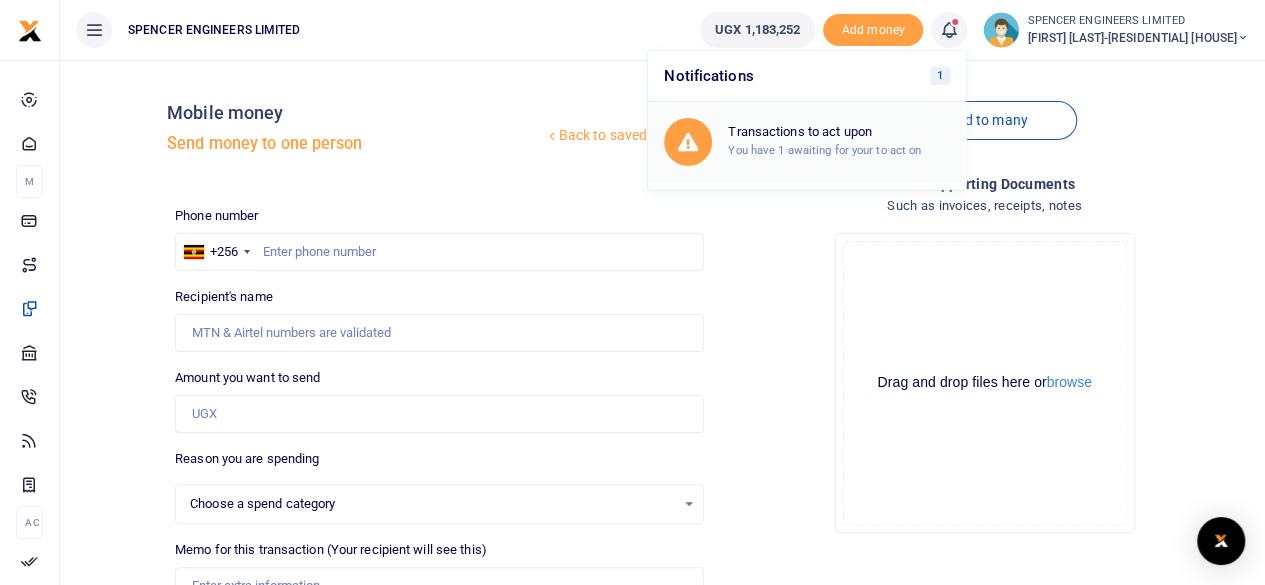 click on "Transactions to act upon" at bounding box center (839, 132) 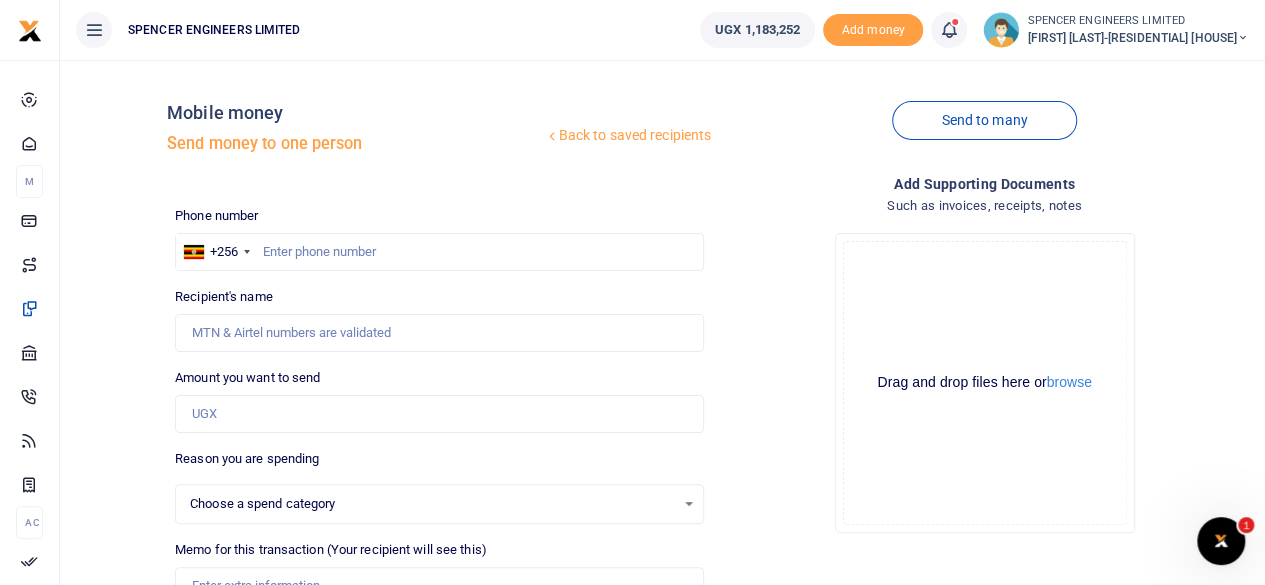 scroll, scrollTop: 0, scrollLeft: 0, axis: both 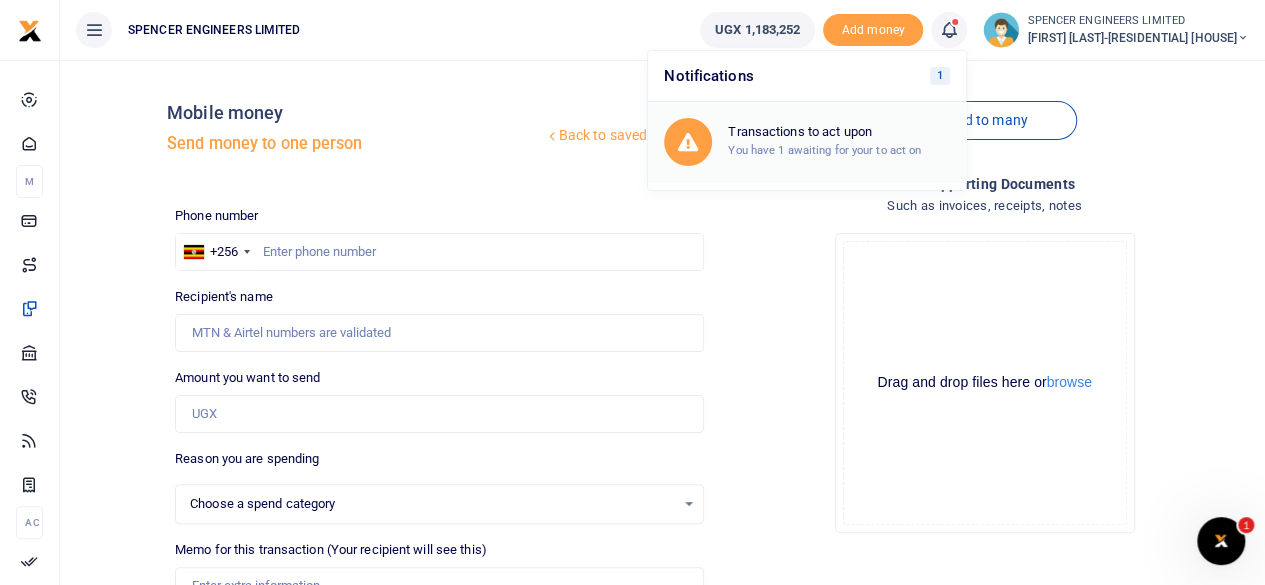 click on "Transactions to act upon
You have 1 awaiting for your to act on" at bounding box center (839, 141) 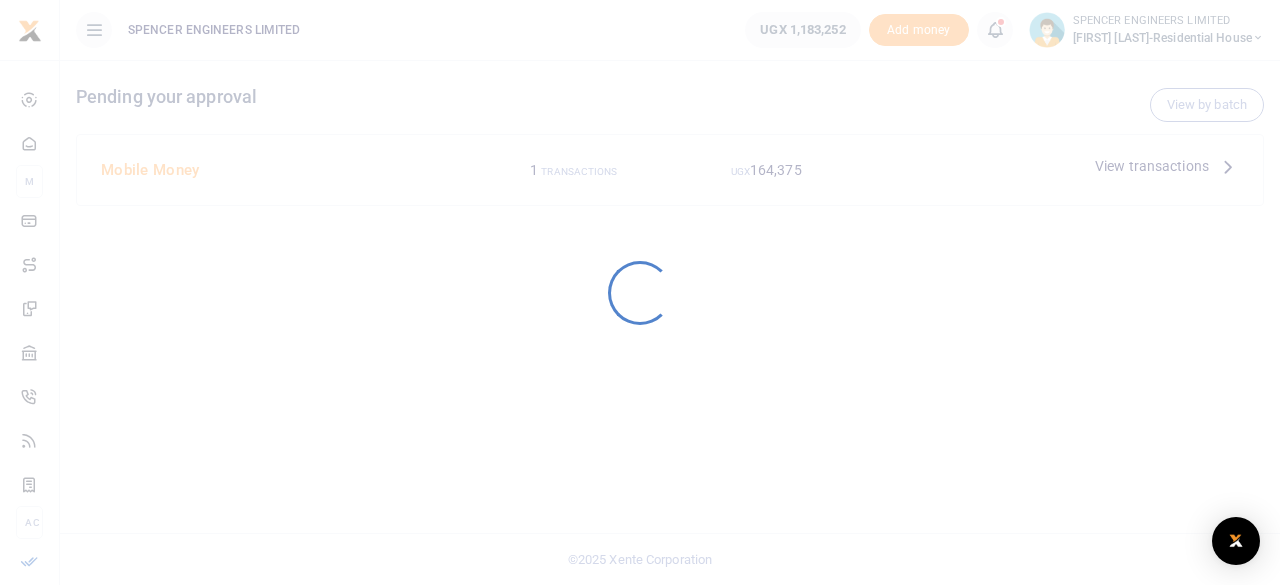 scroll, scrollTop: 0, scrollLeft: 0, axis: both 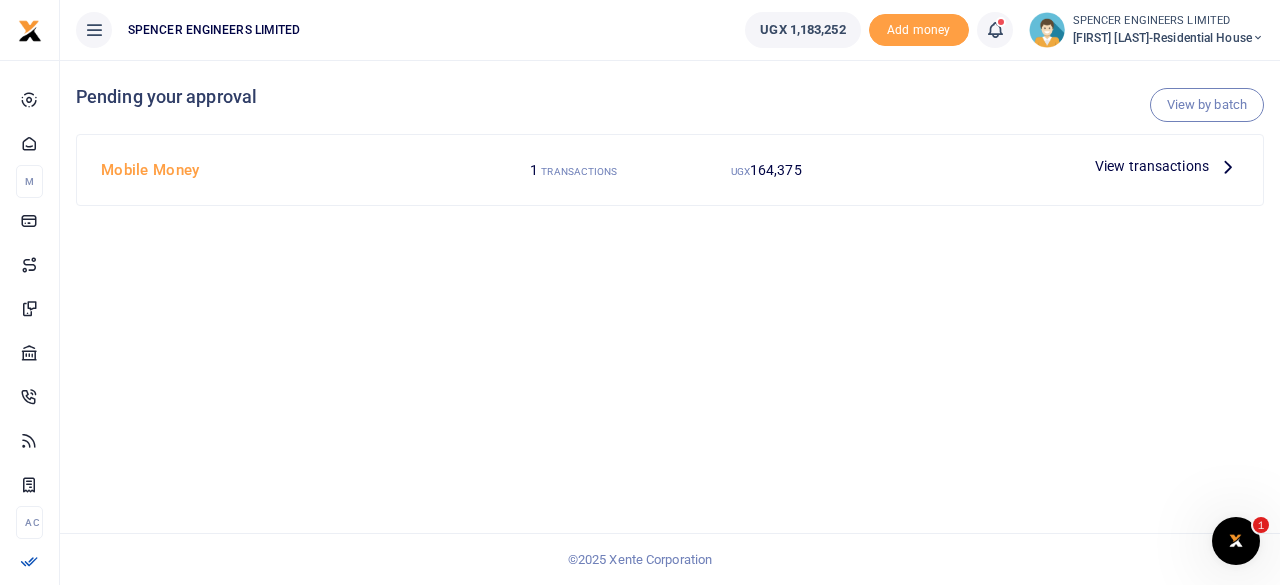 click at bounding box center [1228, 166] 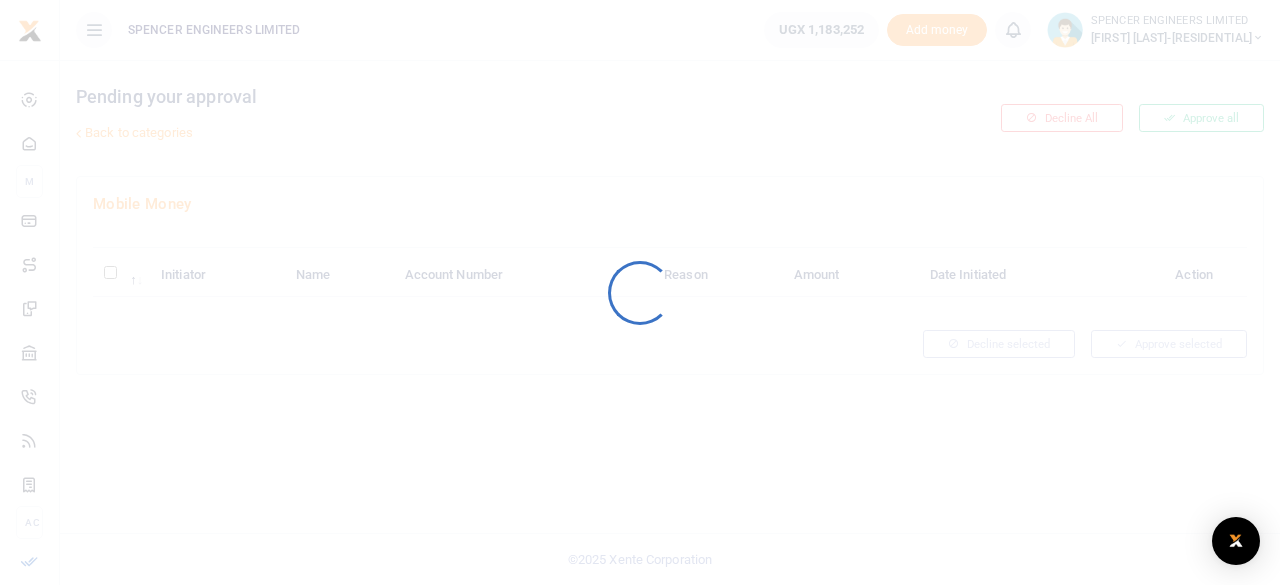 scroll, scrollTop: 0, scrollLeft: 0, axis: both 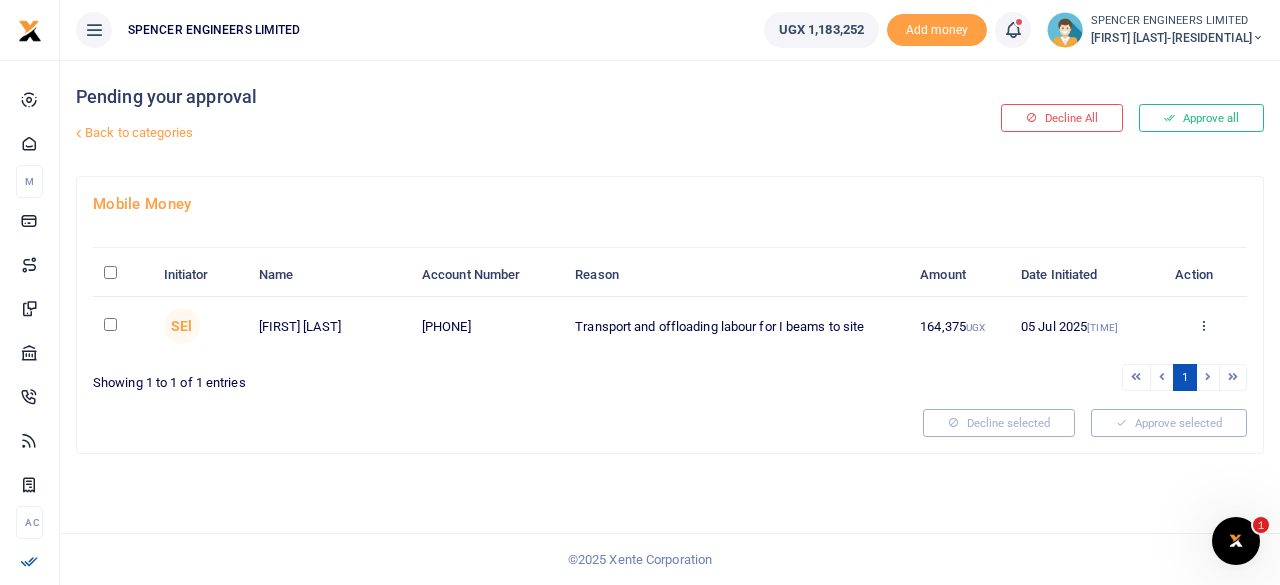 click at bounding box center (110, 324) 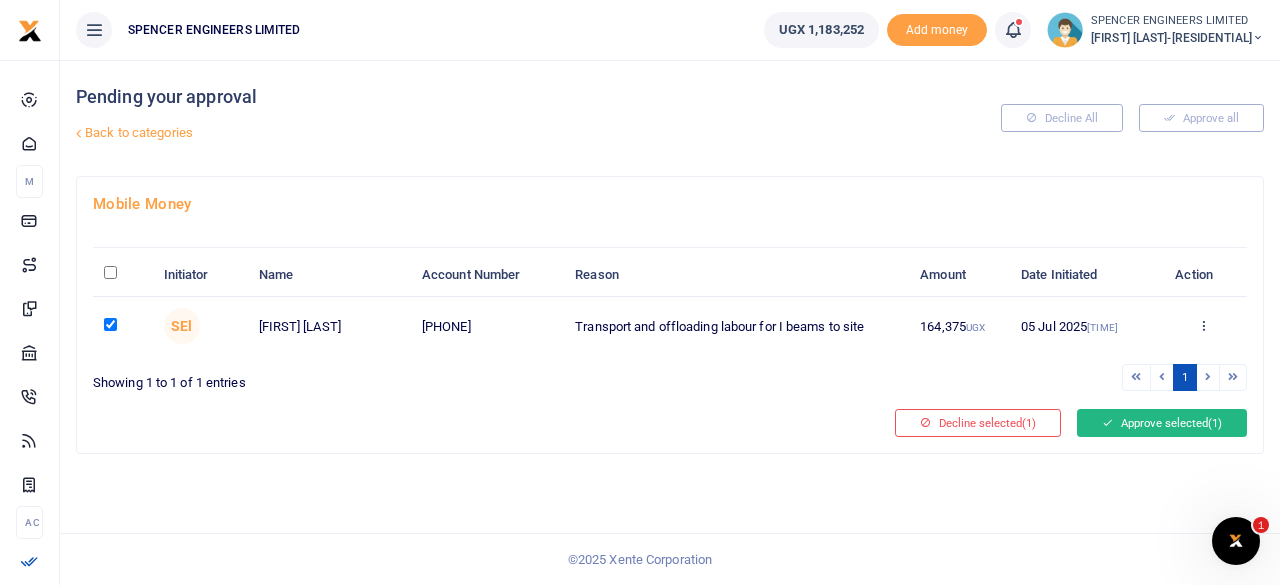 click on "Approve selected  (1)" at bounding box center [1162, 423] 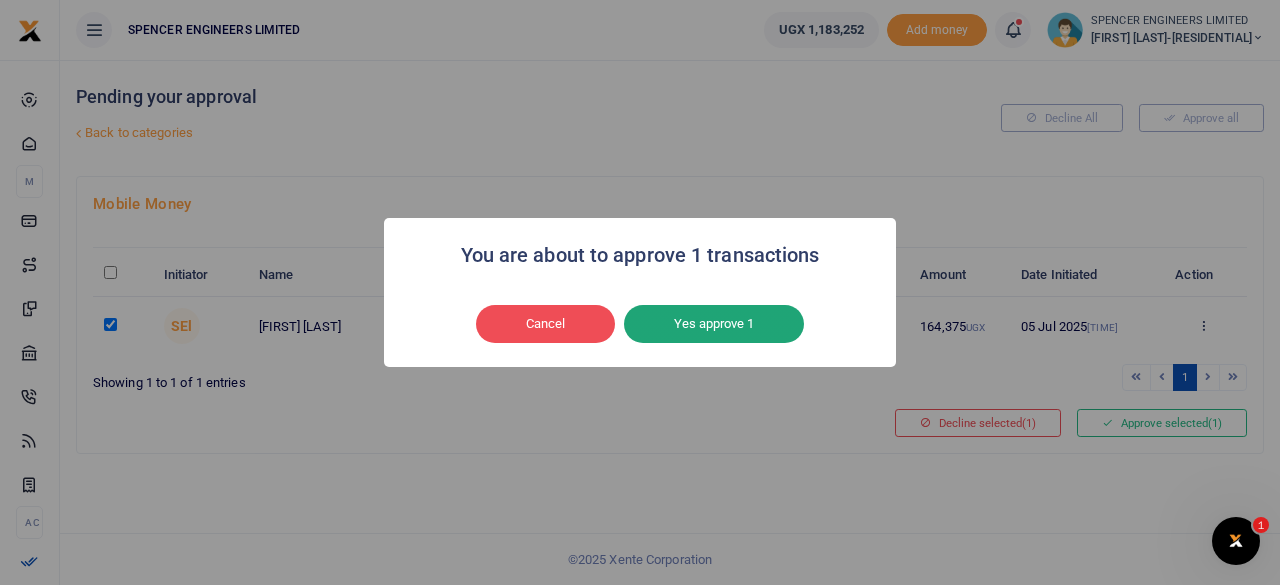 click on "Yes approve 1" at bounding box center (714, 324) 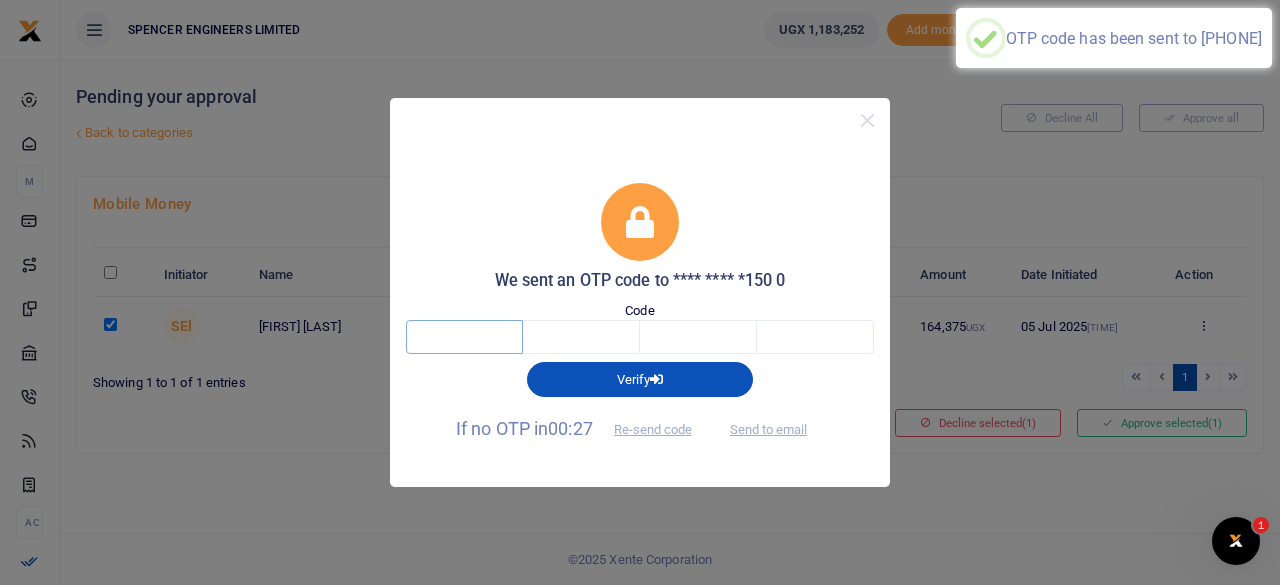 click at bounding box center (464, 337) 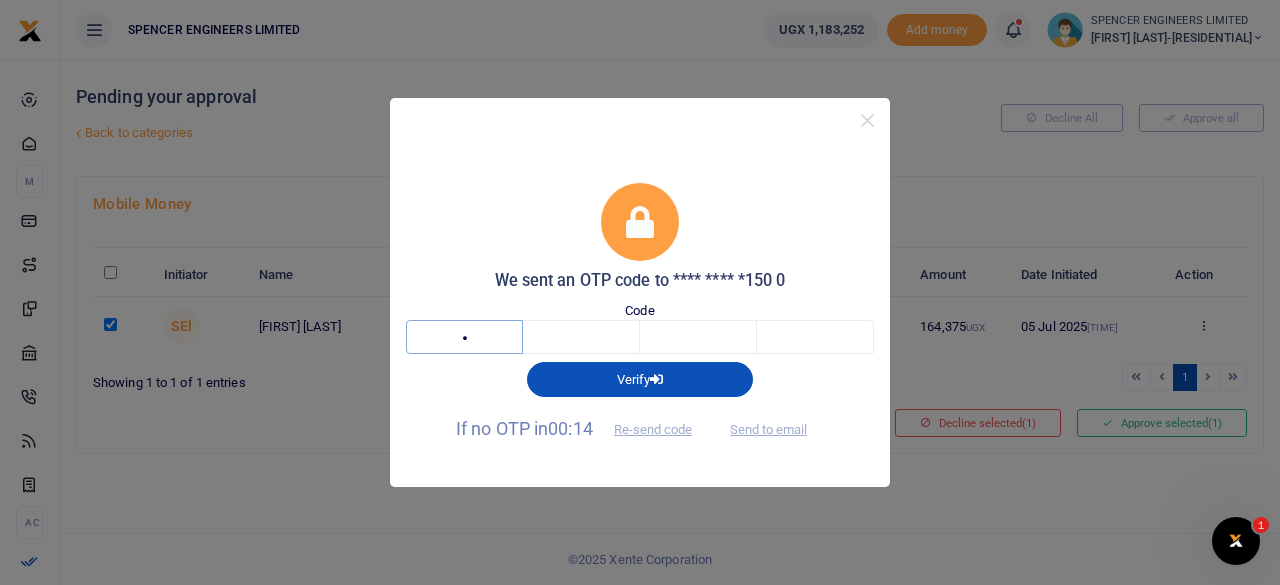 type on "1" 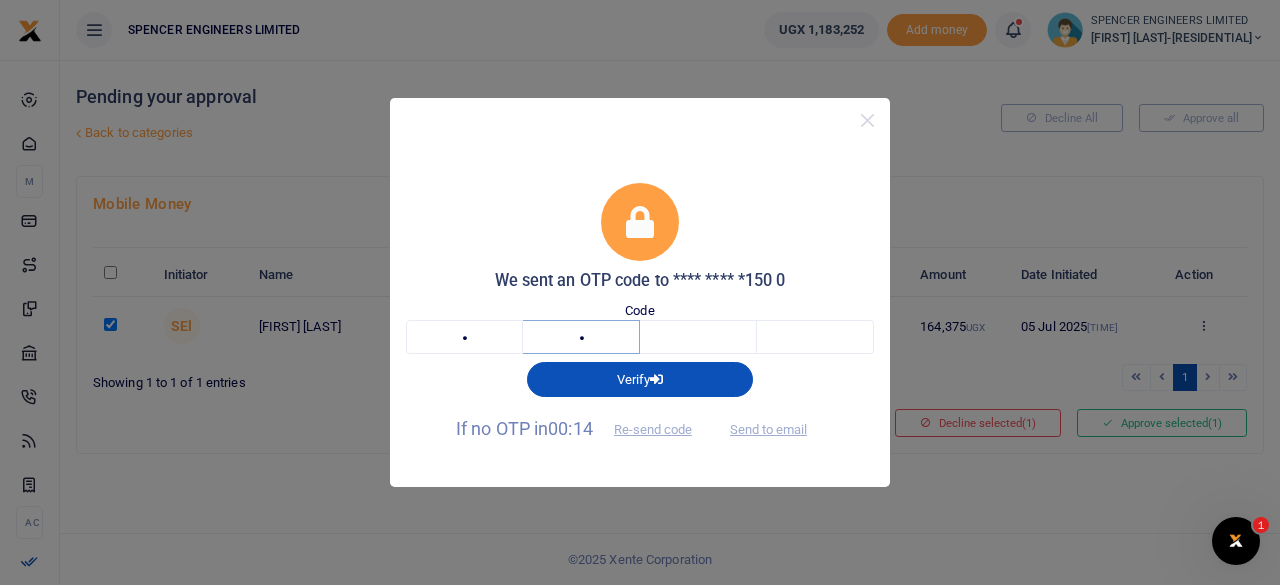type on "7" 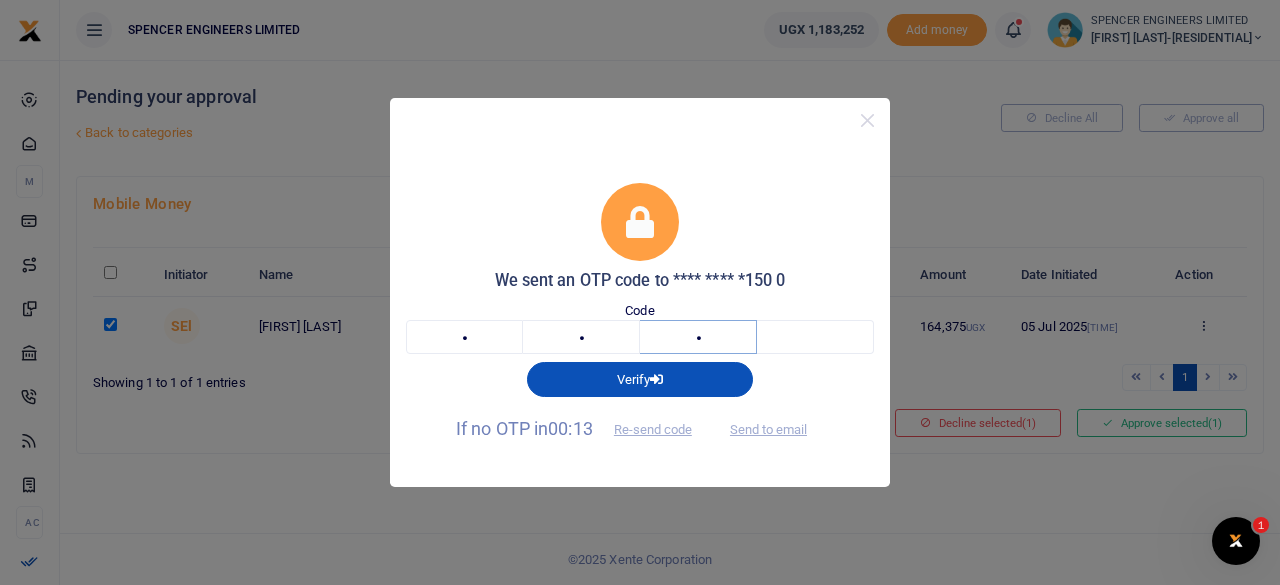 type on "8" 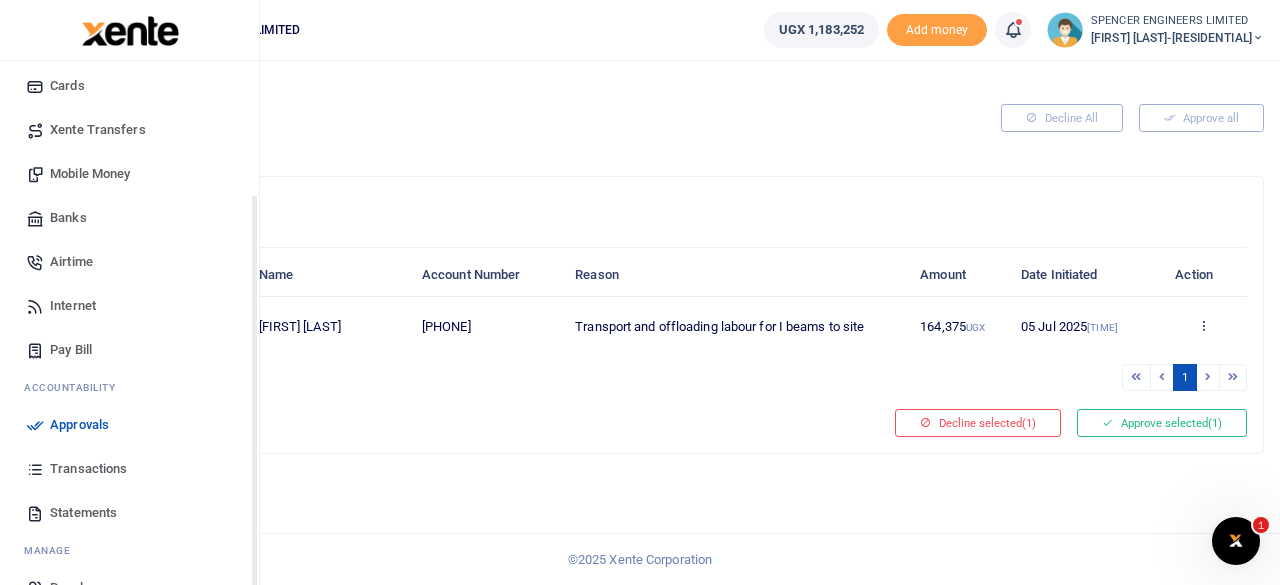 scroll, scrollTop: 172, scrollLeft: 0, axis: vertical 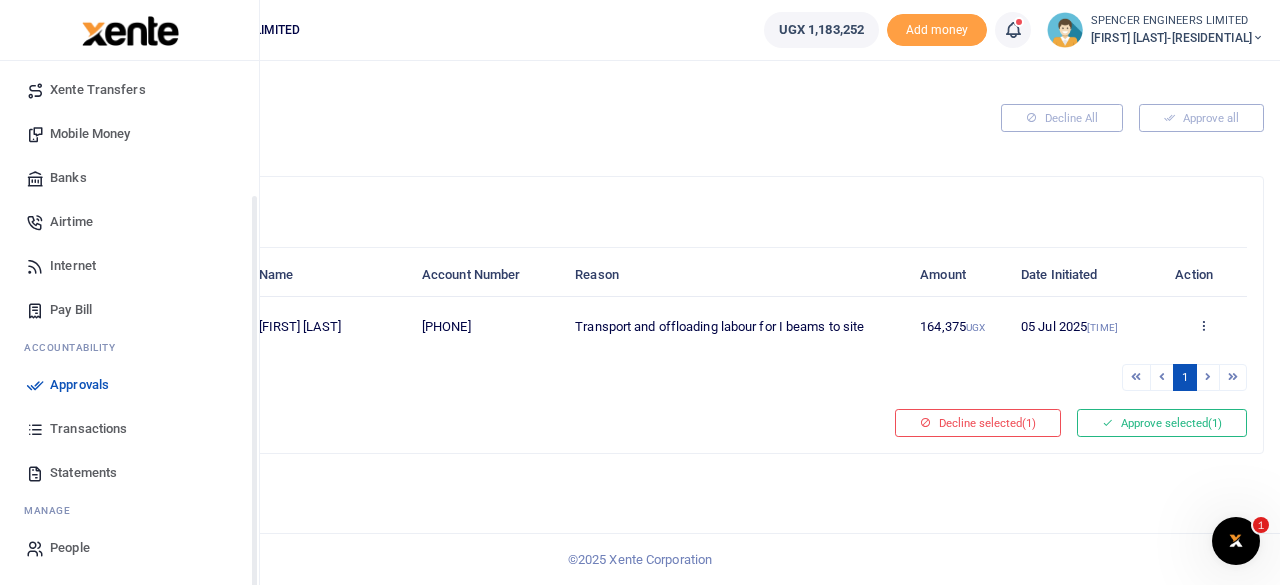 click on "Transactions" at bounding box center (88, 429) 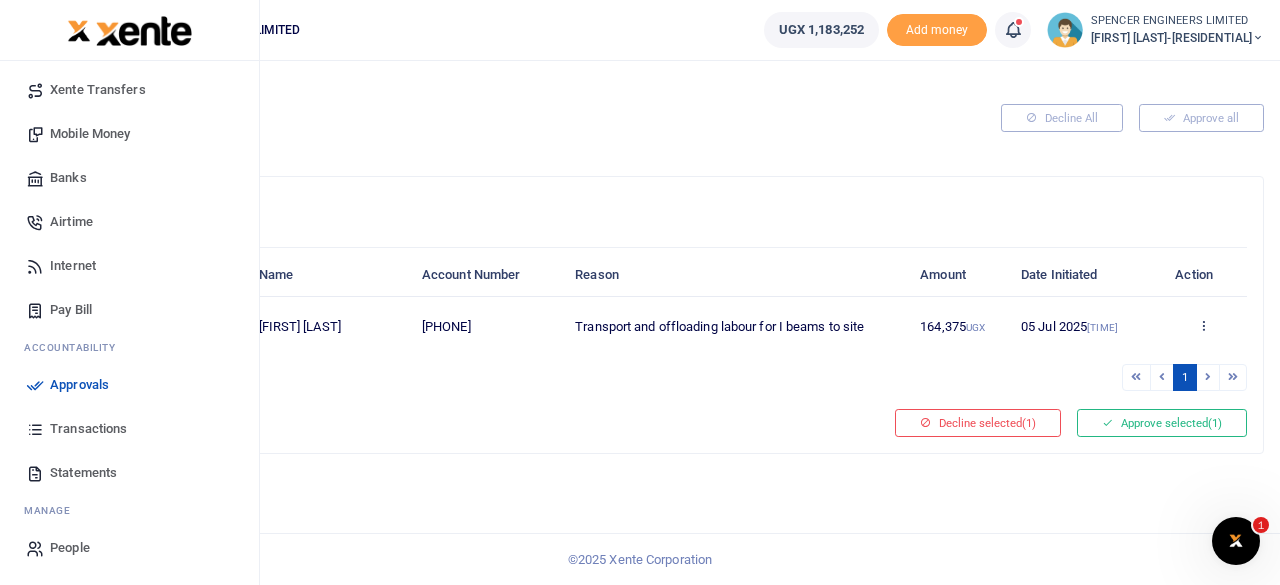 scroll, scrollTop: 142, scrollLeft: 0, axis: vertical 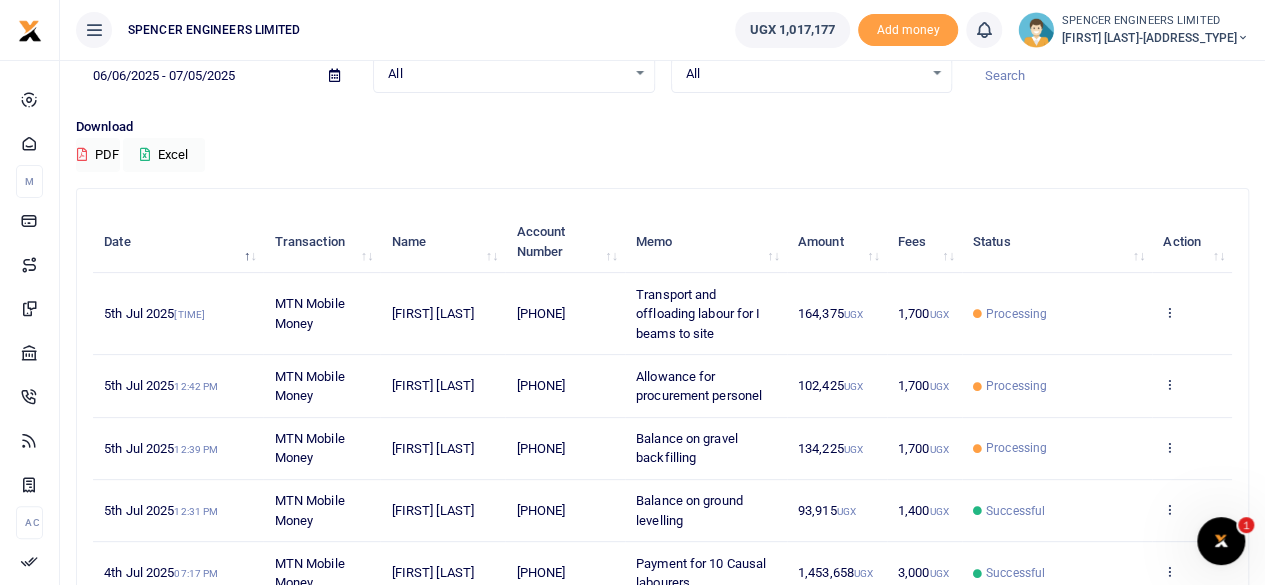 click on "Download" at bounding box center (662, 127) 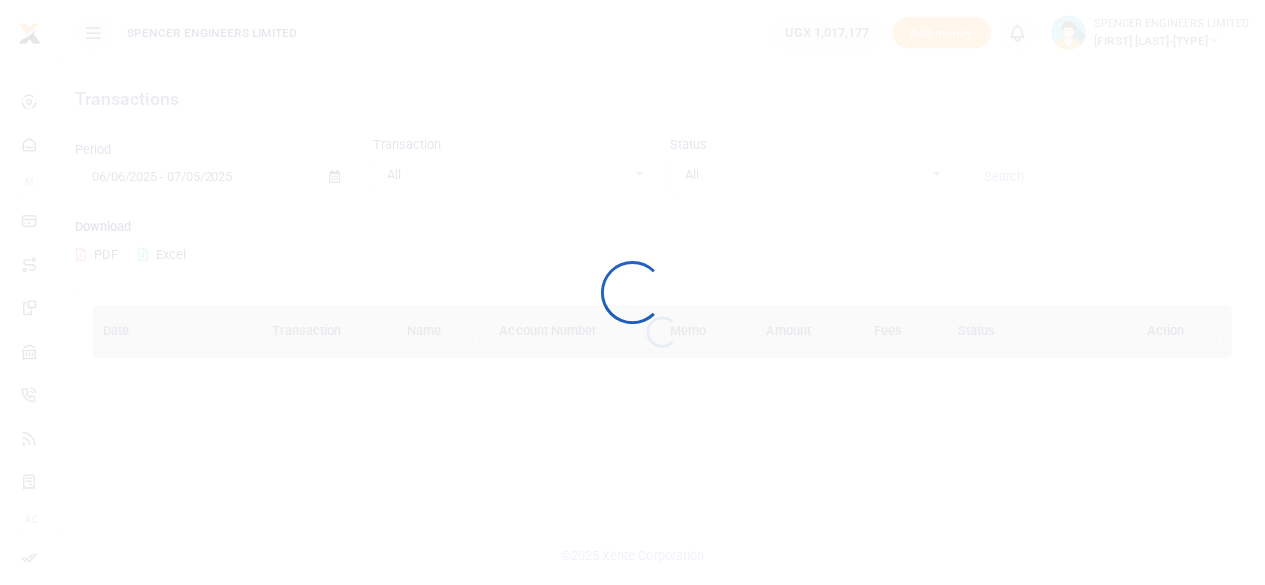 scroll, scrollTop: 0, scrollLeft: 0, axis: both 